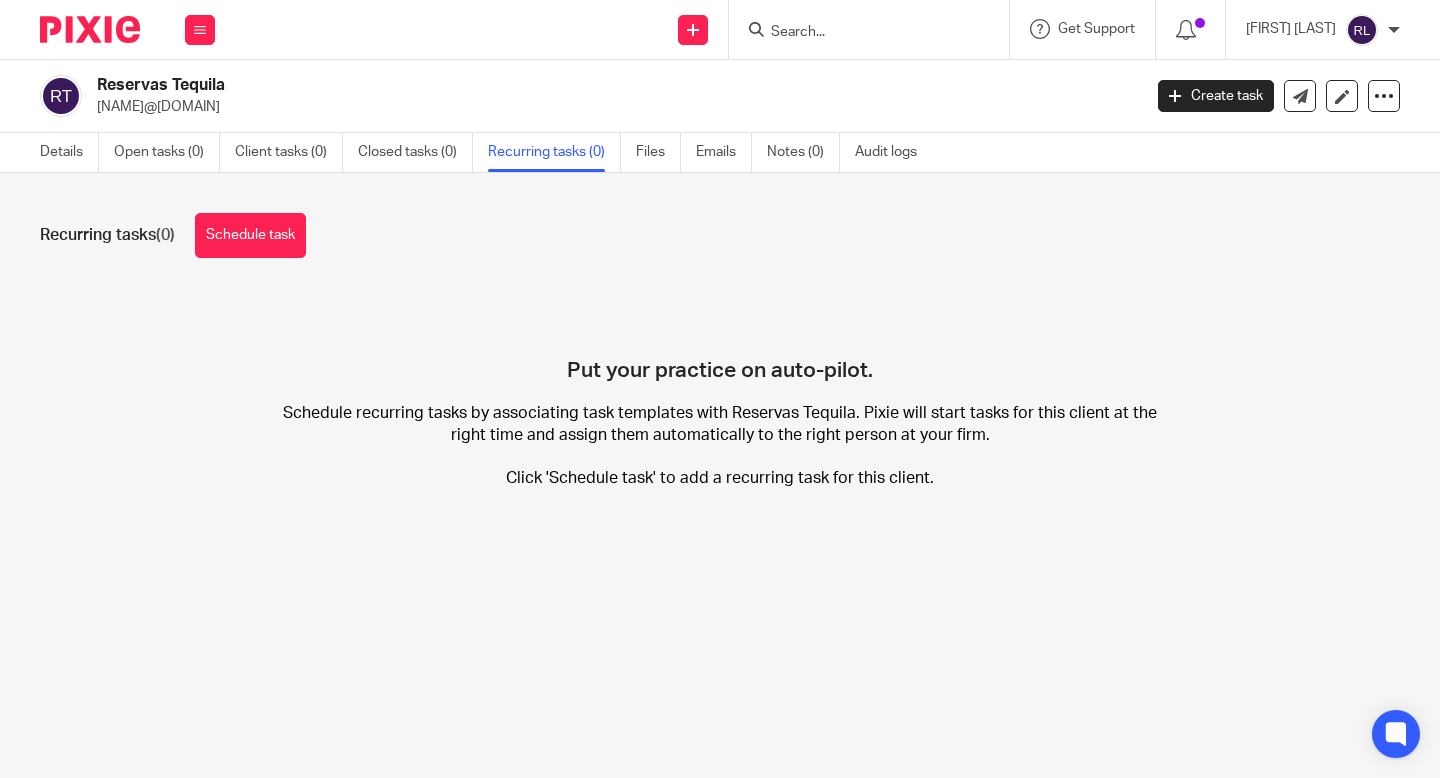 scroll, scrollTop: 0, scrollLeft: 0, axis: both 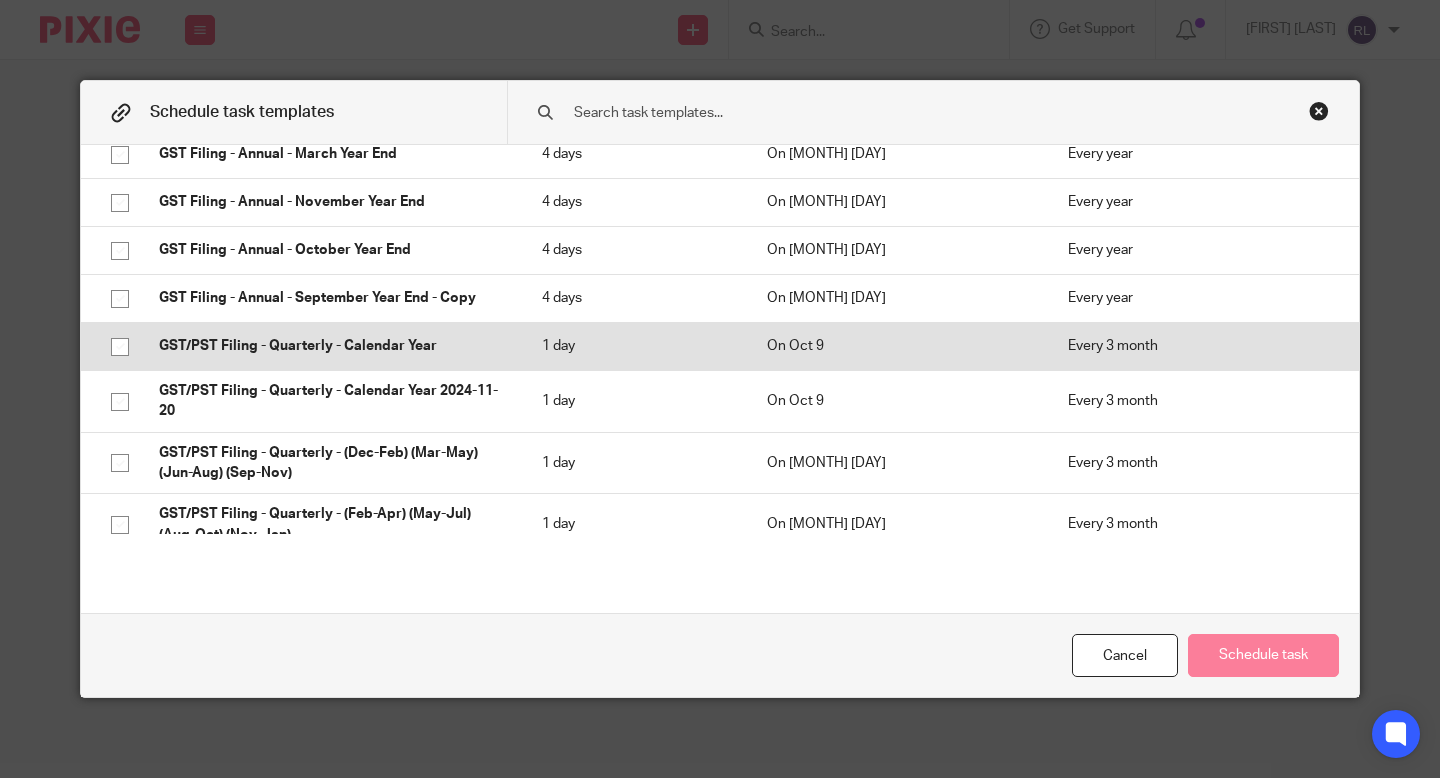 click at bounding box center (120, 347) 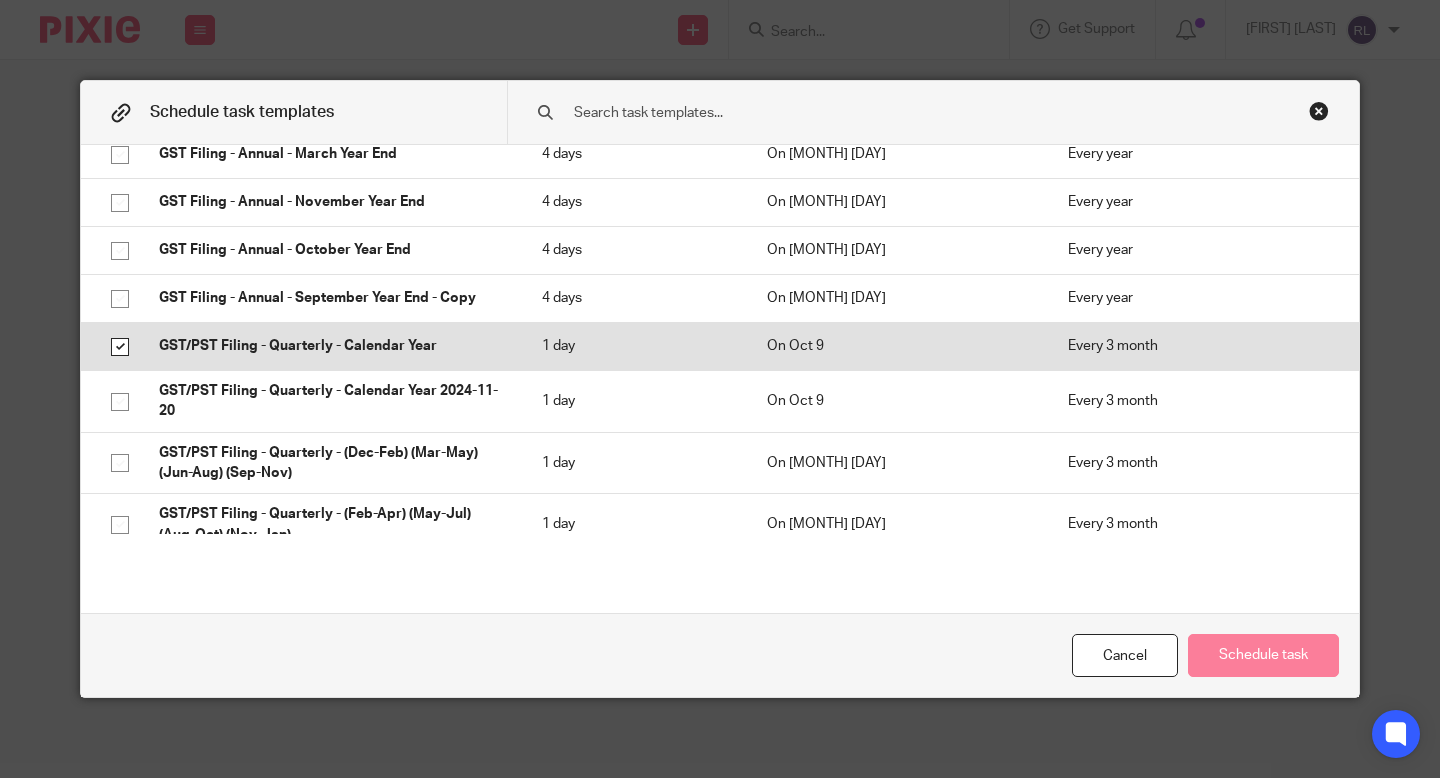 checkbox on "true" 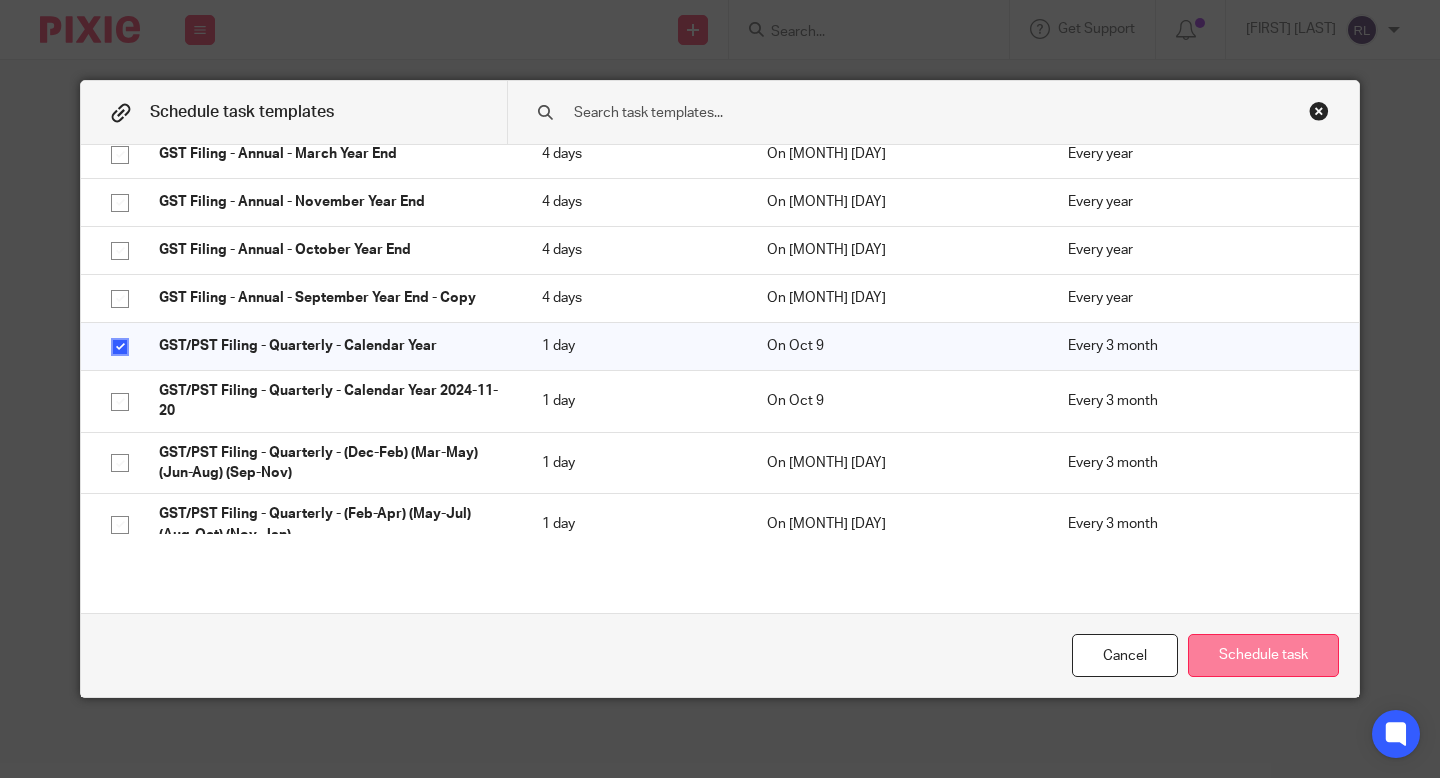 click on "Schedule task" at bounding box center [1263, 655] 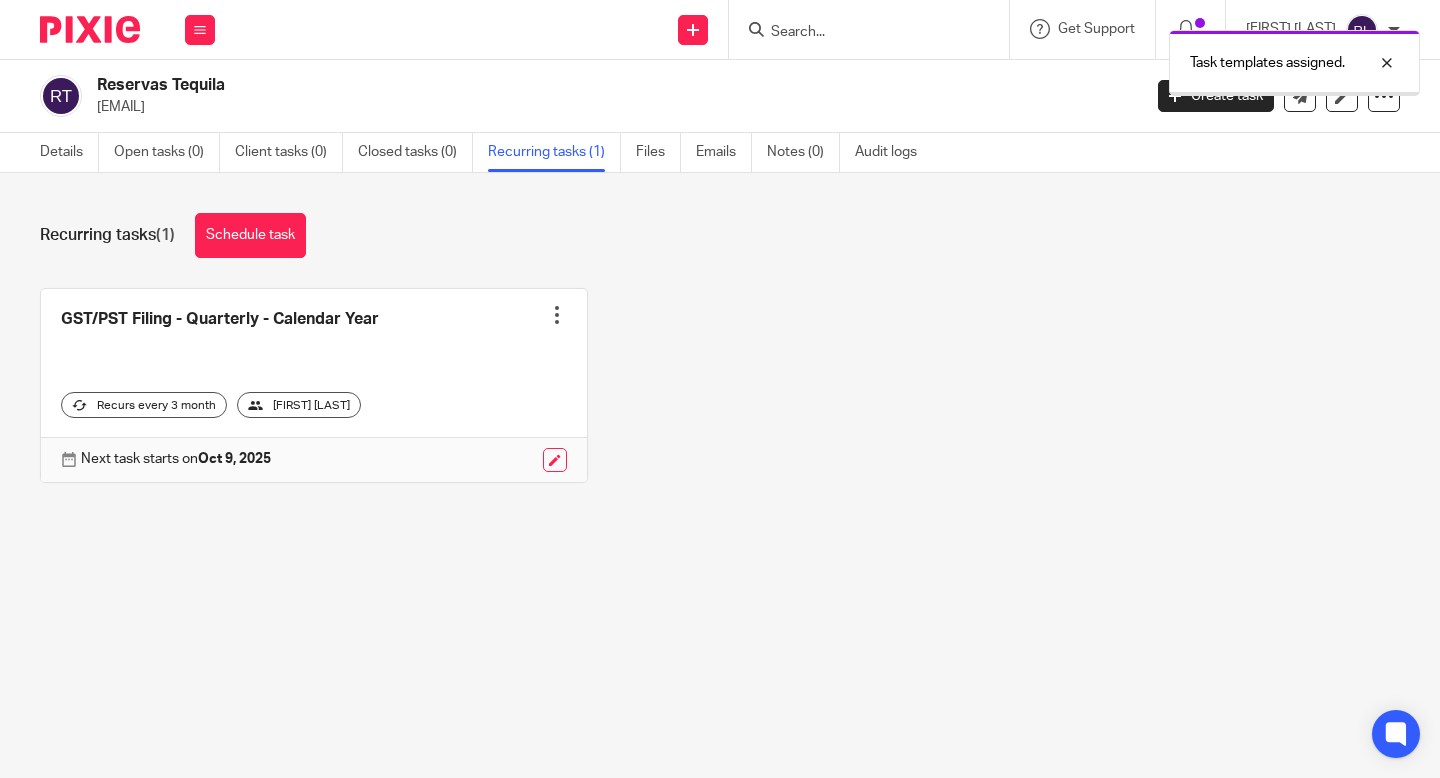 scroll, scrollTop: 0, scrollLeft: 0, axis: both 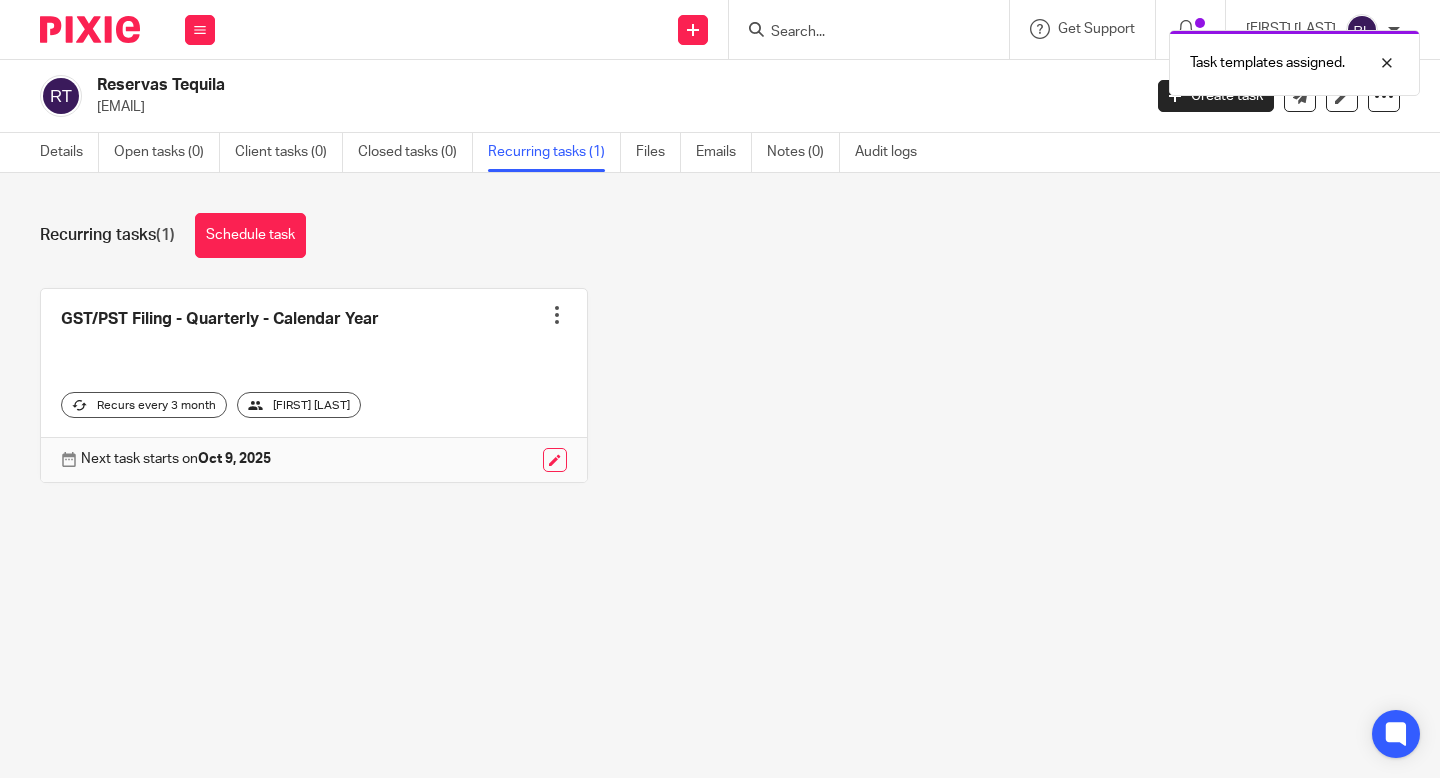 click at bounding box center (557, 315) 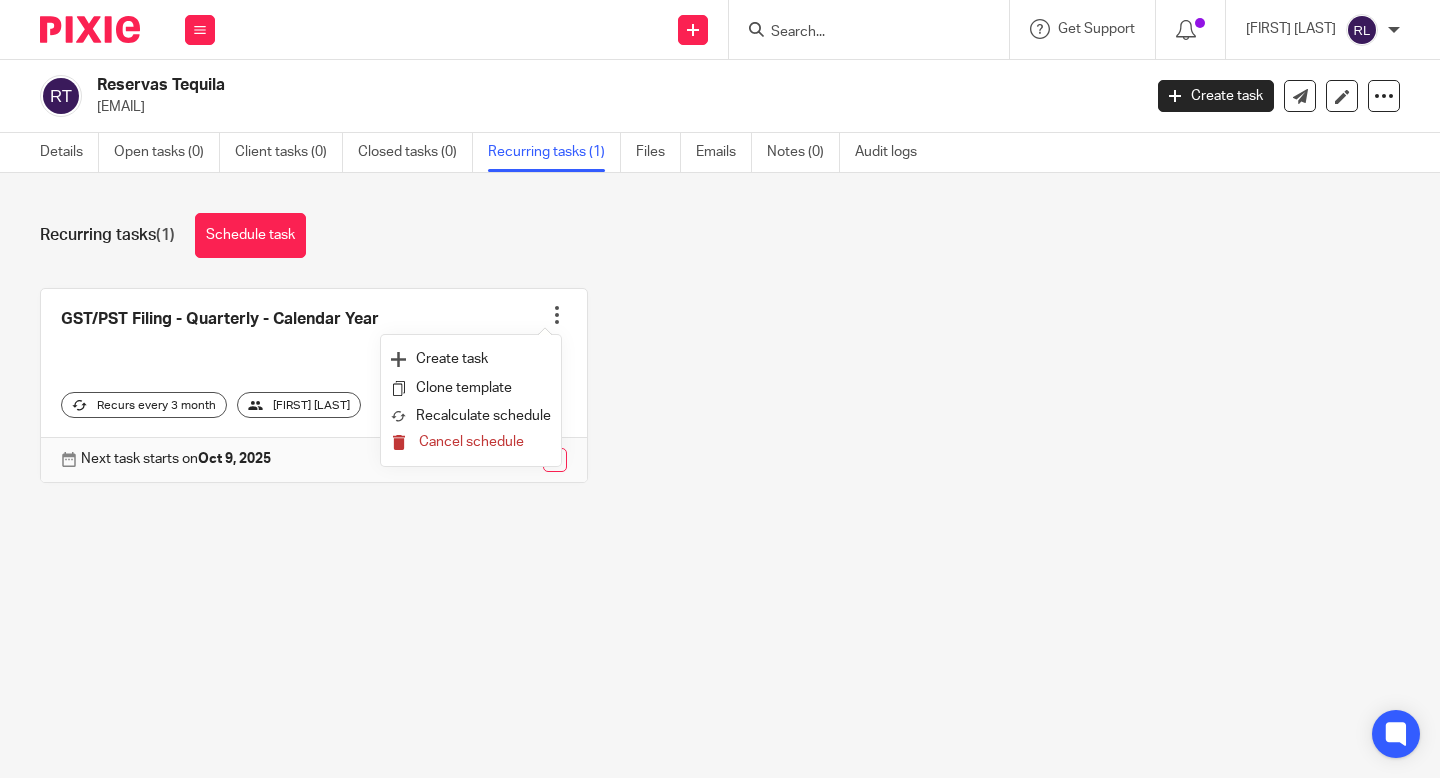 click on "Cancel schedule" at bounding box center [471, 442] 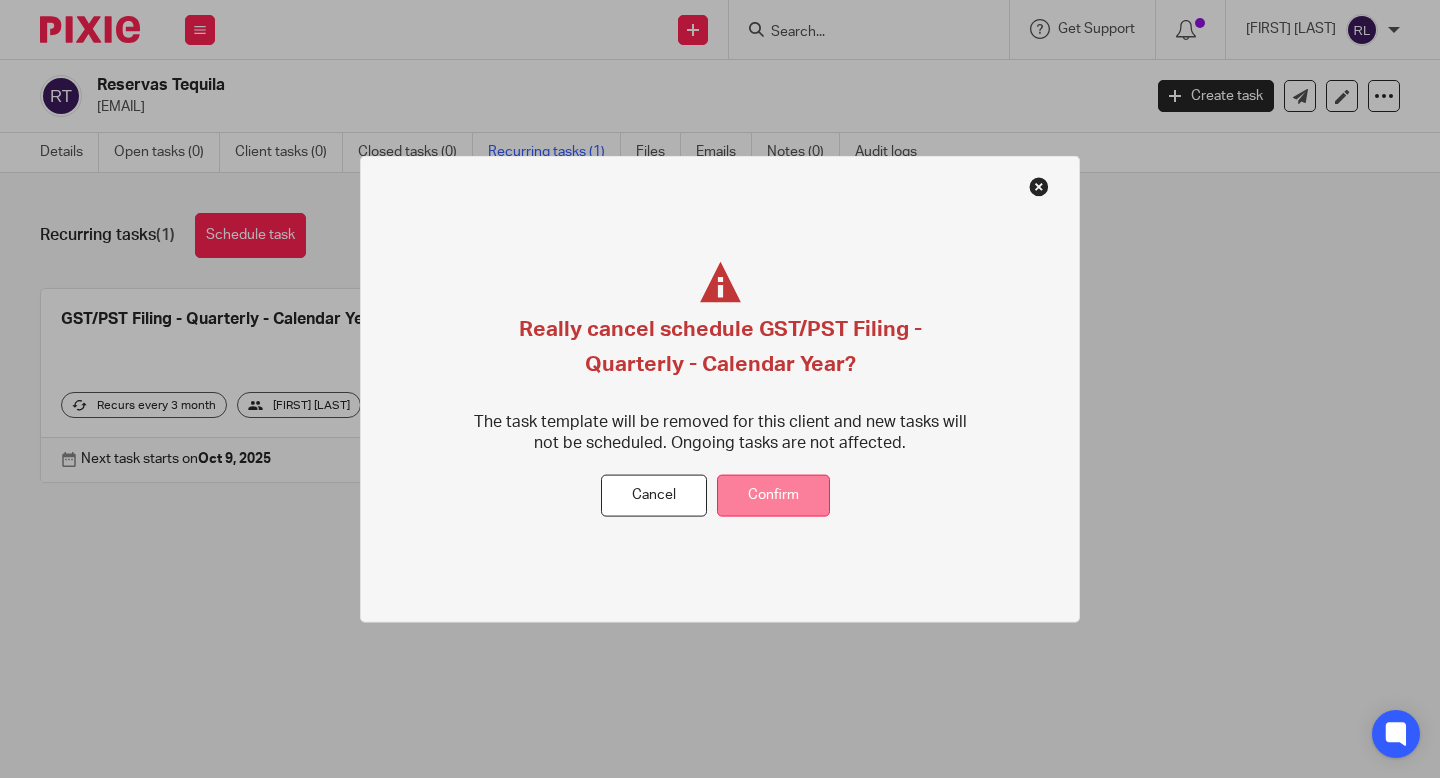 click on "Confirm" at bounding box center (773, 495) 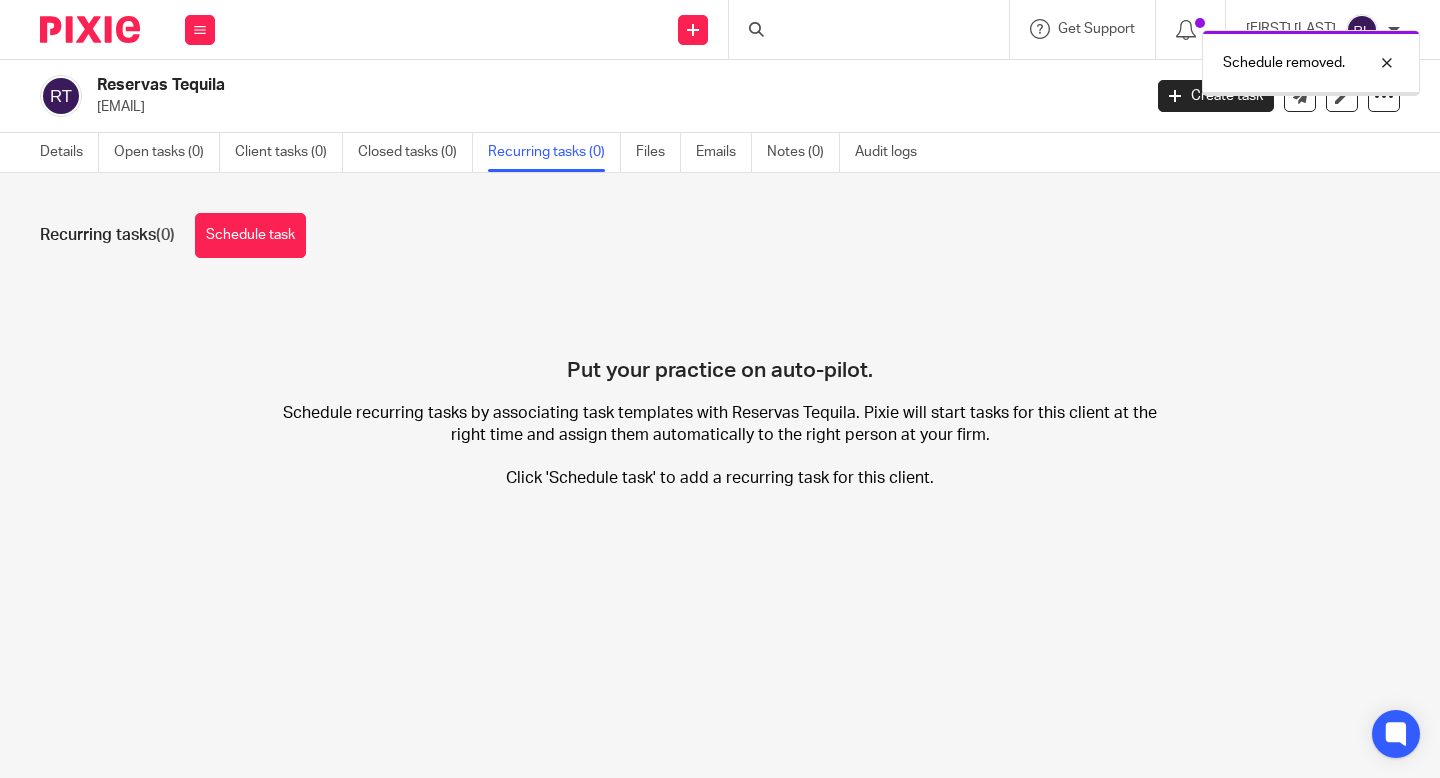 scroll, scrollTop: 0, scrollLeft: 0, axis: both 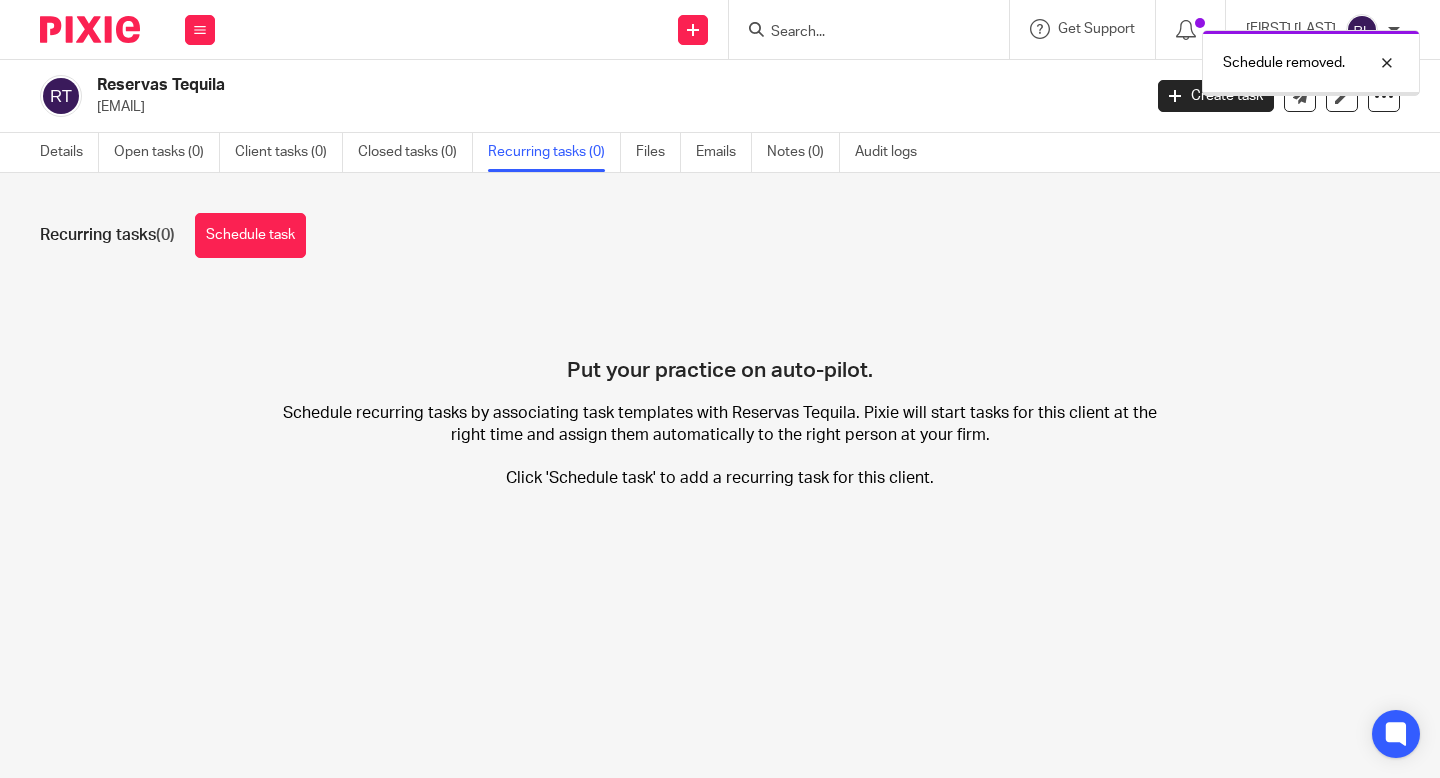 click on "Recurring tasks
(0)
Schedule task
Put your practice on auto-pilot.
Schedule recurring tasks by associating task templates with Reservas Tequila. Pixie will start tasks for this client at the right time and assign them automatically to the right person at your firm. Click 'Schedule task' to add a recurring task for this client." at bounding box center (720, 366) 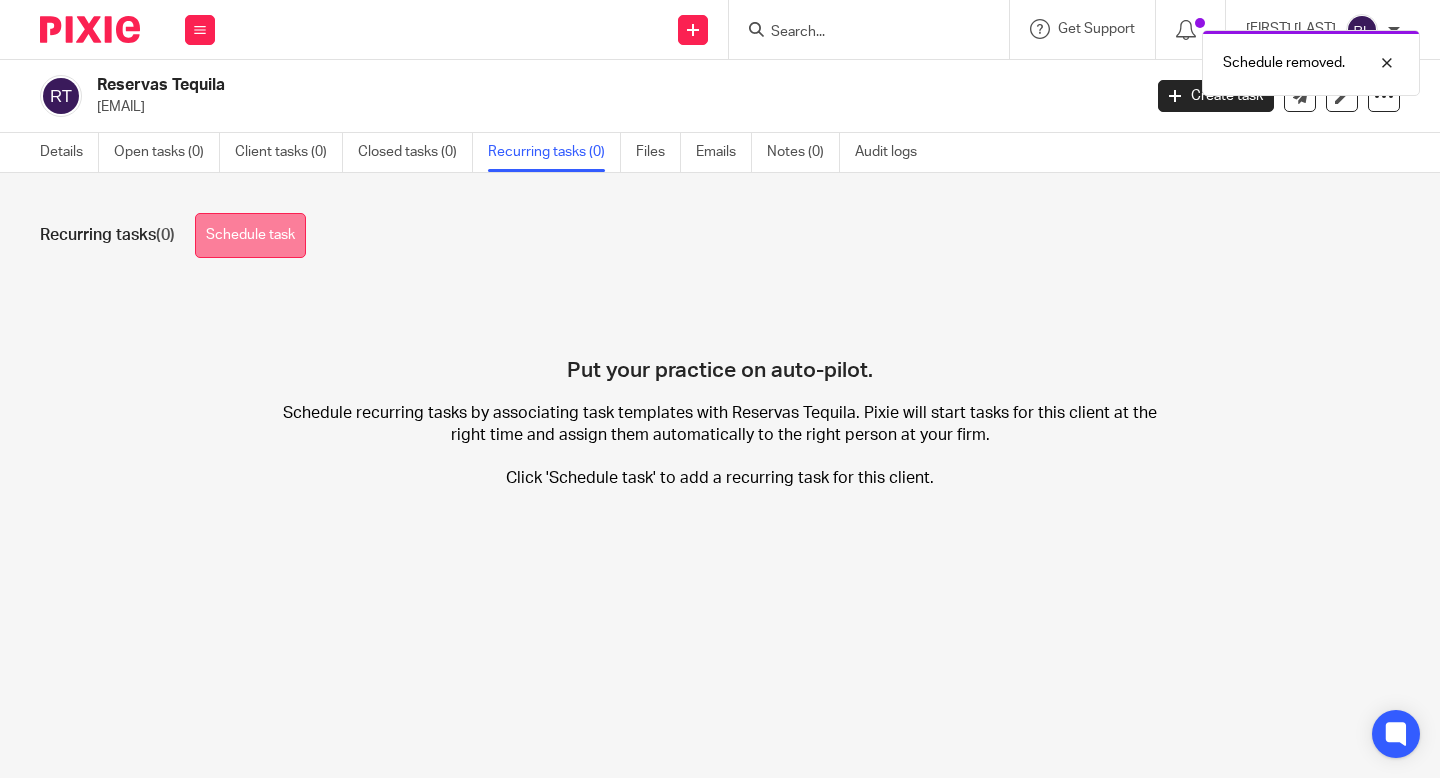 click on "Schedule task" at bounding box center (250, 235) 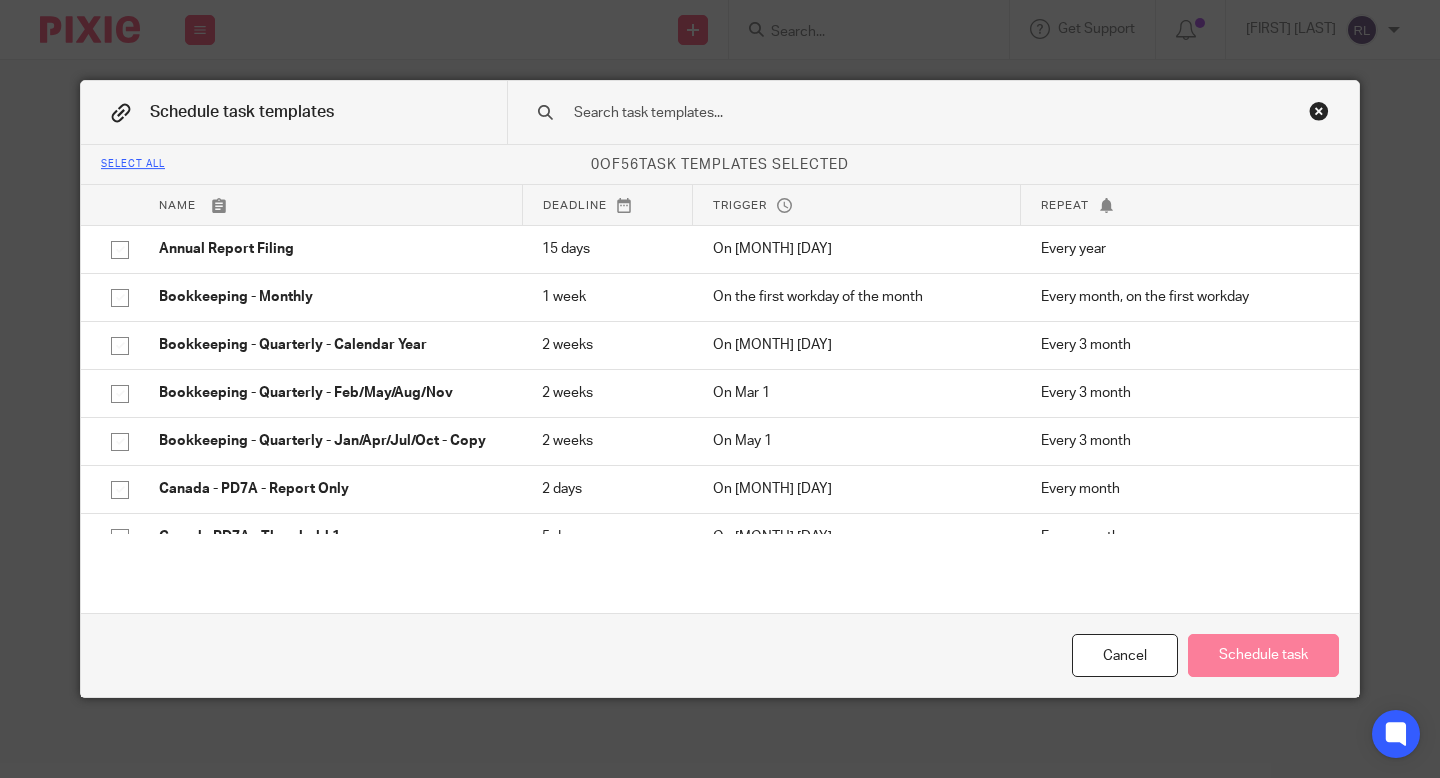scroll, scrollTop: 0, scrollLeft: 0, axis: both 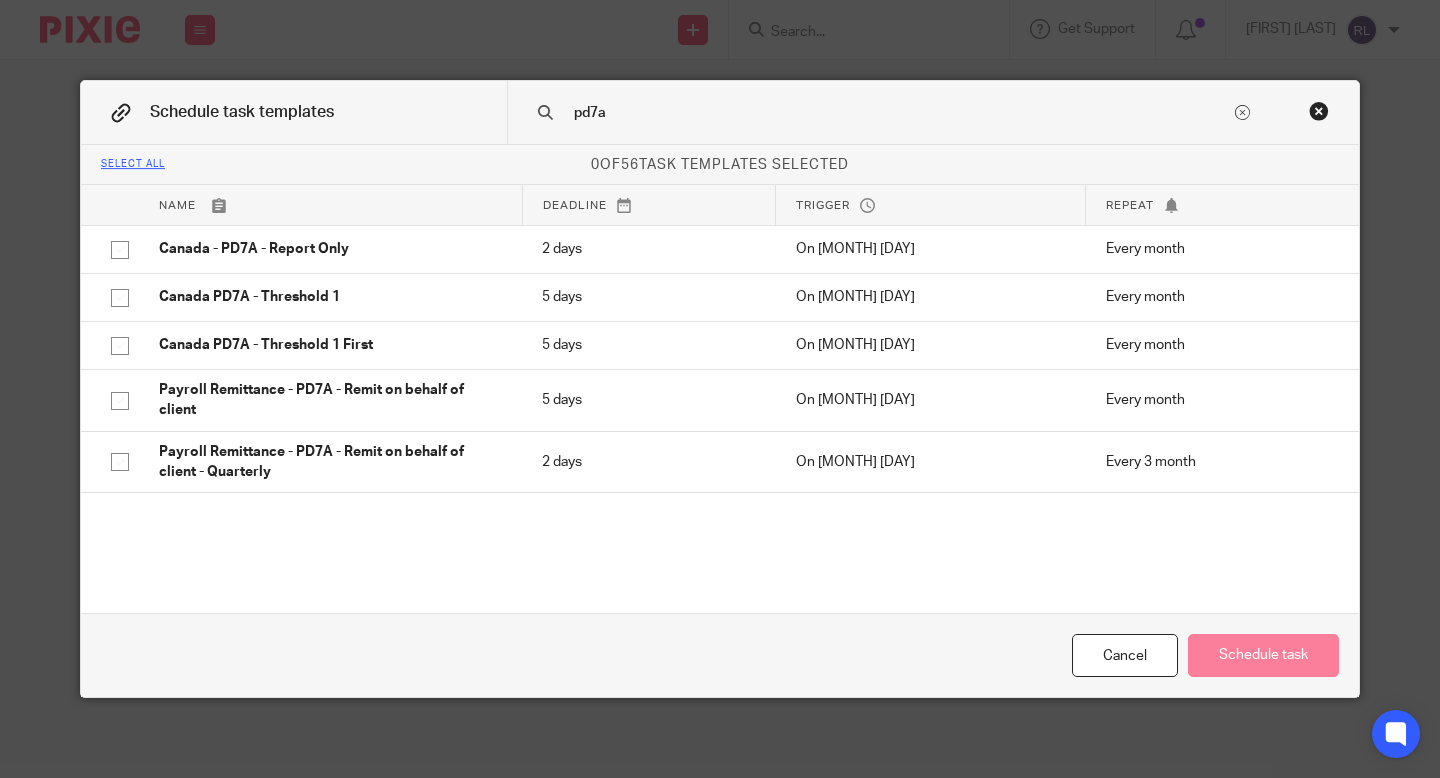 type on "pd7a" 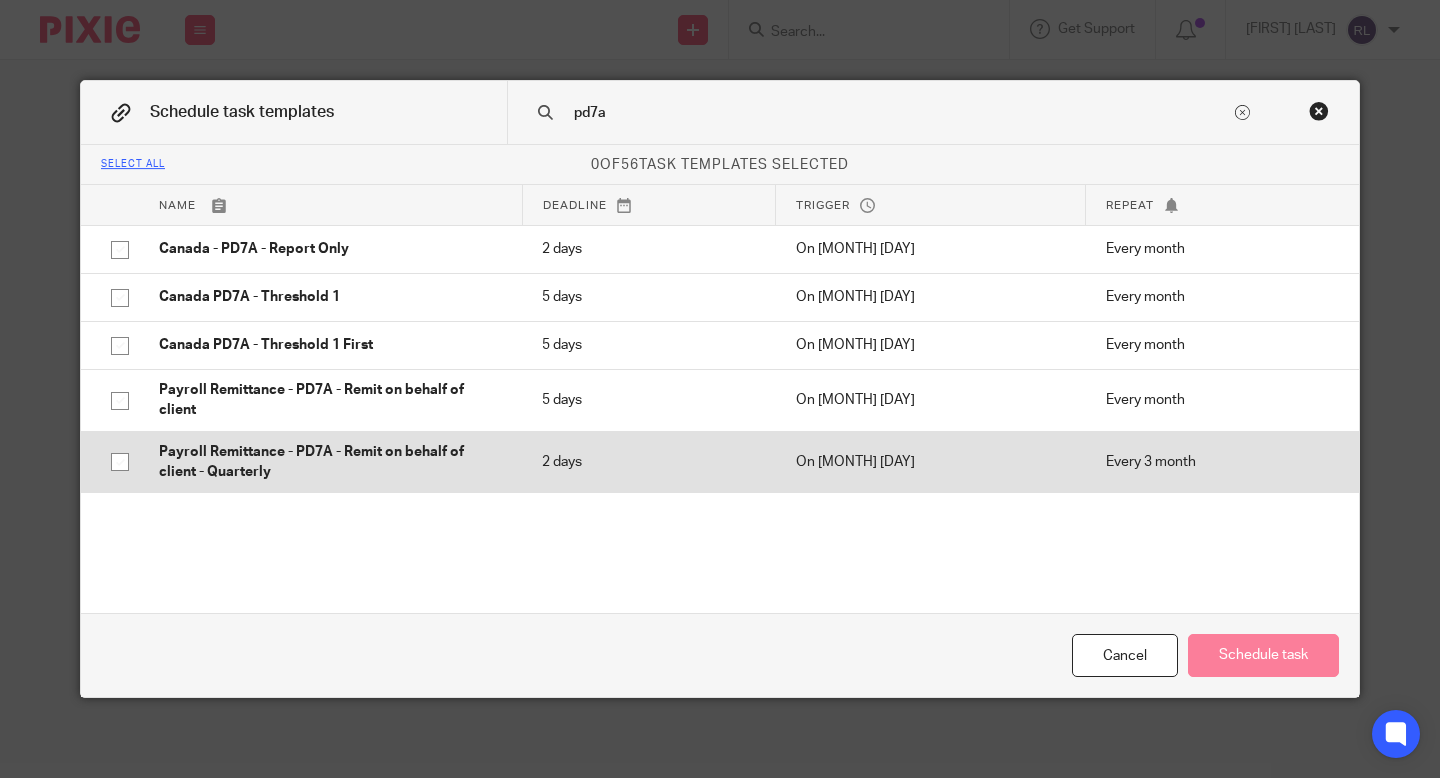 click at bounding box center [120, 462] 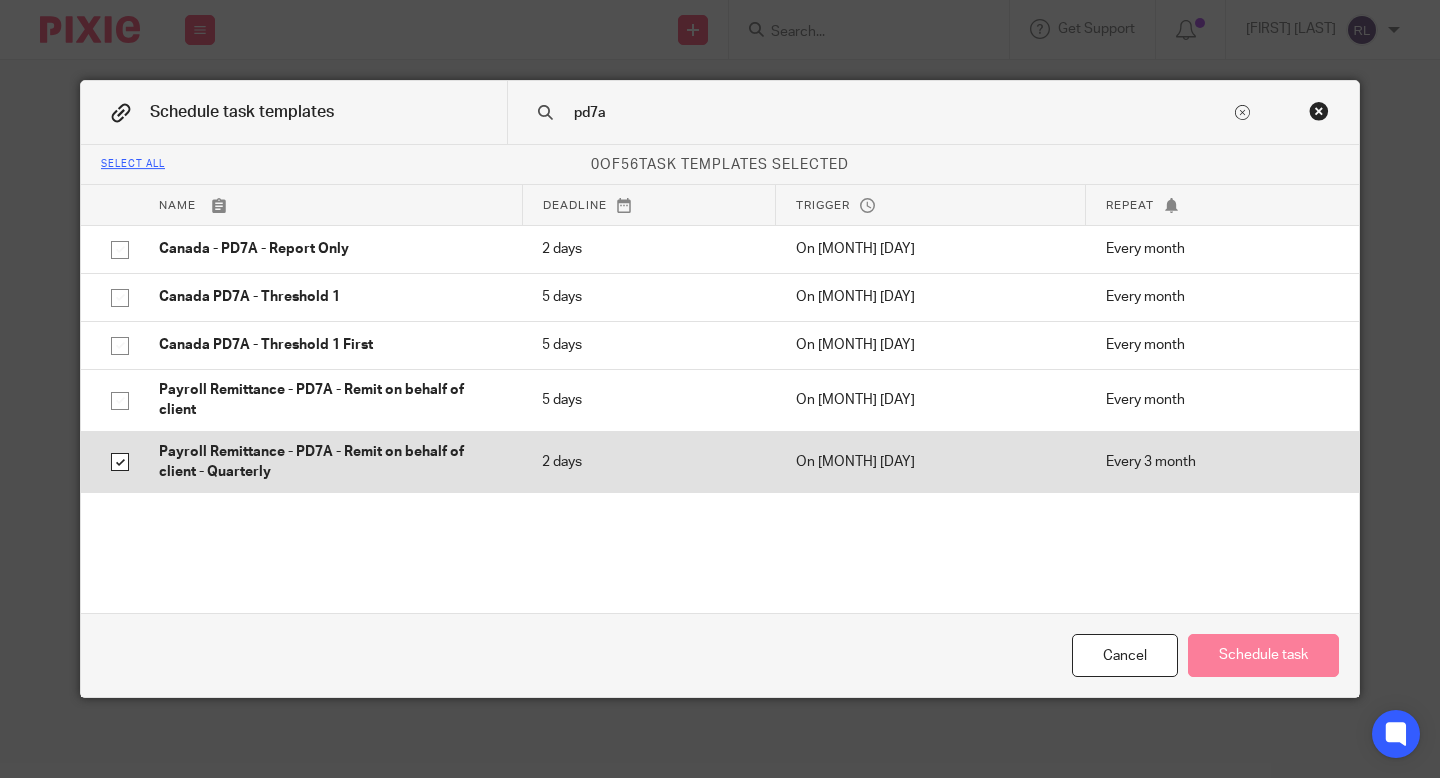 checkbox on "true" 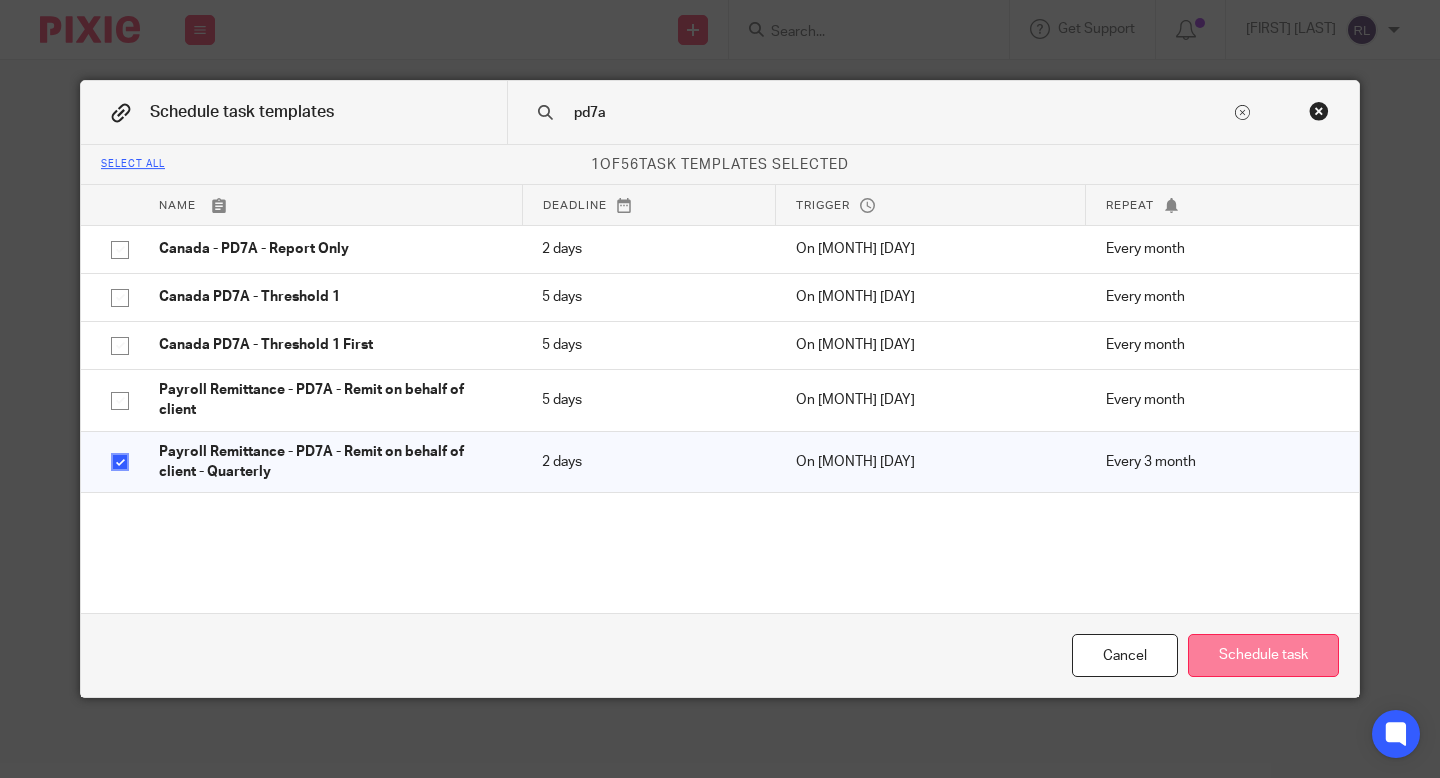 click on "Schedule task" at bounding box center (1263, 655) 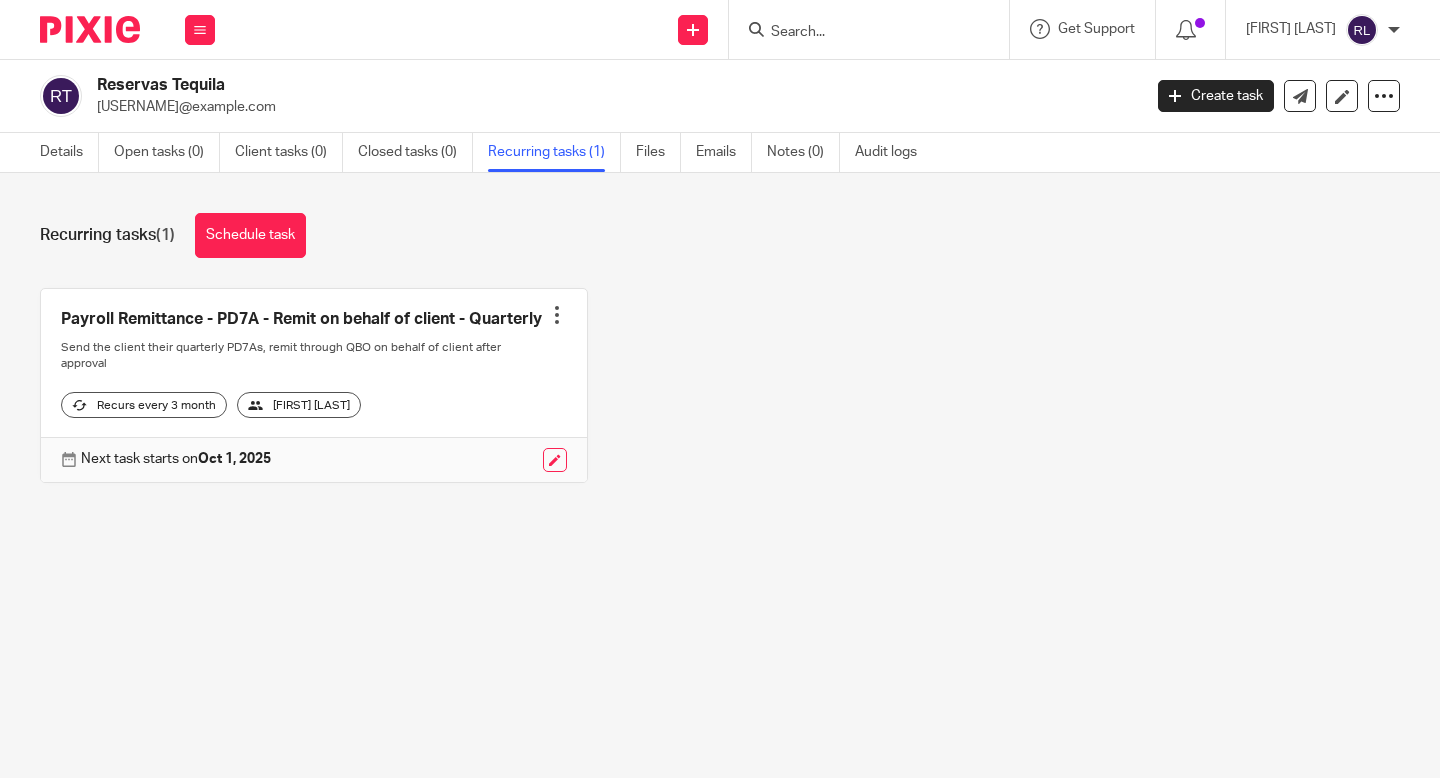 scroll, scrollTop: 0, scrollLeft: 0, axis: both 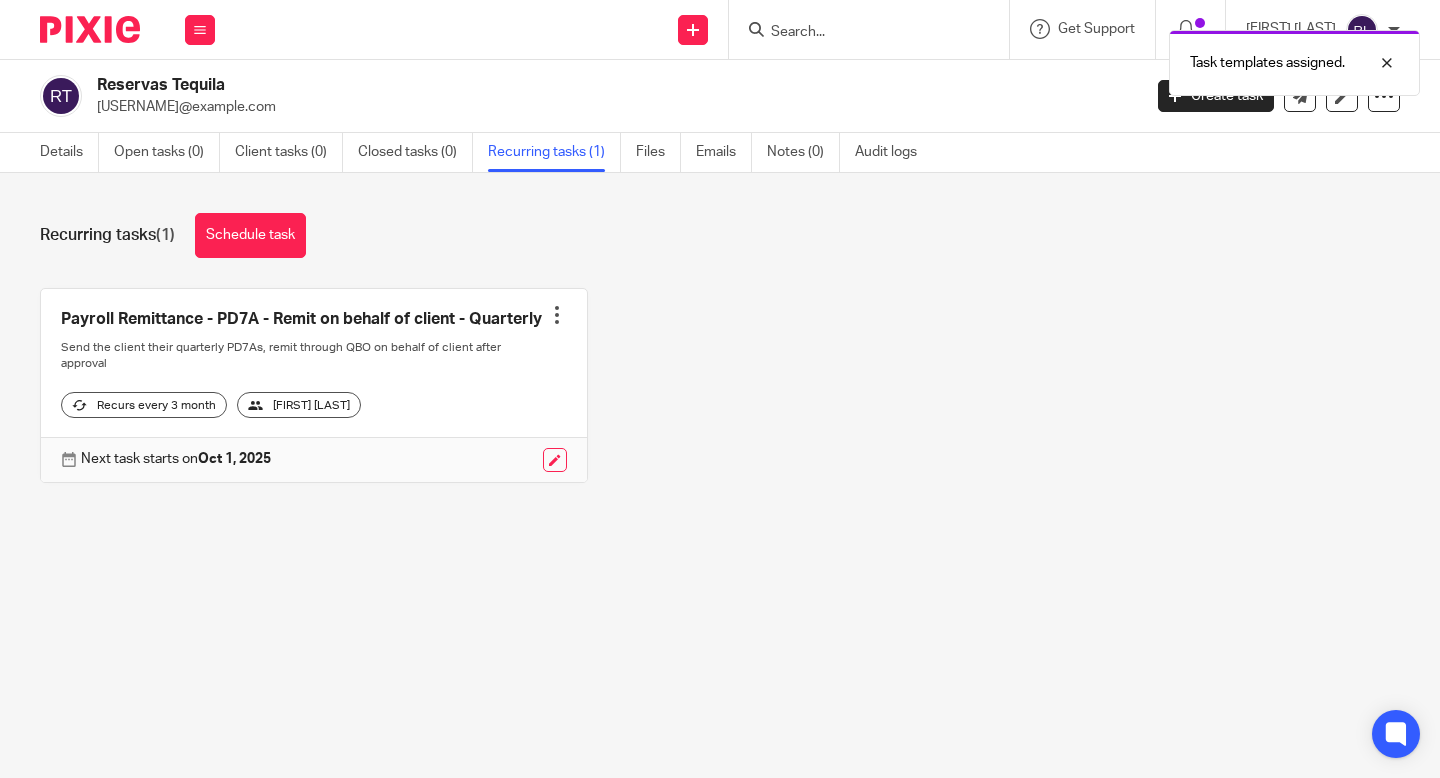 click on "[FIRST] [LAST]" at bounding box center (299, 405) 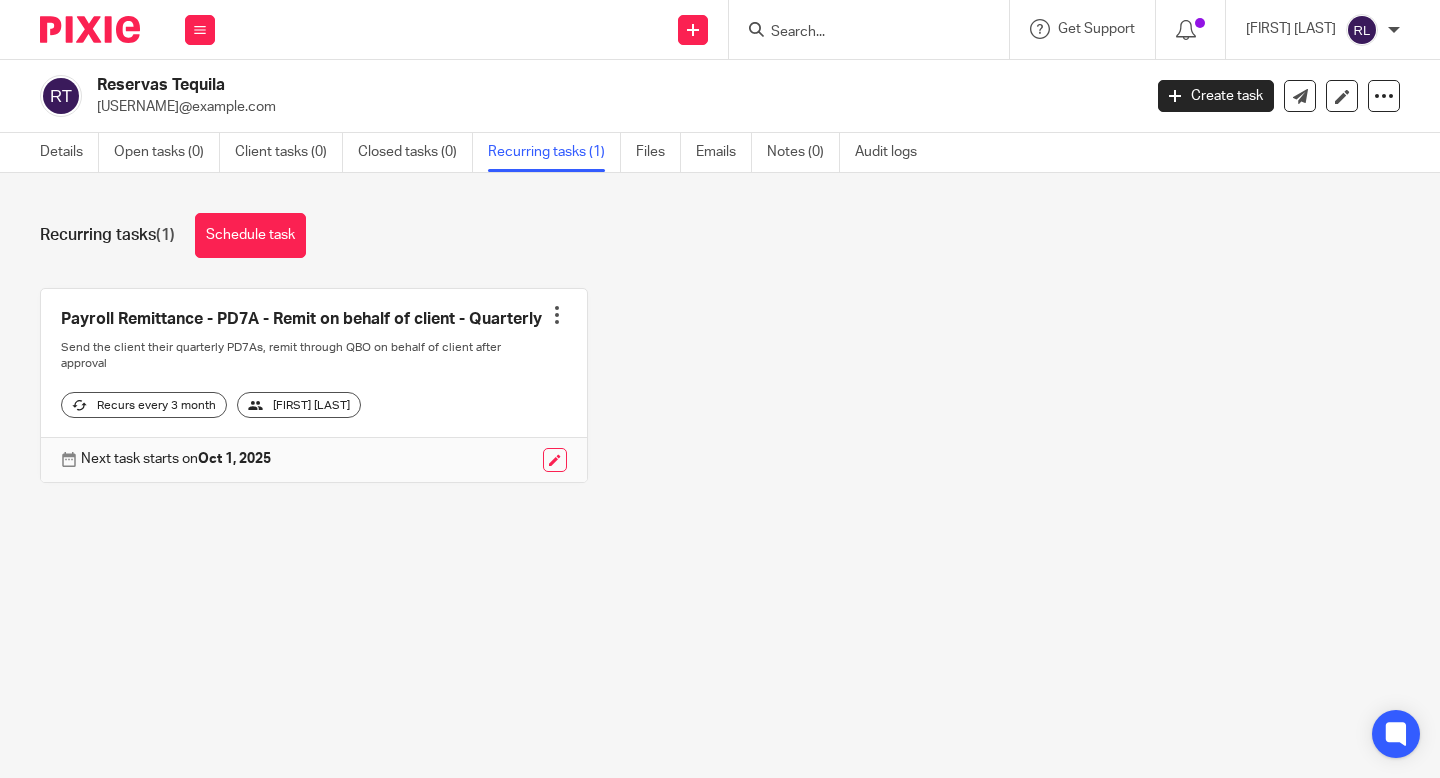 click at bounding box center (557, 315) 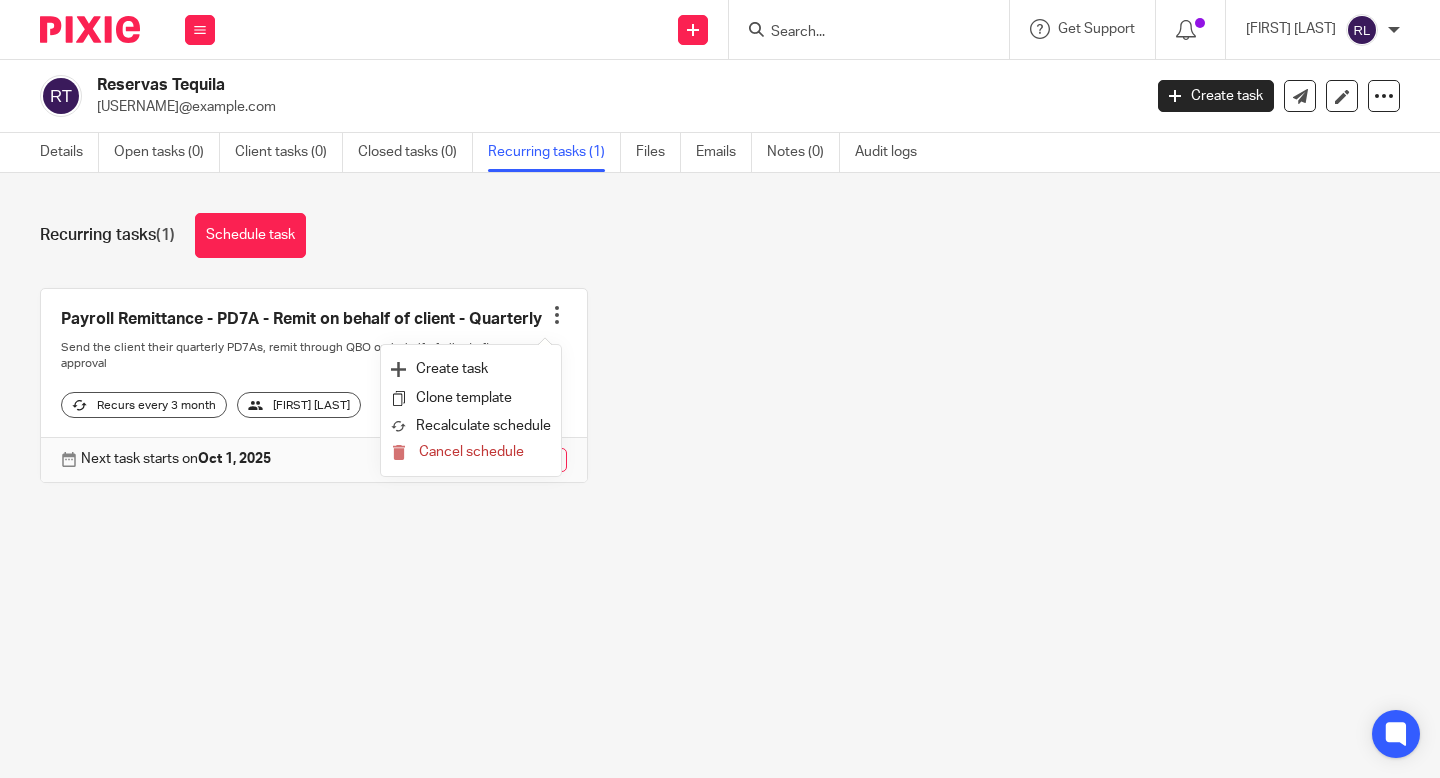 click on "Payroll Remittance - PD7A  - Remit on behalf of client - Quarterly
Create task
Clone template
Recalculate schedule
Cancel schedule
Send the client their quarterly PD7As, remit through QBO on behalf of client after approval
Recurs every 3 month
Kim Zimmerman
Next task starts on   Oct 1, 2025" at bounding box center (704, 400) 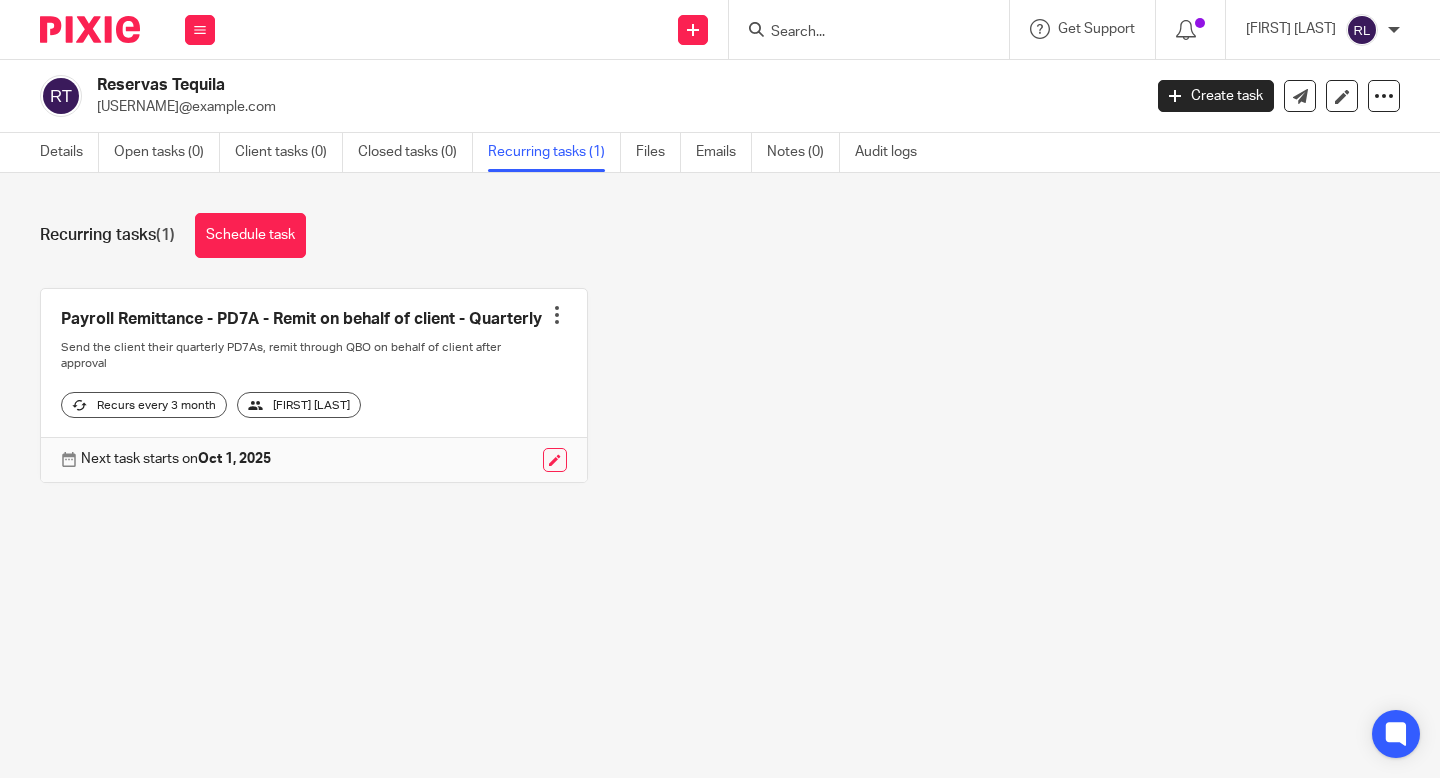 click at bounding box center [555, 460] 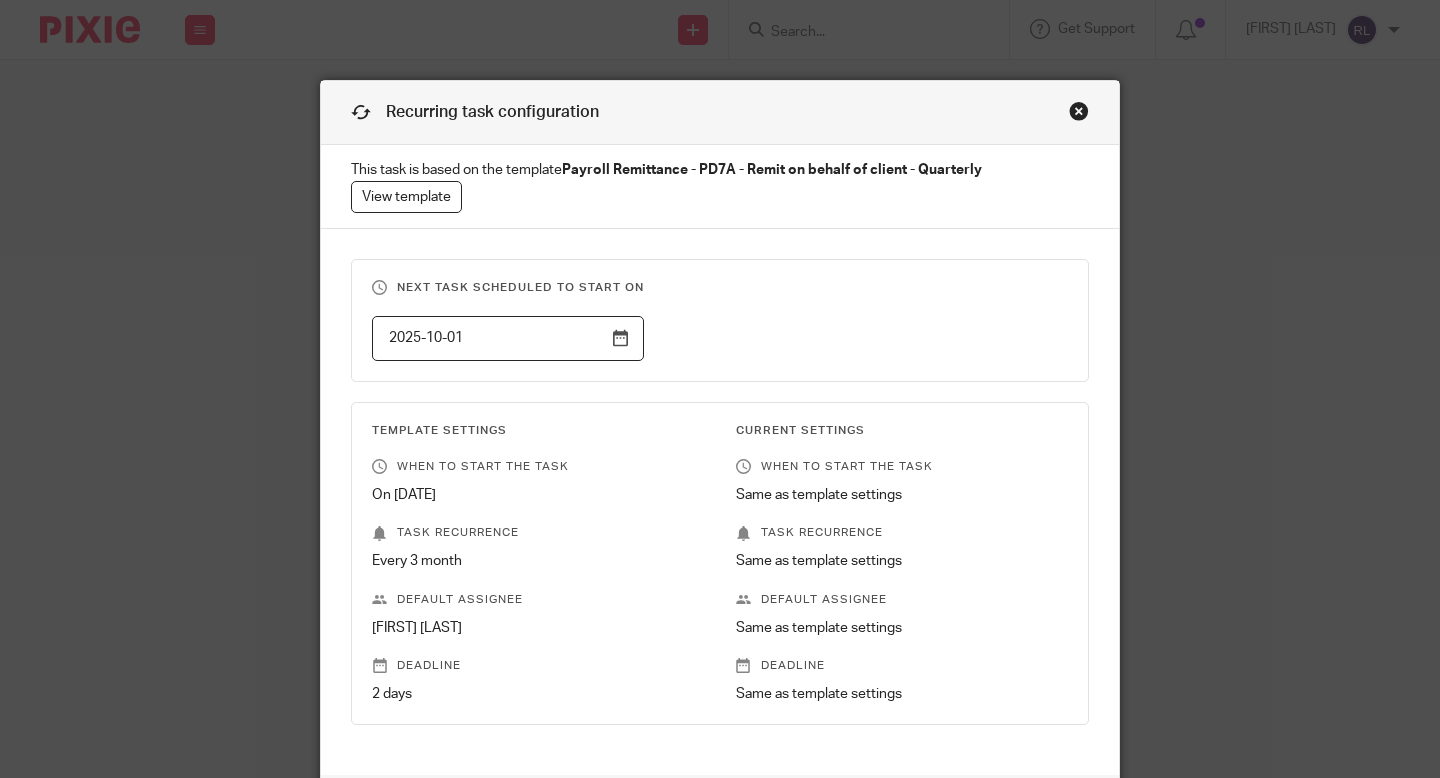 scroll, scrollTop: 0, scrollLeft: 0, axis: both 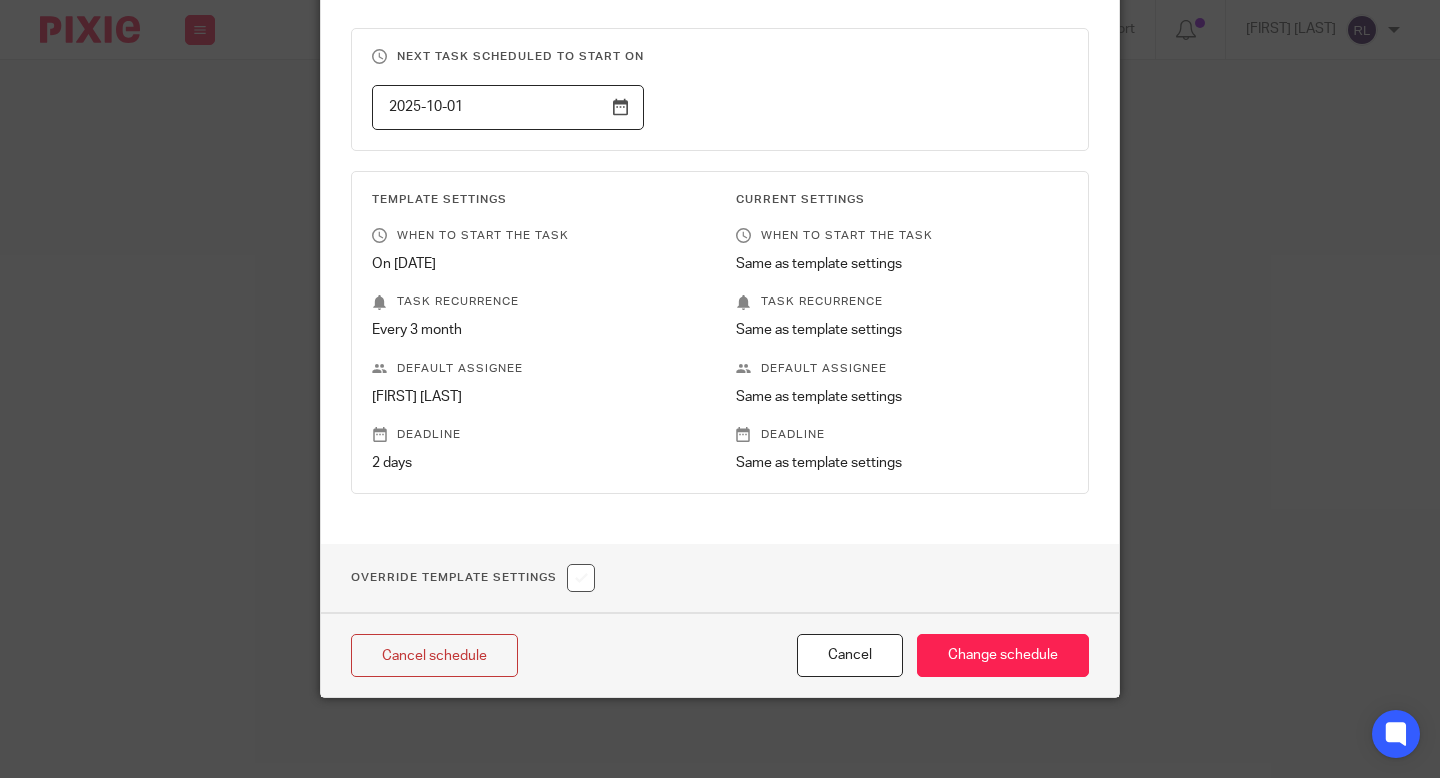 click on "[FIRST] [LAST]" at bounding box center [538, 397] 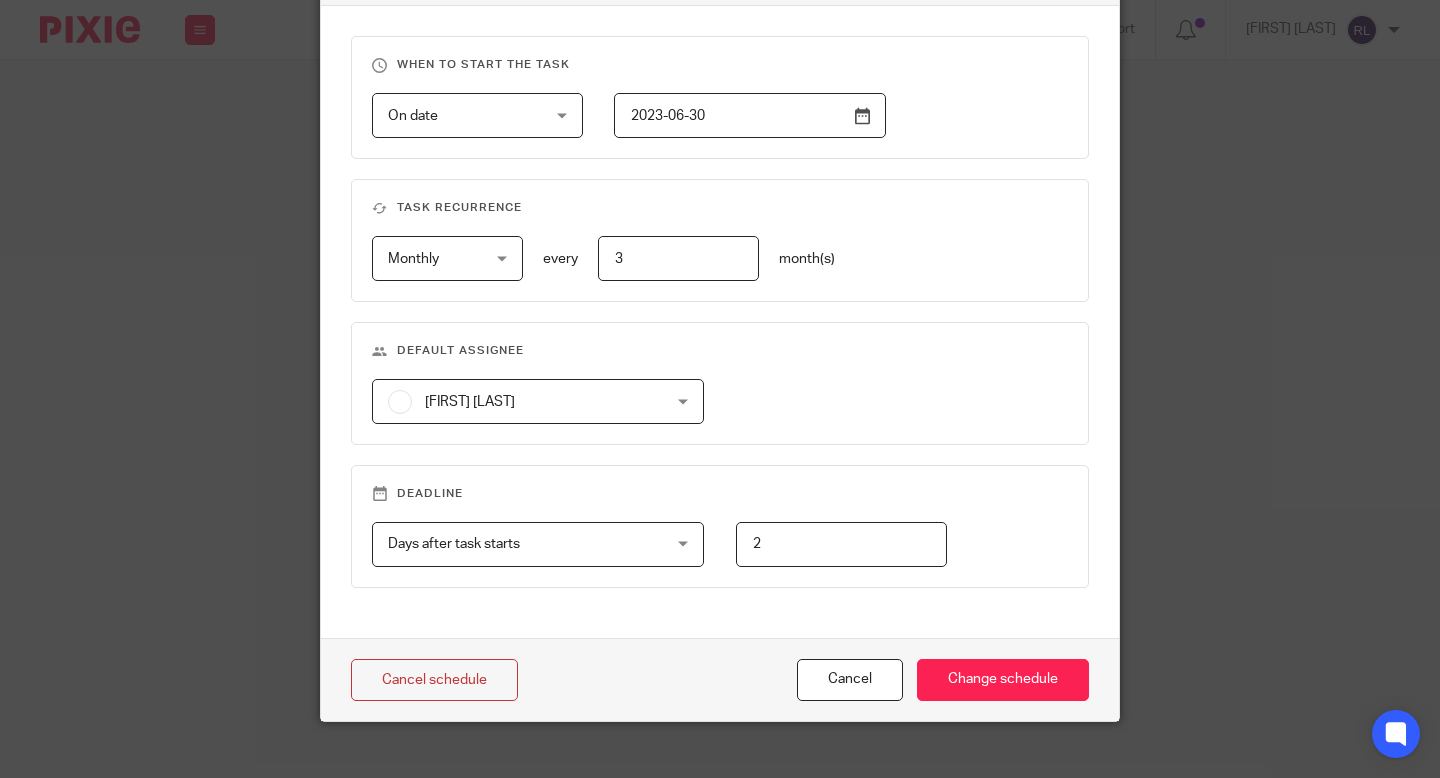 scroll, scrollTop: 870, scrollLeft: 0, axis: vertical 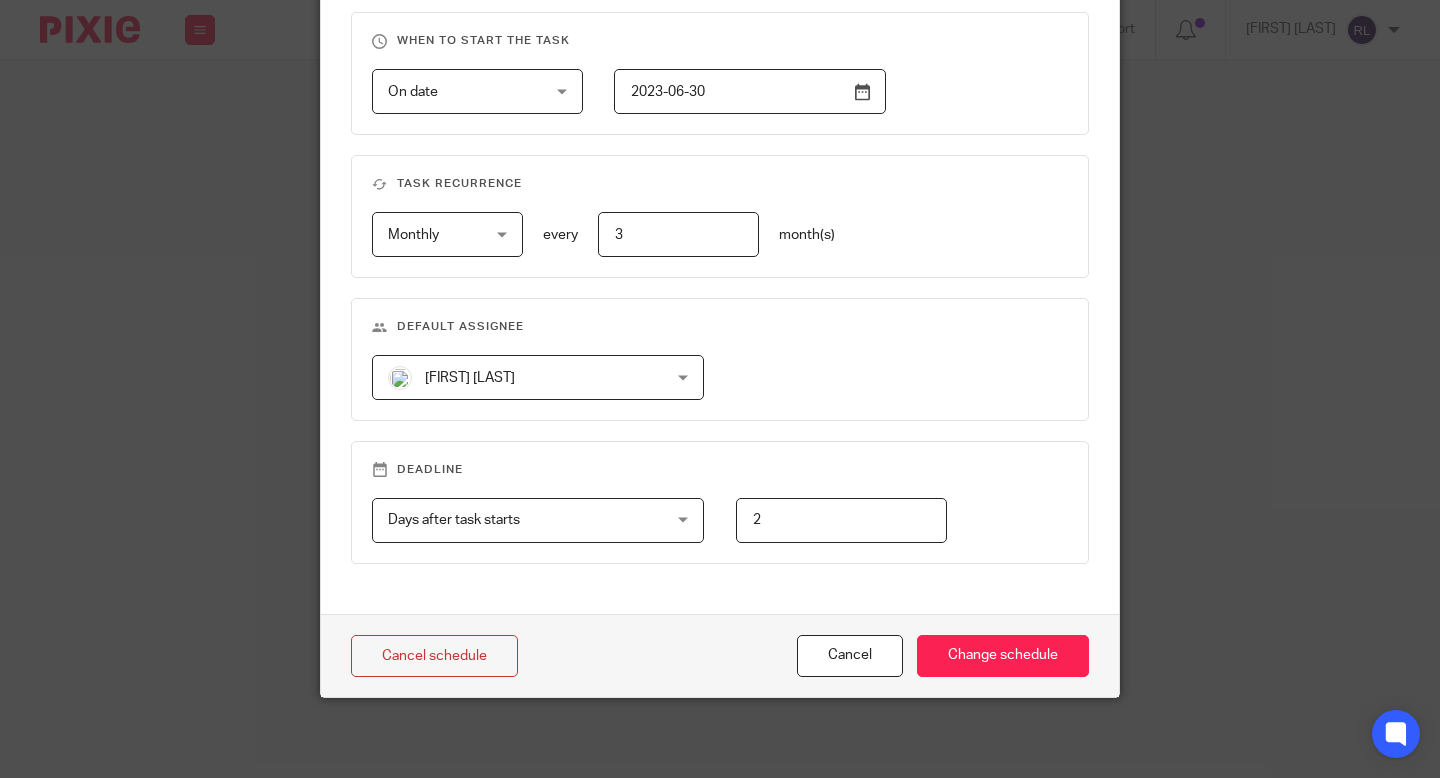 click on "[FIRST] [LAST]
[FIRST] [LAST]" at bounding box center (538, 377) 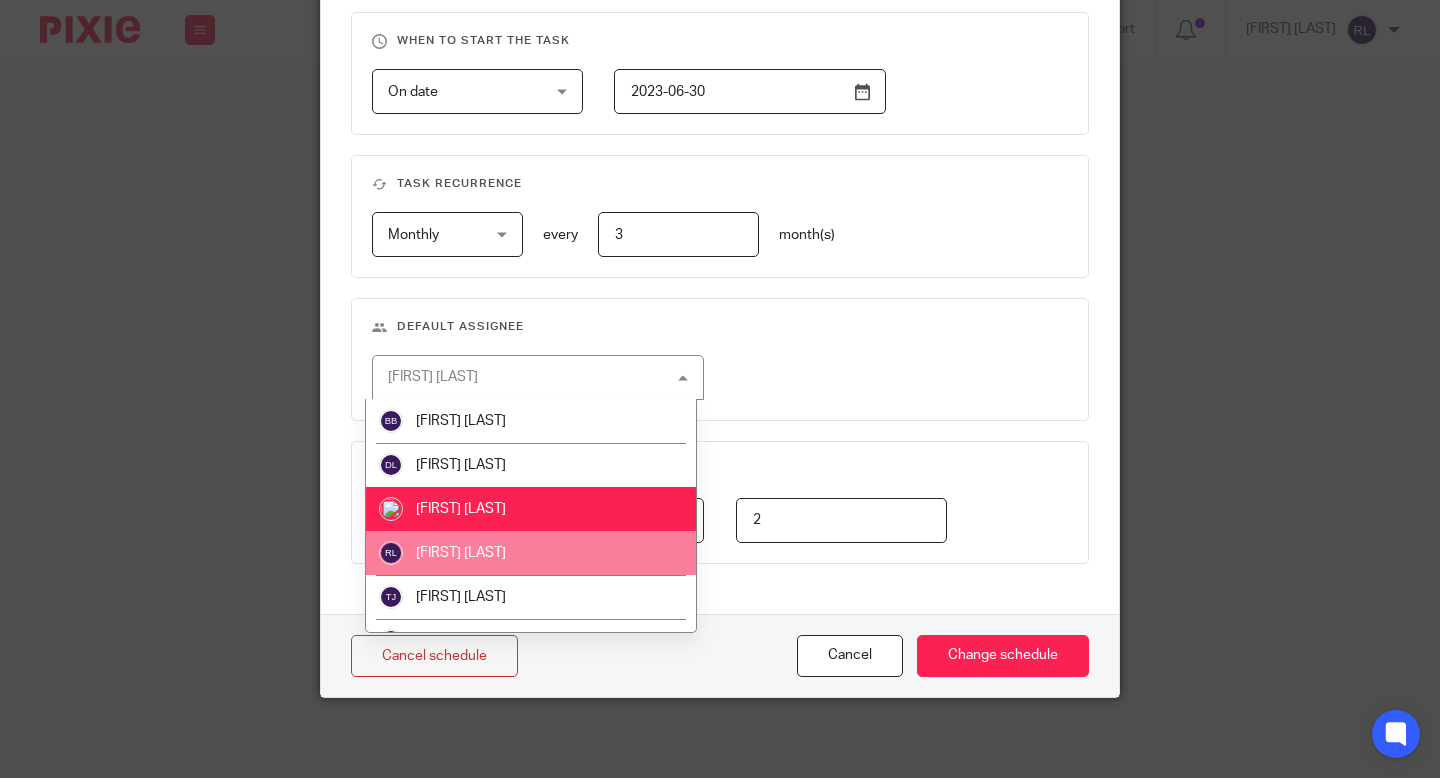 click on "[FIRST] [LAST]" at bounding box center [531, 553] 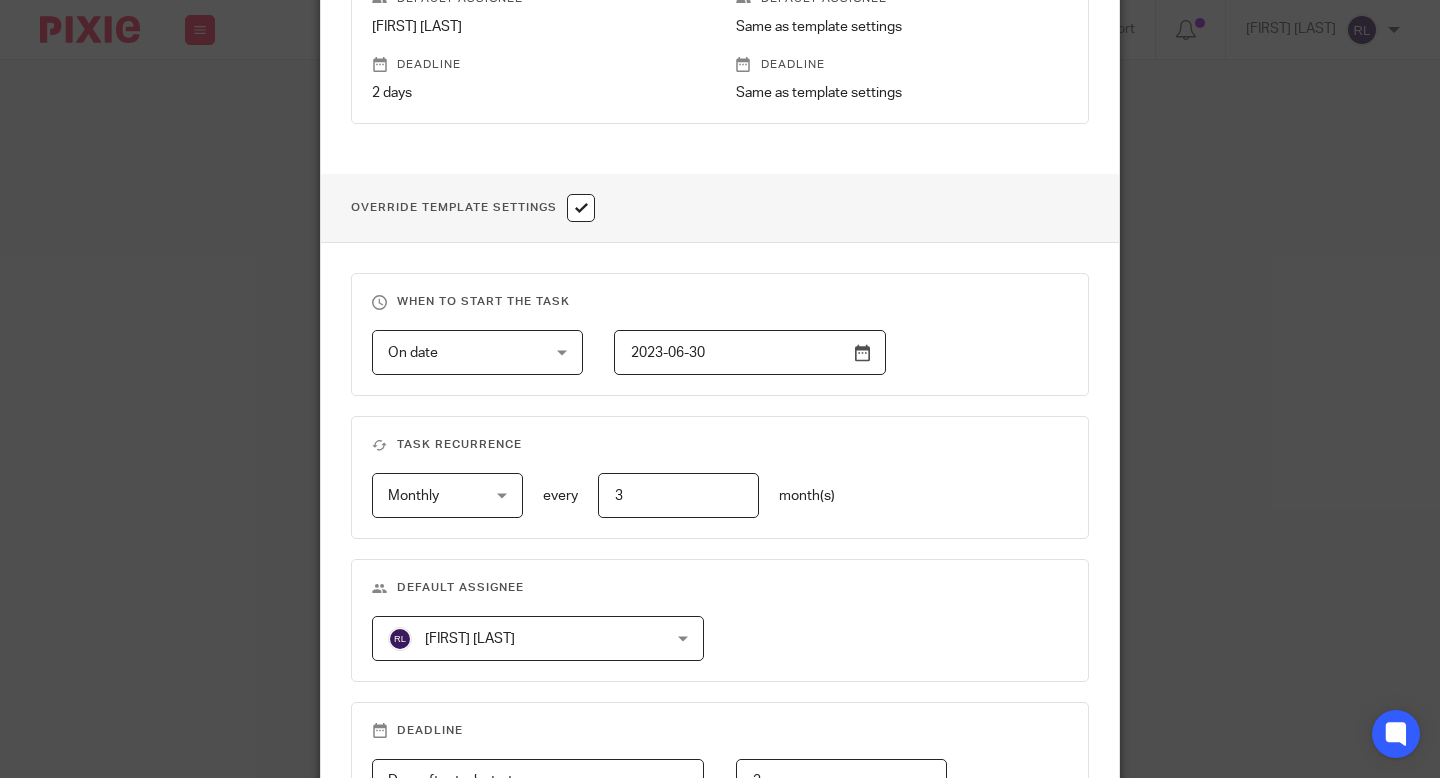 scroll, scrollTop: 610, scrollLeft: 0, axis: vertical 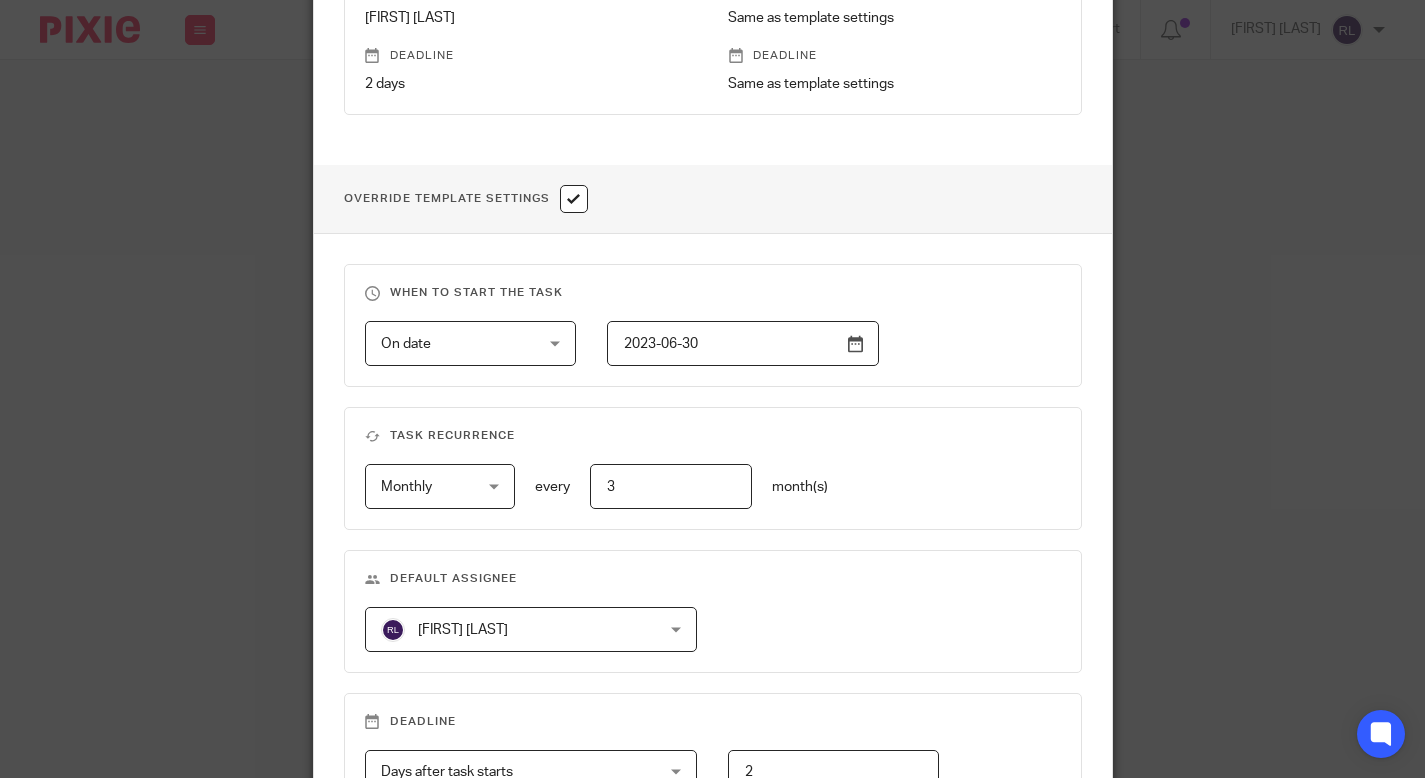 click on "2023-06-30" at bounding box center [743, 343] 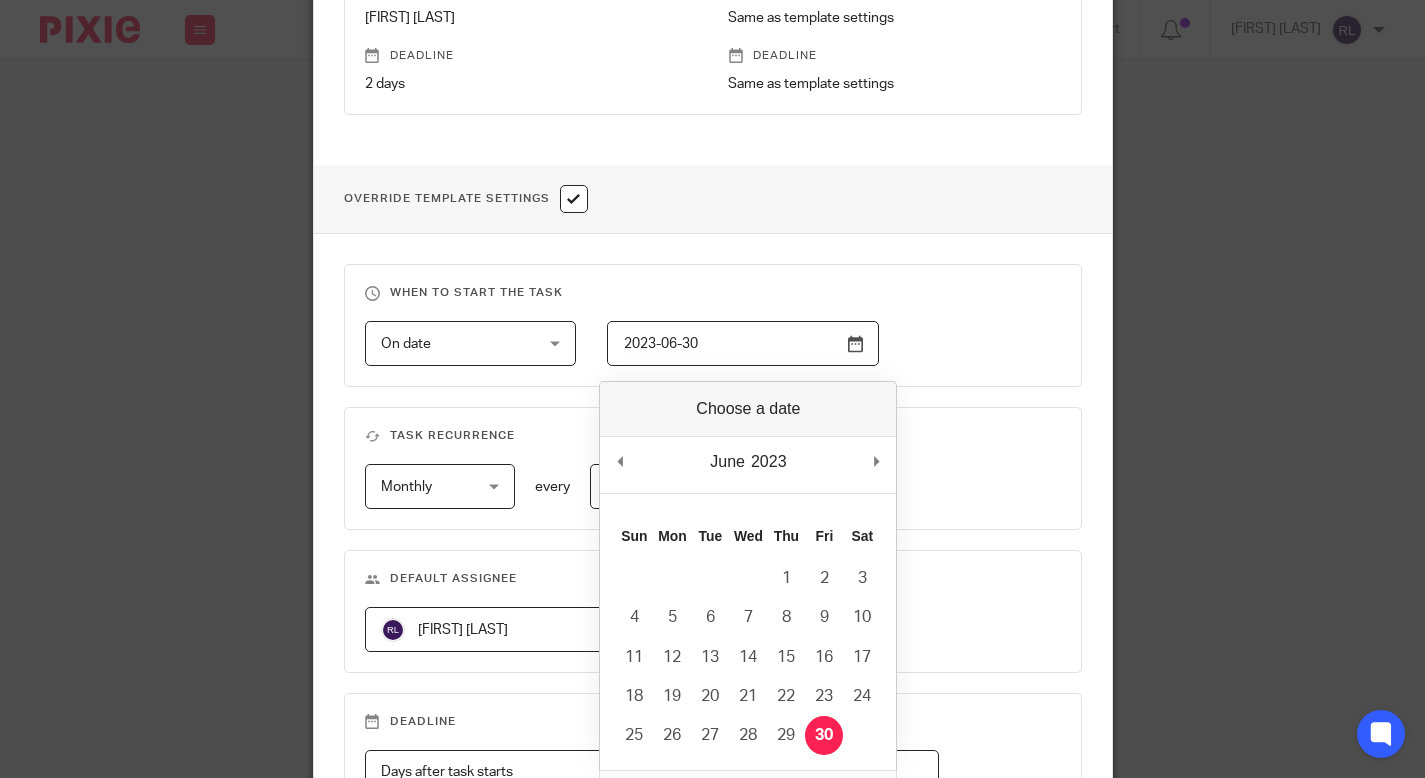 click on "On date
On date
Disable
On date
Week day
Month day
On client date field
JobTemplate::TriggerDate   [DATE]" at bounding box center [696, 343] 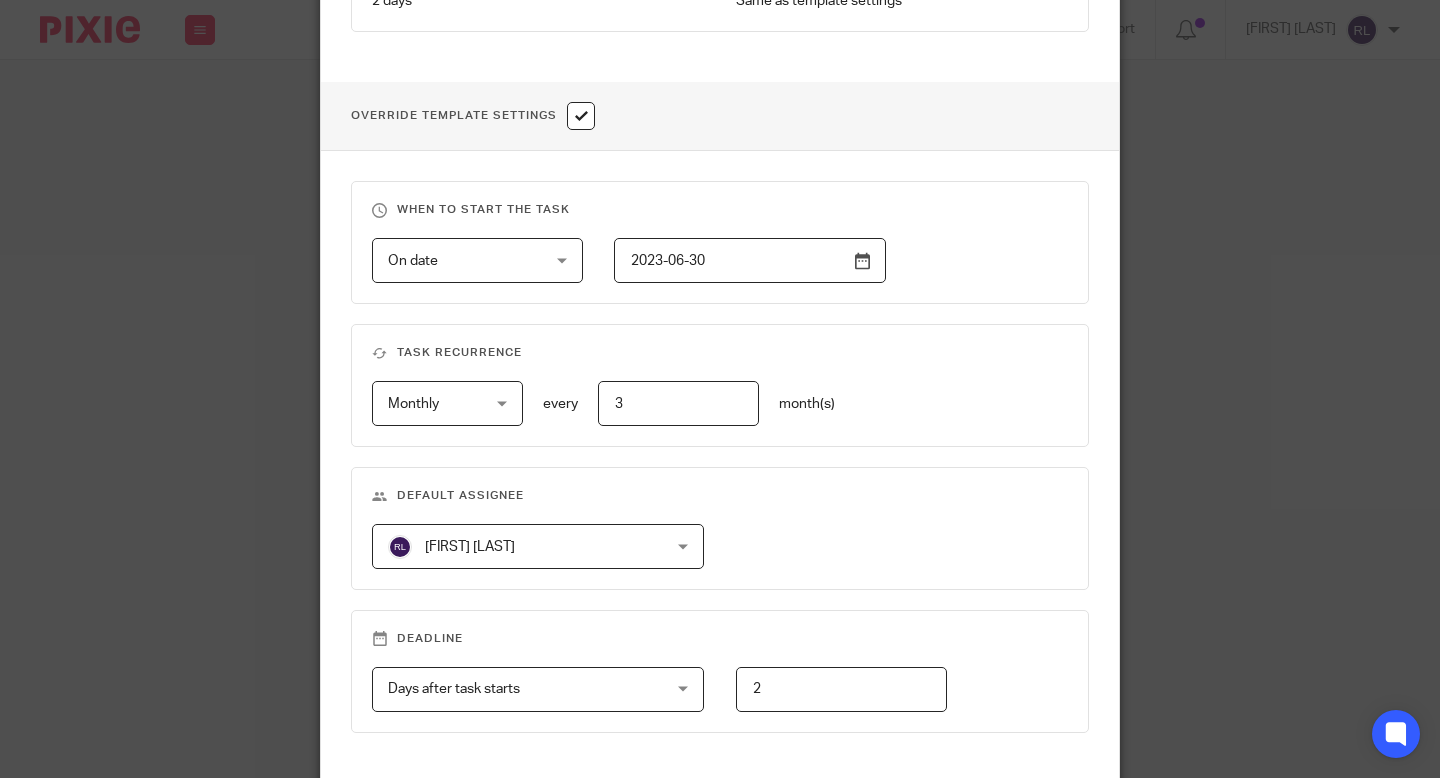 scroll, scrollTop: 870, scrollLeft: 0, axis: vertical 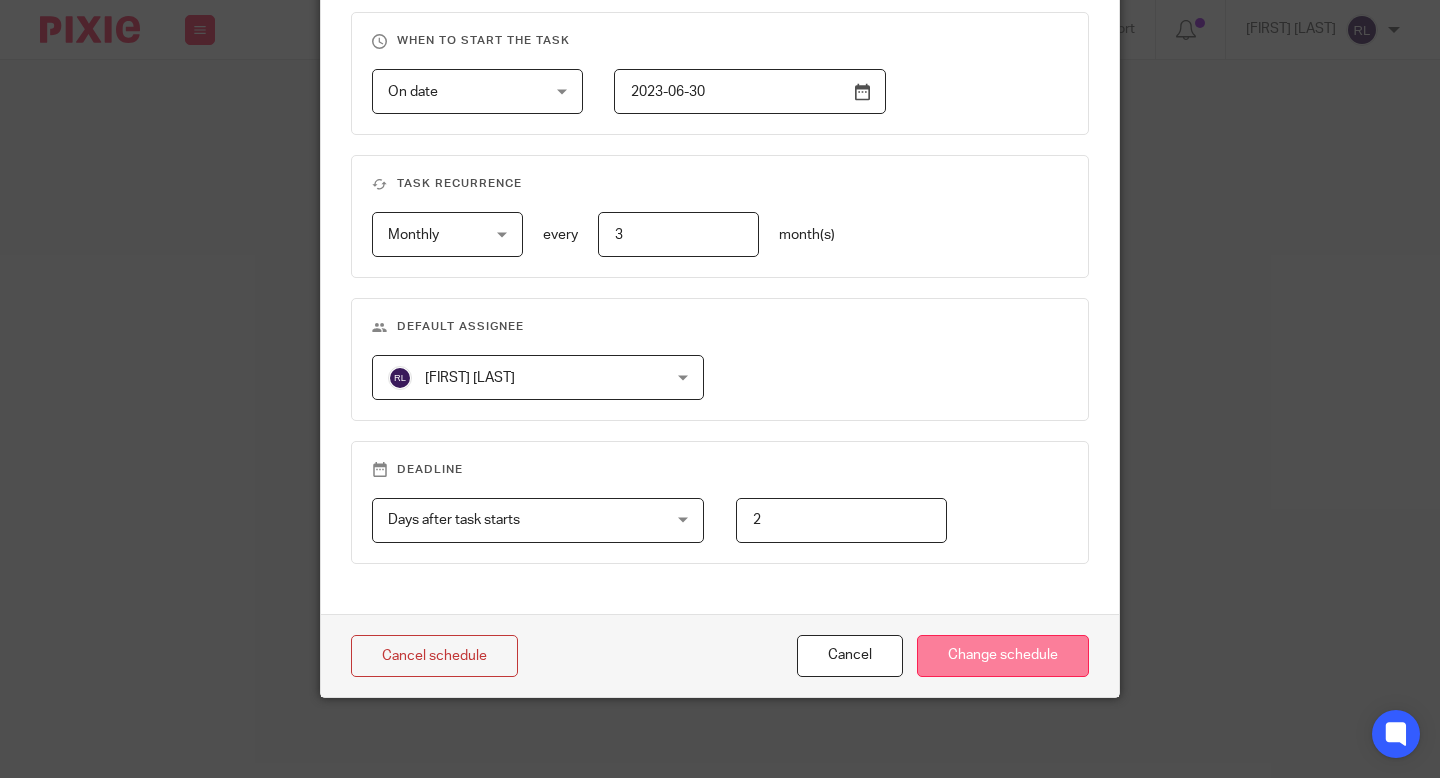 click on "Change schedule" at bounding box center (1003, 656) 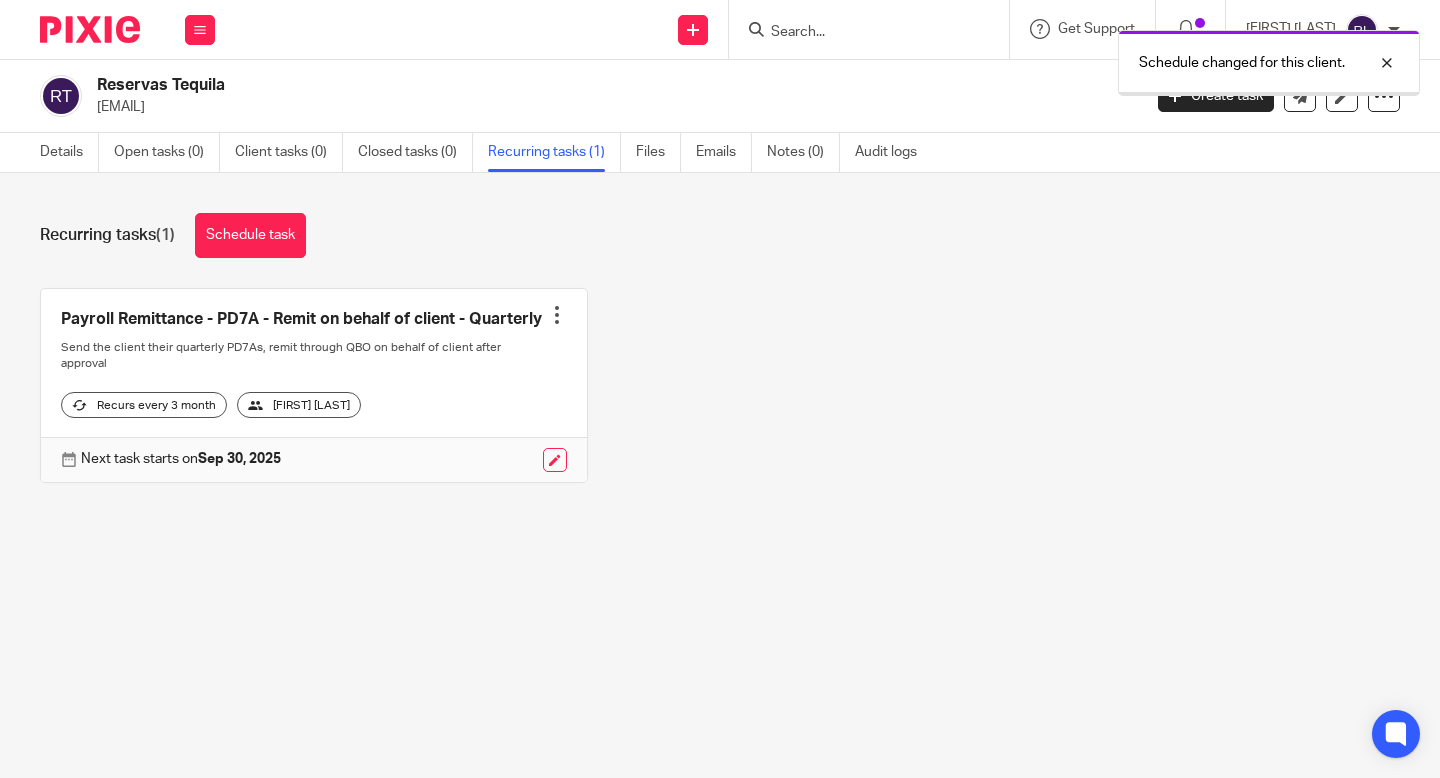 scroll, scrollTop: 0, scrollLeft: 0, axis: both 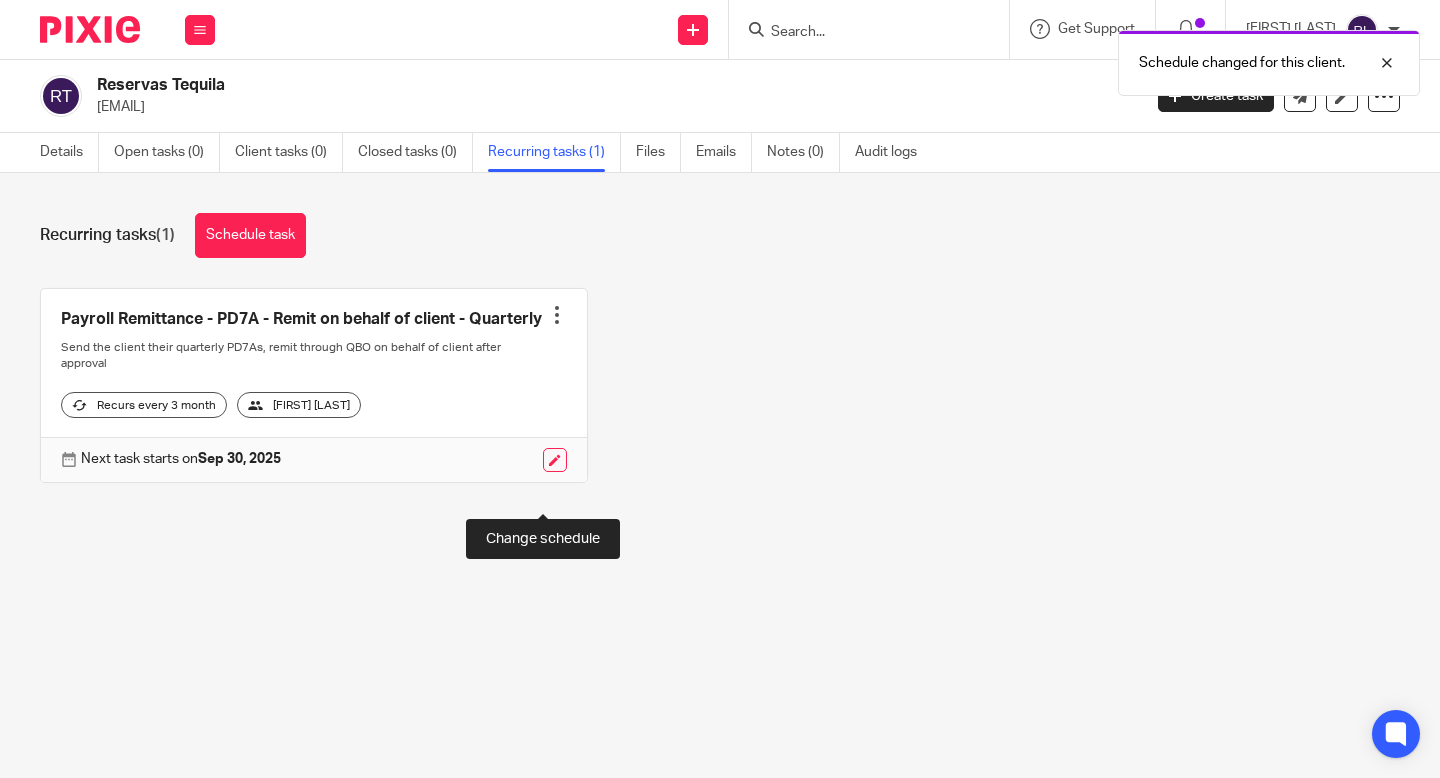 click at bounding box center [555, 460] 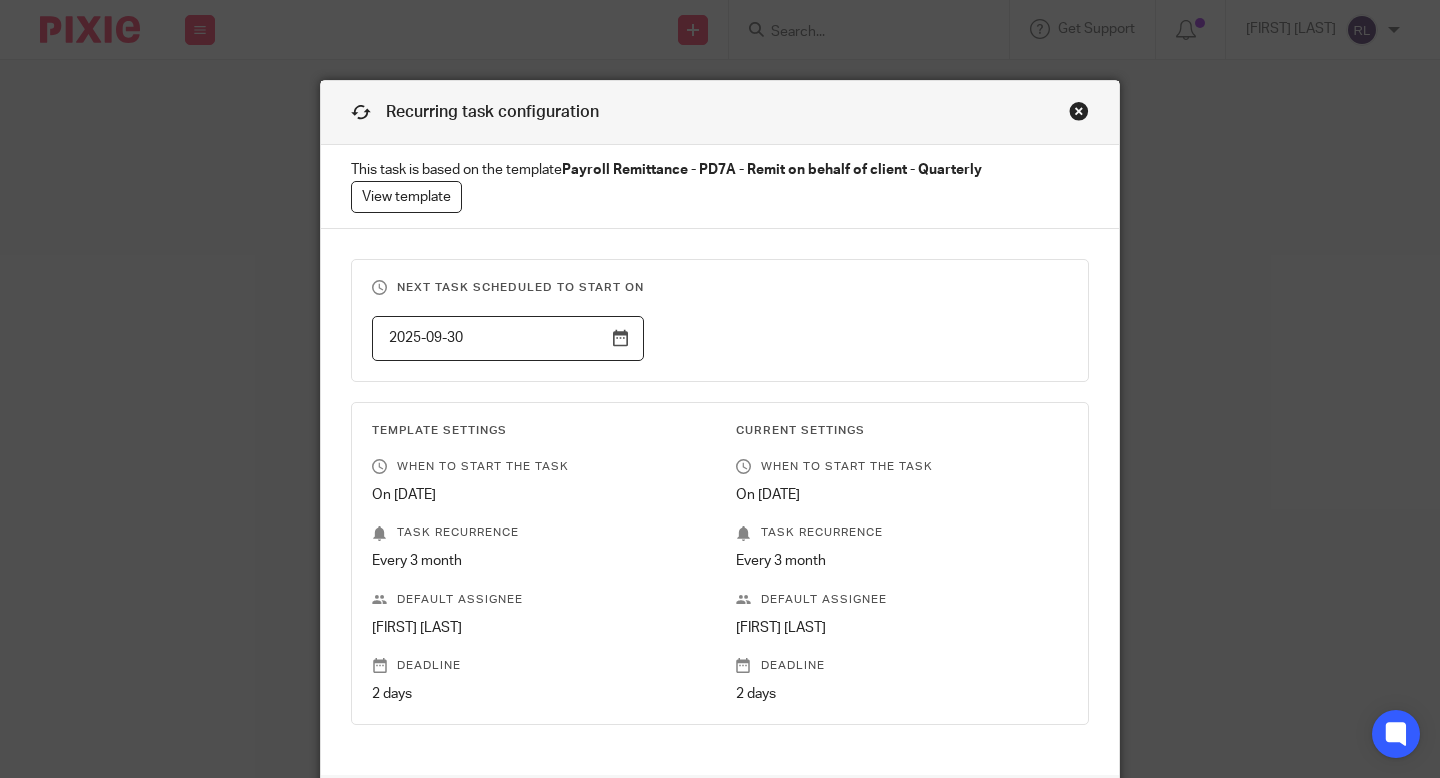 scroll, scrollTop: 0, scrollLeft: 0, axis: both 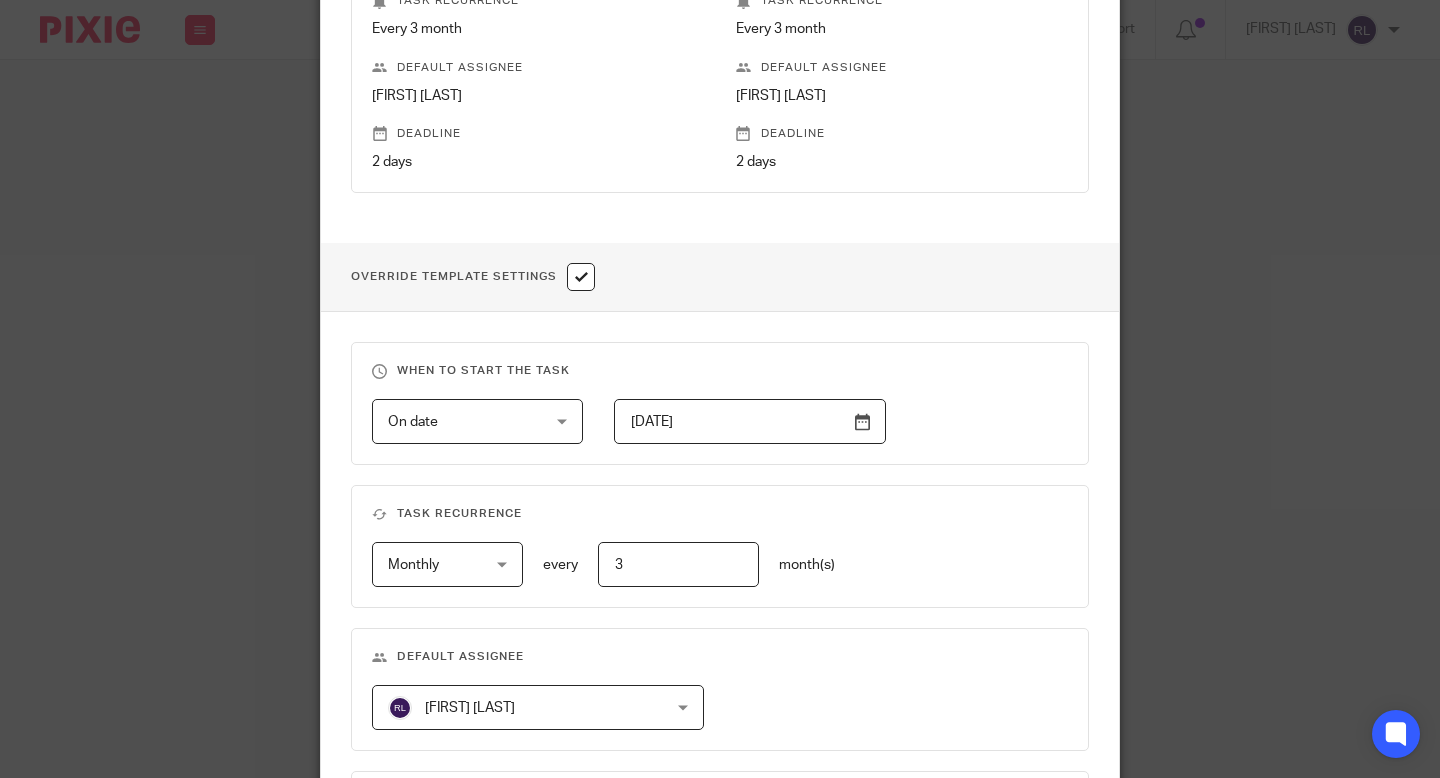 click on "[DATE]" at bounding box center [750, 421] 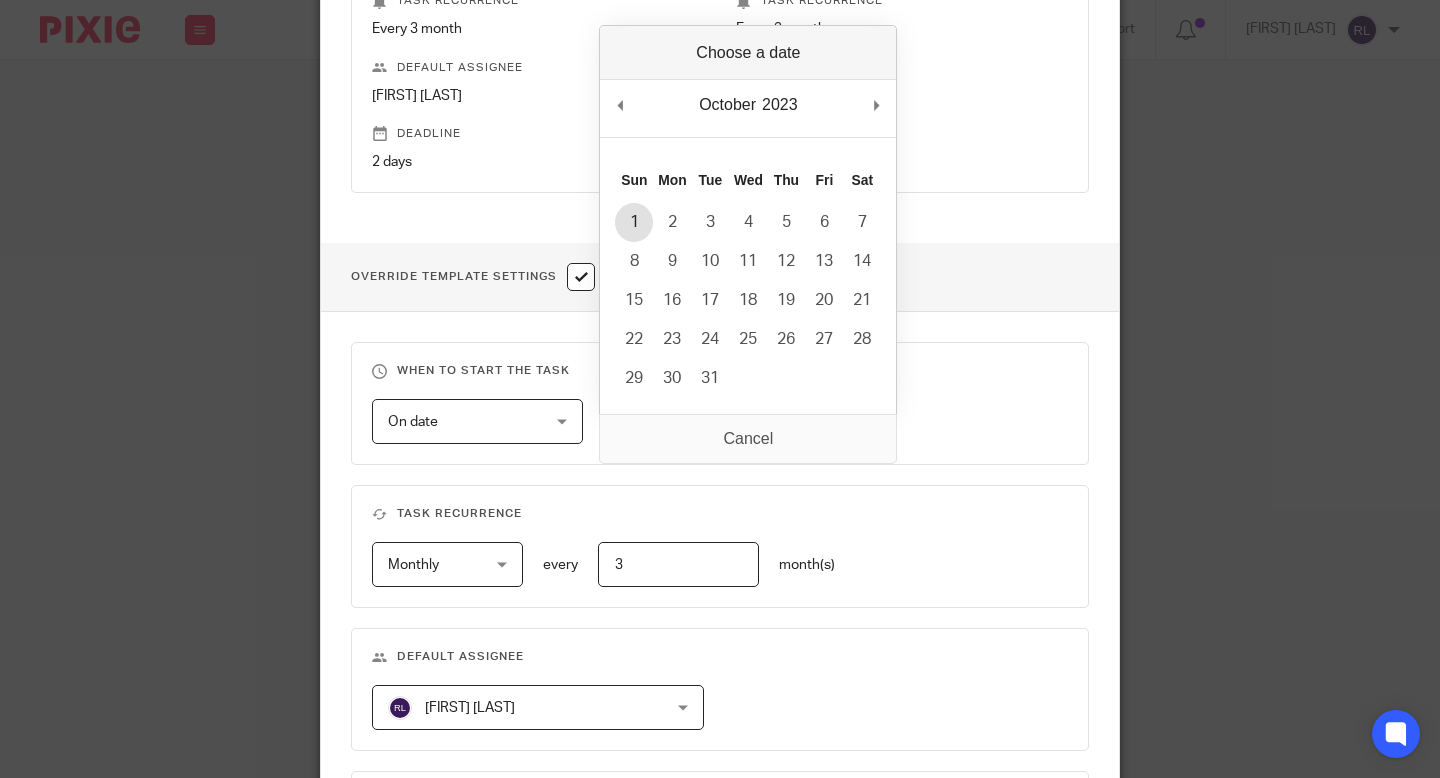 type on "2023-10-01" 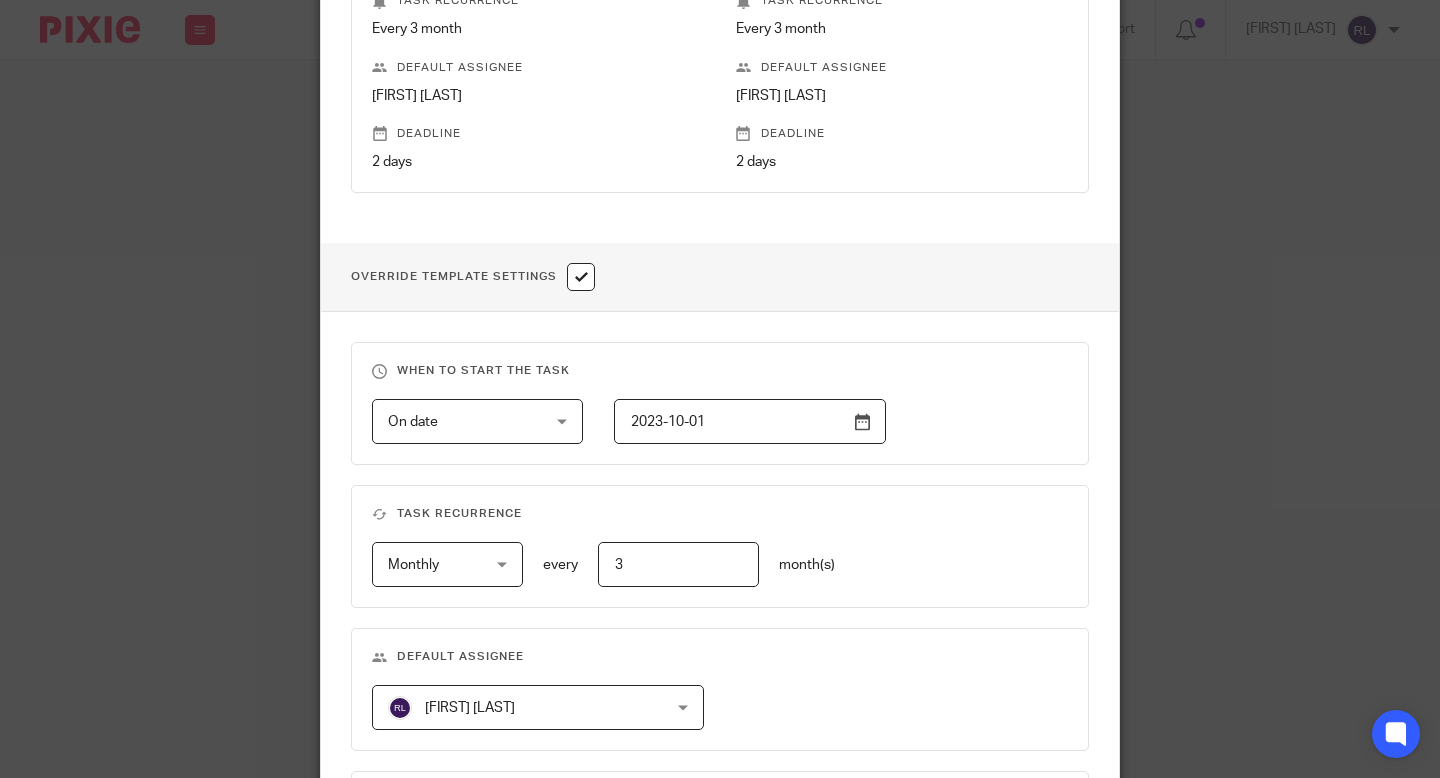 scroll, scrollTop: 767, scrollLeft: 0, axis: vertical 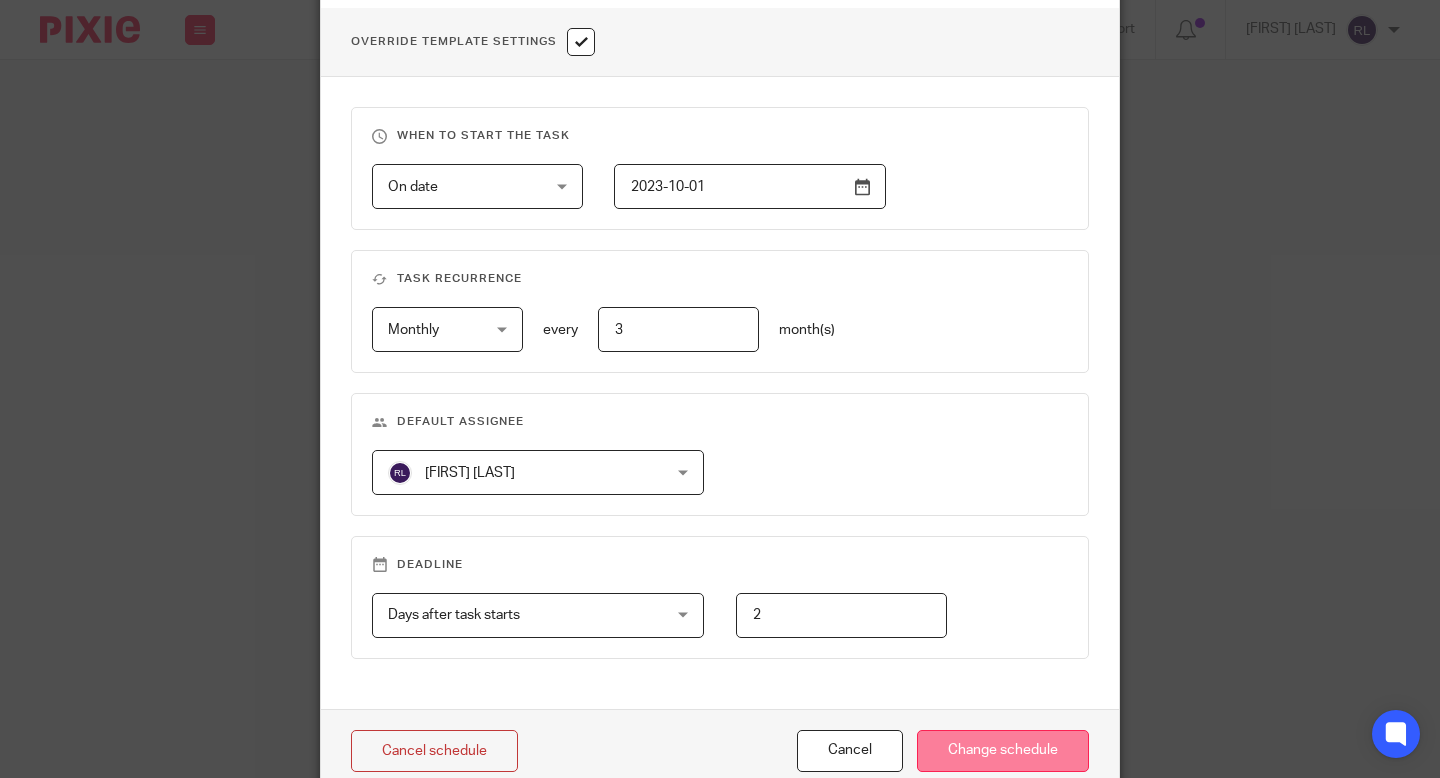 click on "Change schedule" at bounding box center [1003, 751] 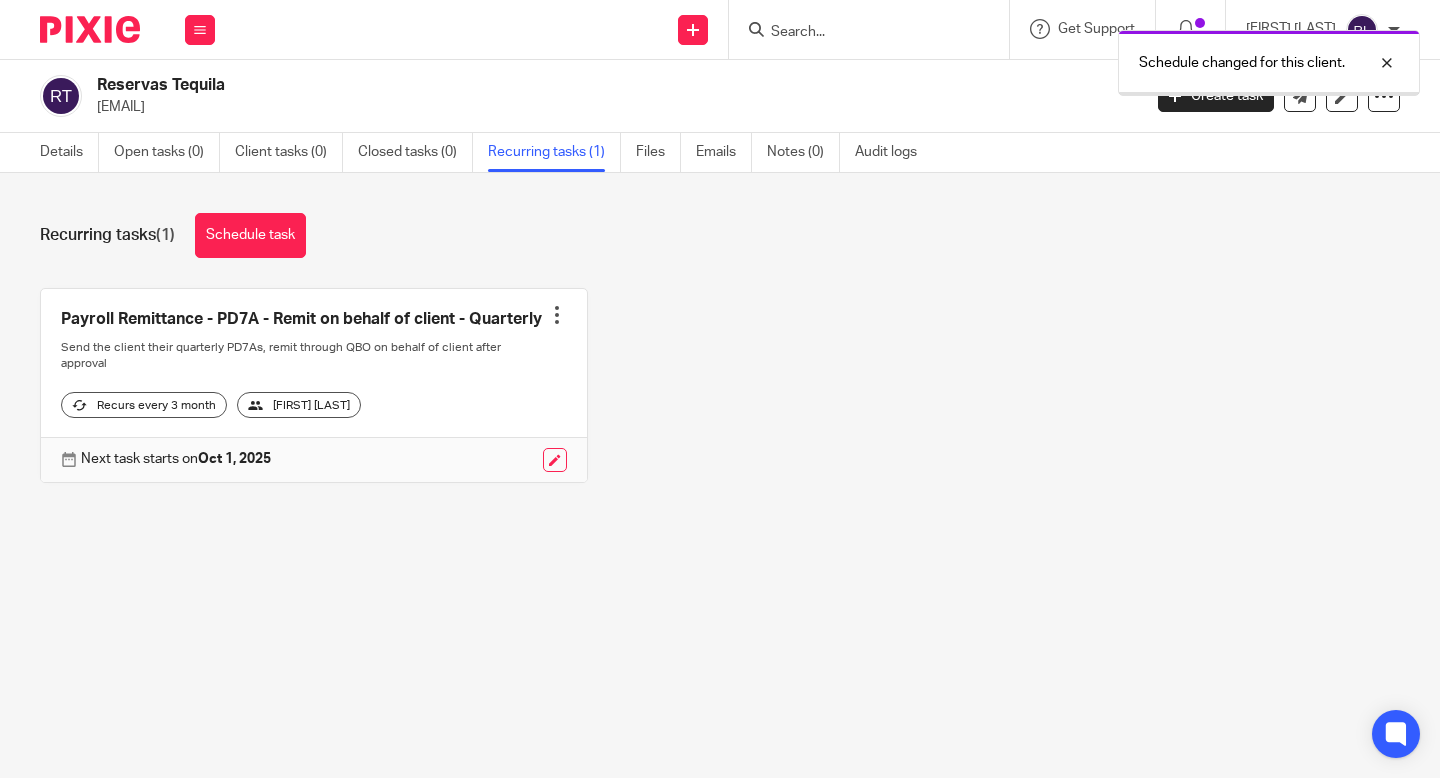 scroll, scrollTop: 0, scrollLeft: 0, axis: both 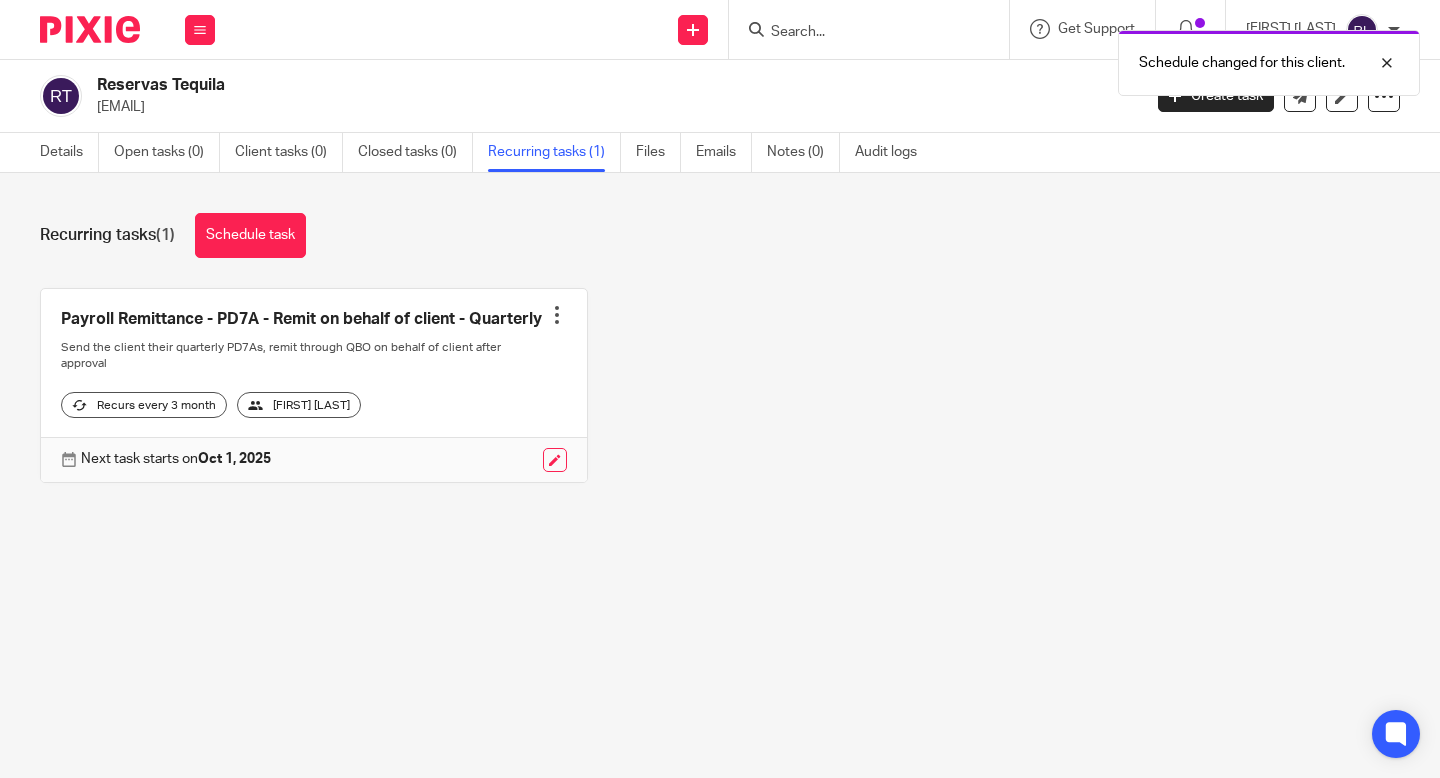 click on "Payroll Remittance - PD7A  - Remit on behalf of client - Quarterly
Create task
Clone template
Recalculate schedule
Cancel schedule
Send the client their quarterly PD7As, remit through QBO on behalf of client after approval
Recurs every 3 month
Raymie London
Next task starts on   Oct 1, 2025" at bounding box center (704, 400) 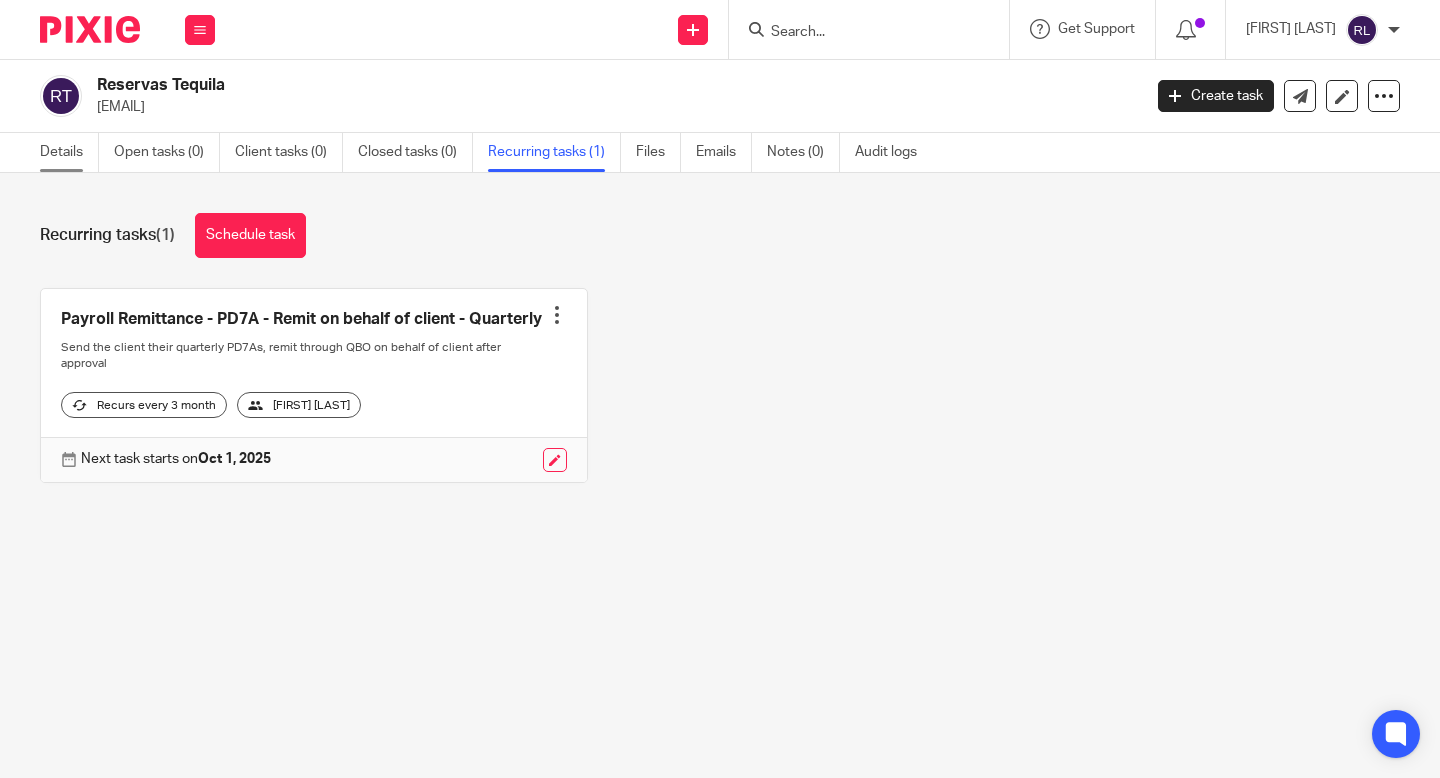 click on "Details" at bounding box center (69, 152) 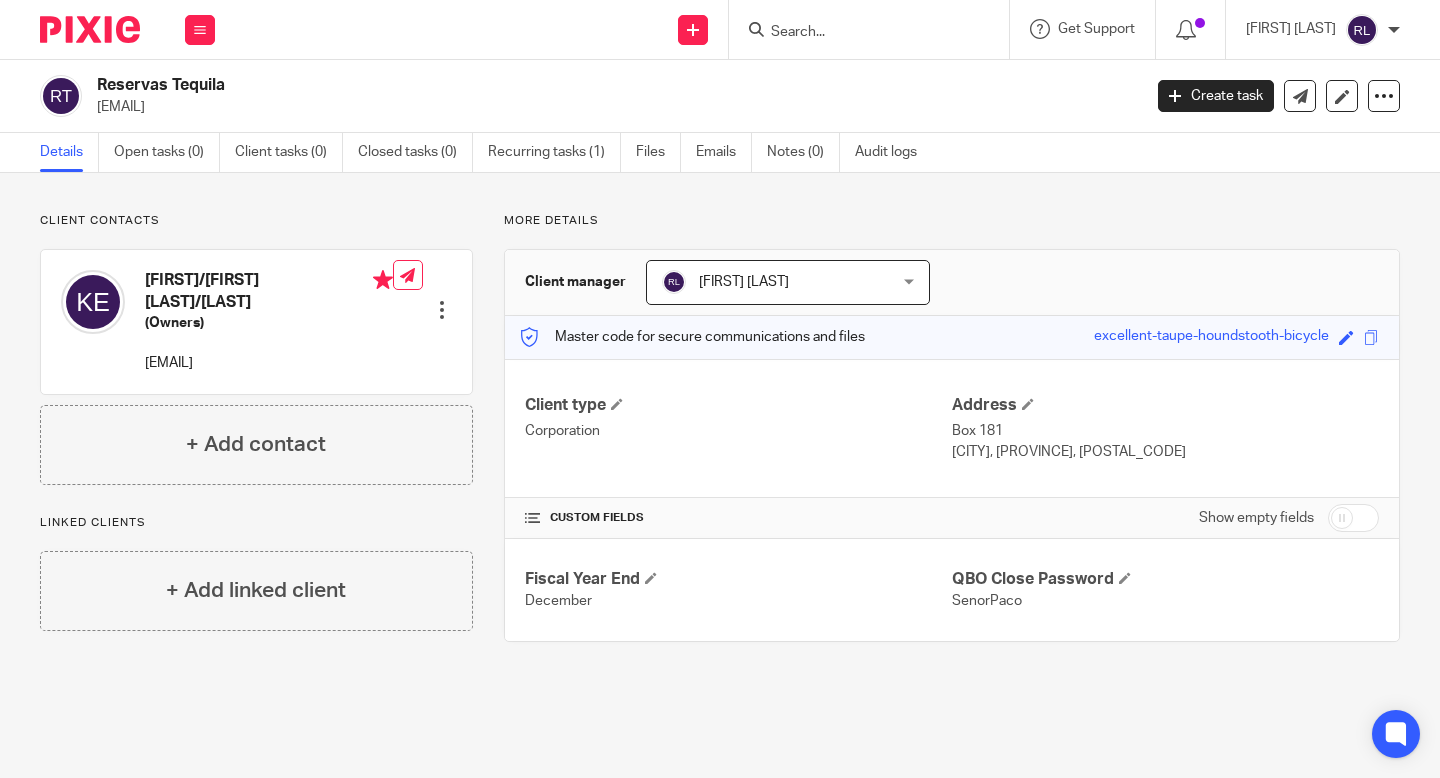 scroll, scrollTop: 0, scrollLeft: 0, axis: both 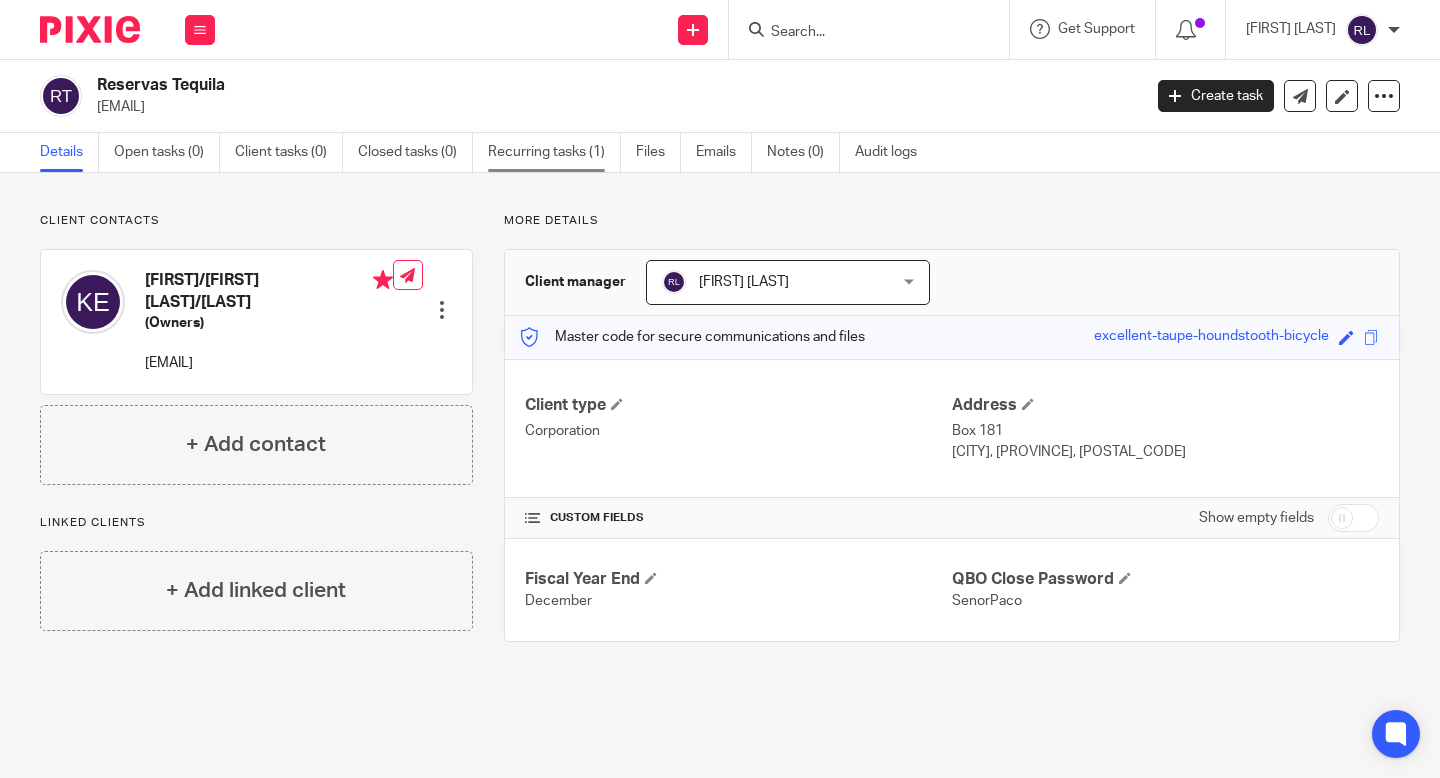 click on "Recurring tasks (1)" at bounding box center (554, 152) 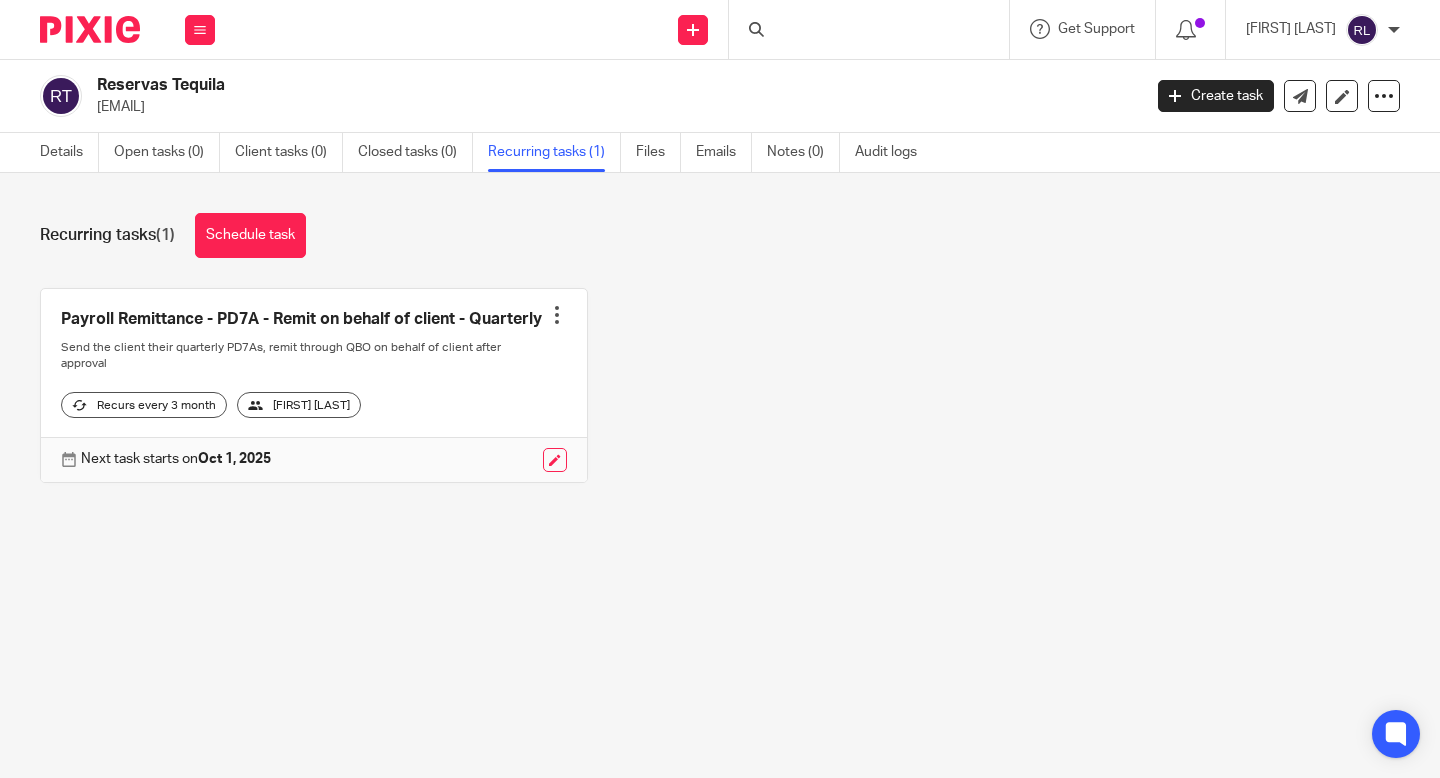 scroll, scrollTop: 0, scrollLeft: 0, axis: both 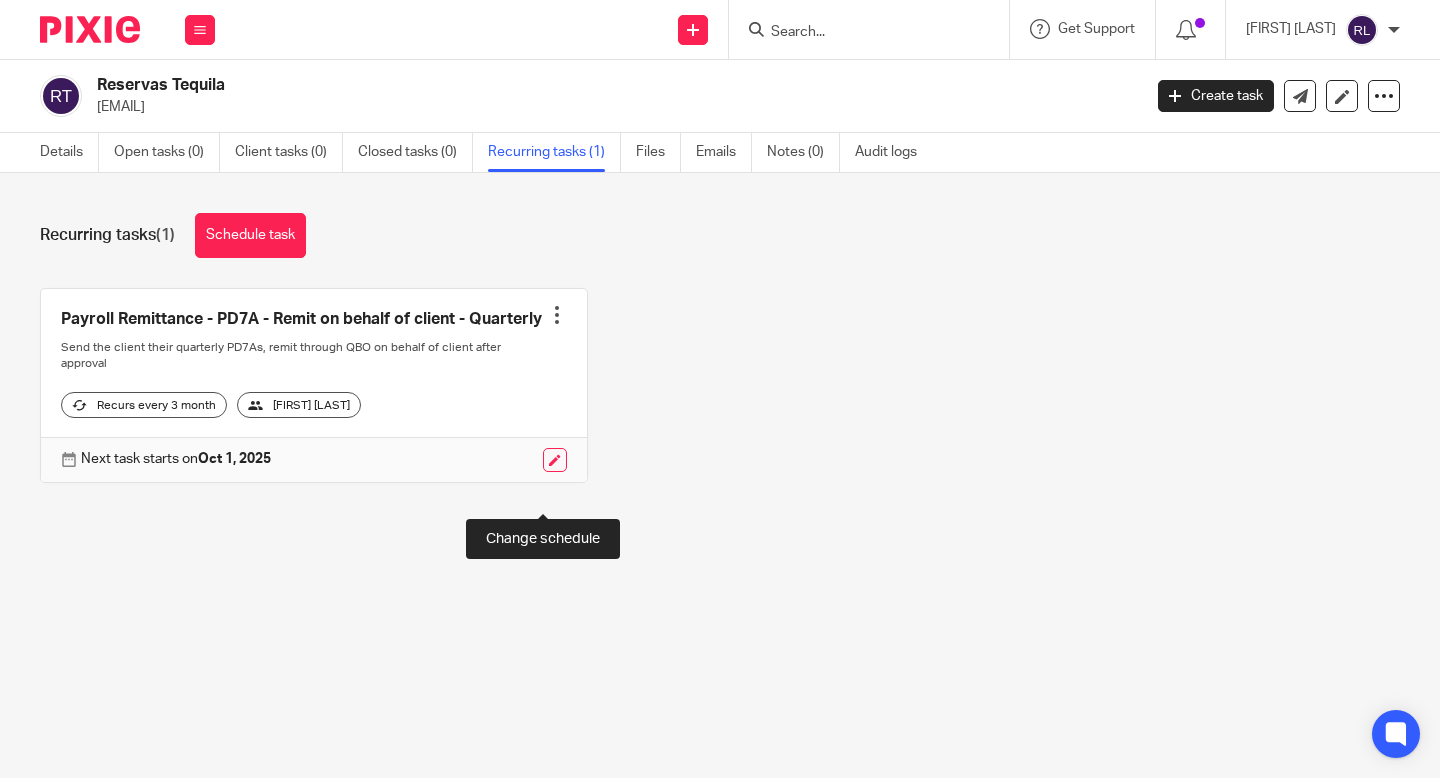 click at bounding box center [555, 460] 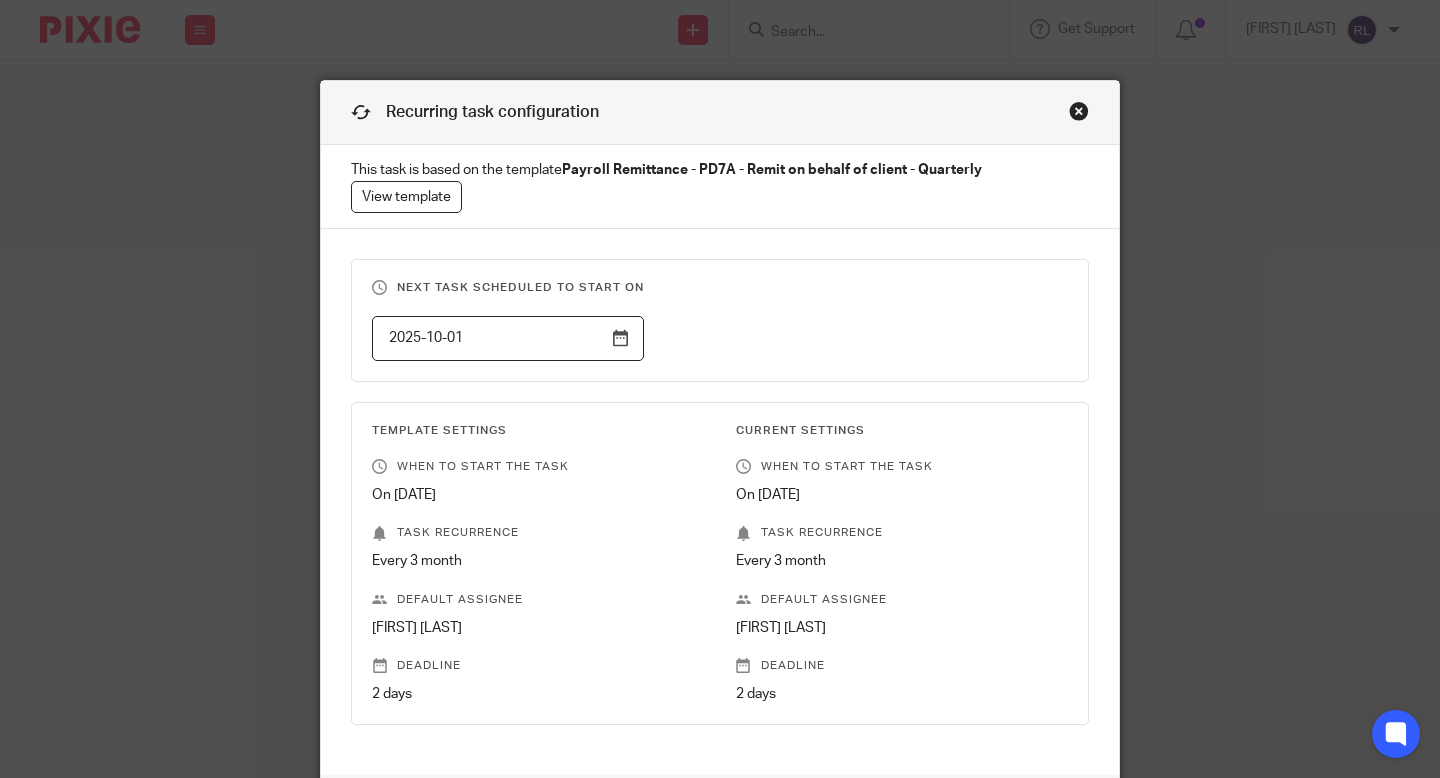 scroll, scrollTop: 0, scrollLeft: 0, axis: both 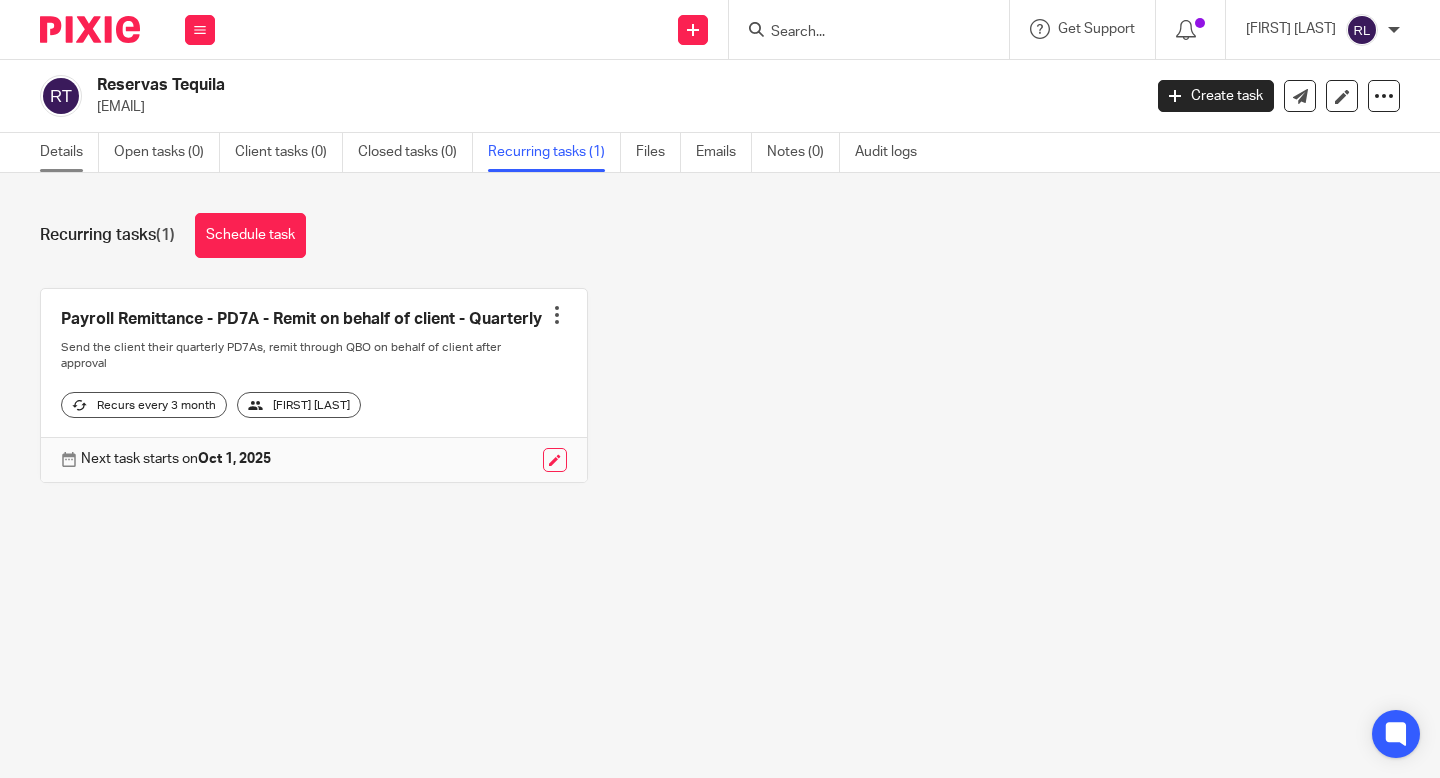click on "Details" at bounding box center [69, 152] 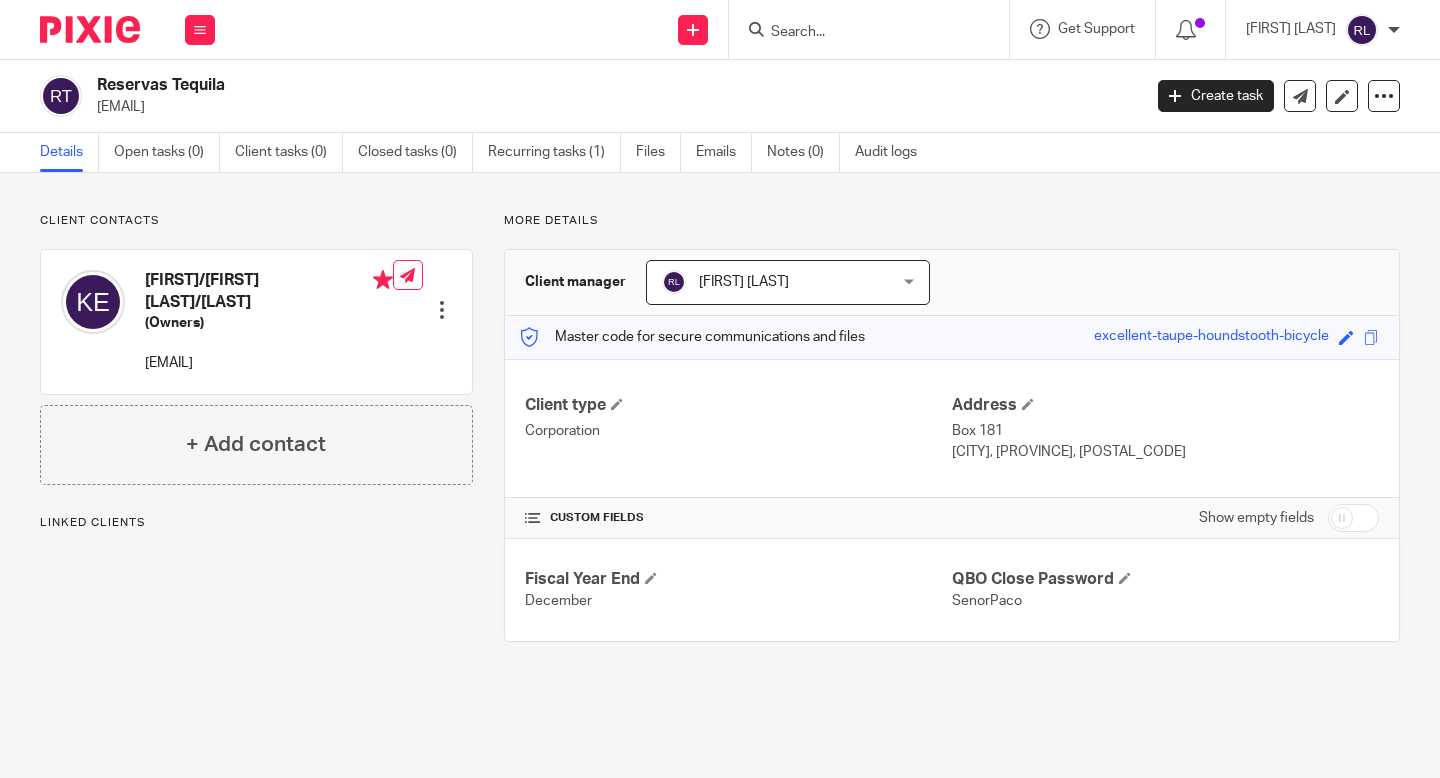 scroll, scrollTop: 0, scrollLeft: 0, axis: both 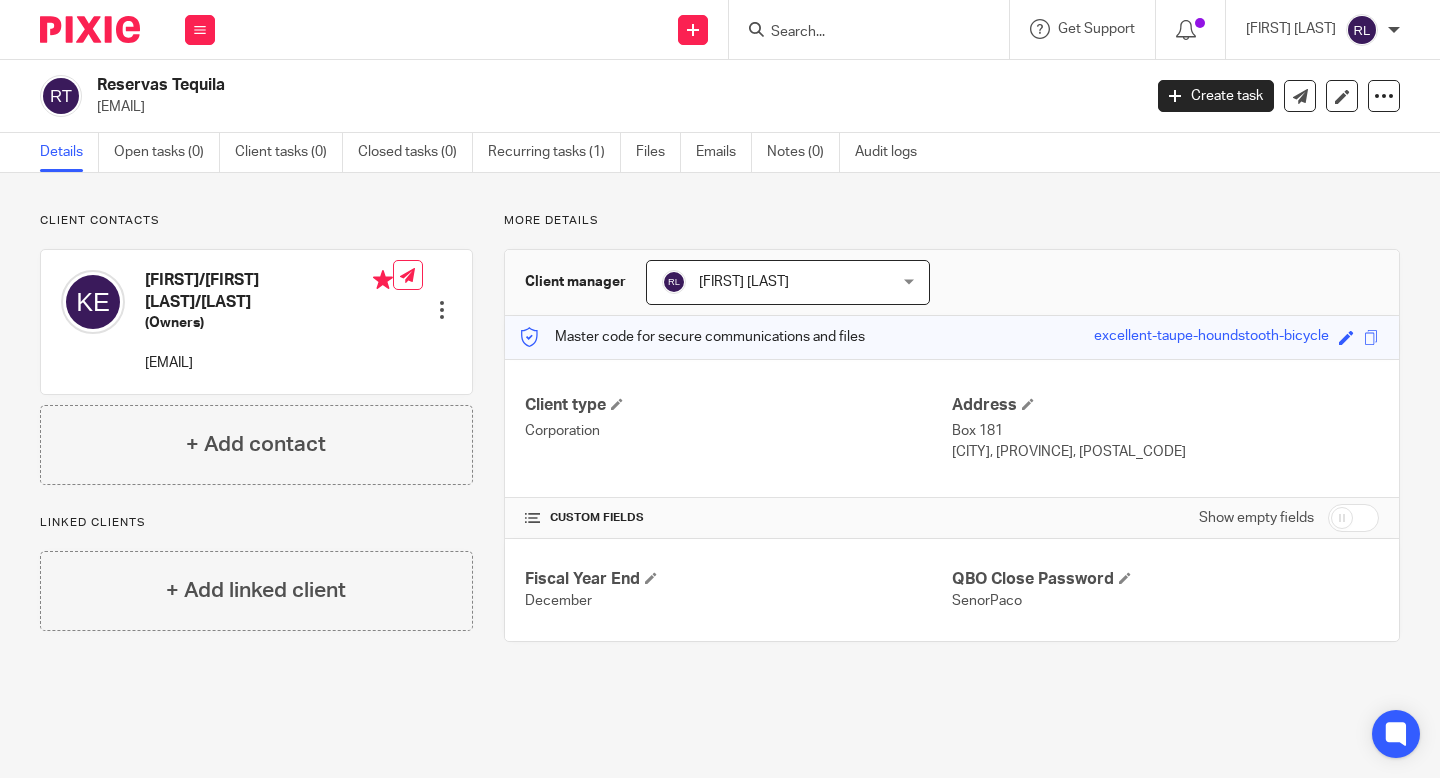 click at bounding box center [532, 517] 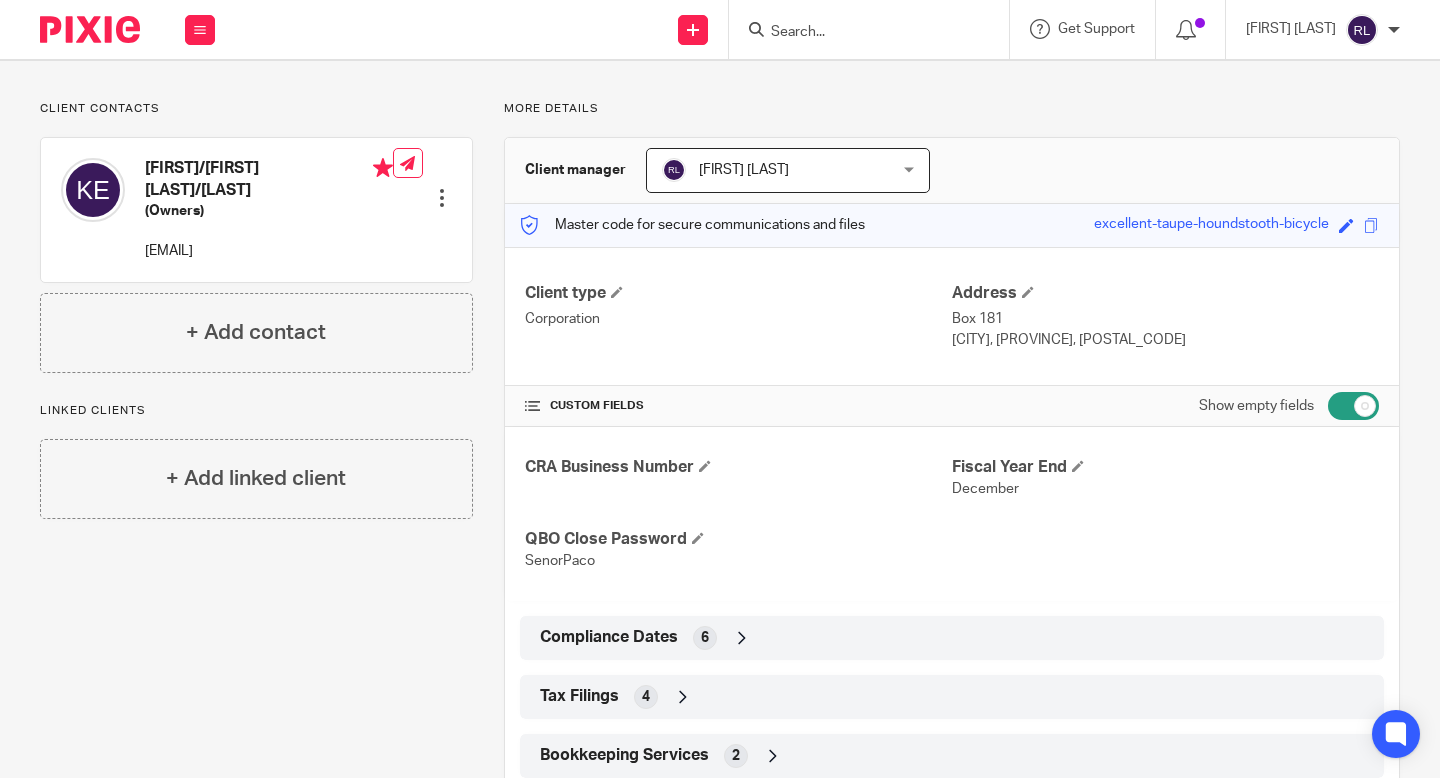 scroll, scrollTop: 227, scrollLeft: 0, axis: vertical 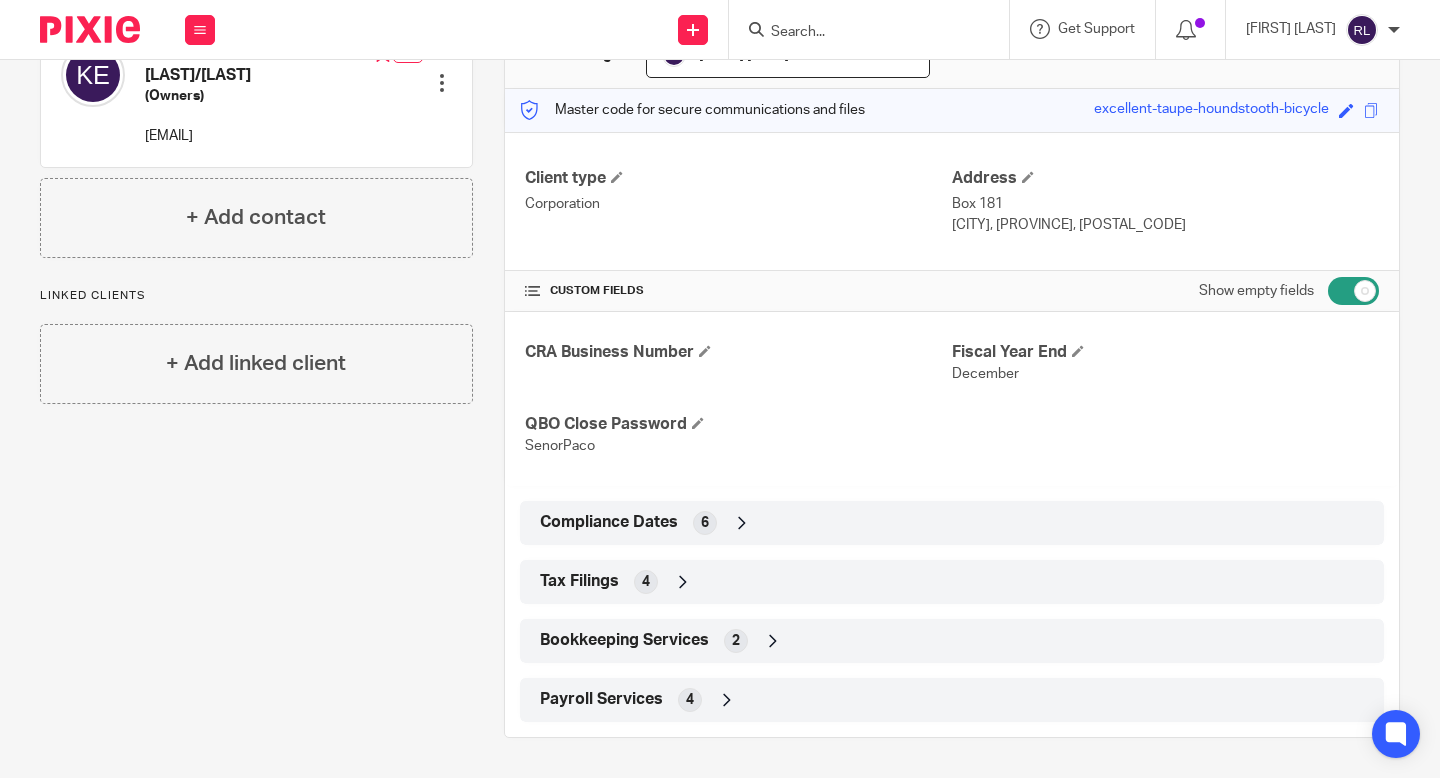 click on "Bookkeeping Services   2" at bounding box center (952, 641) 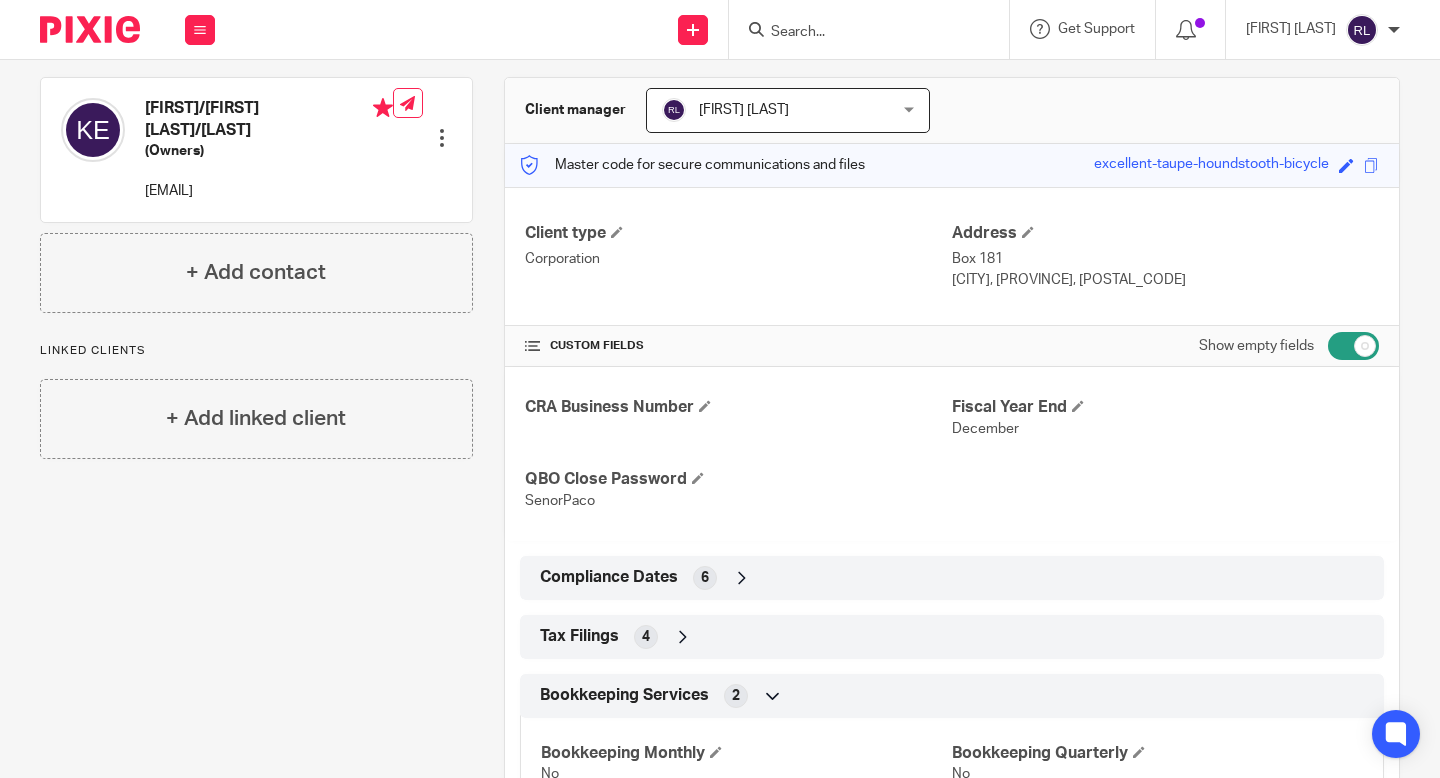 scroll, scrollTop: 0, scrollLeft: 0, axis: both 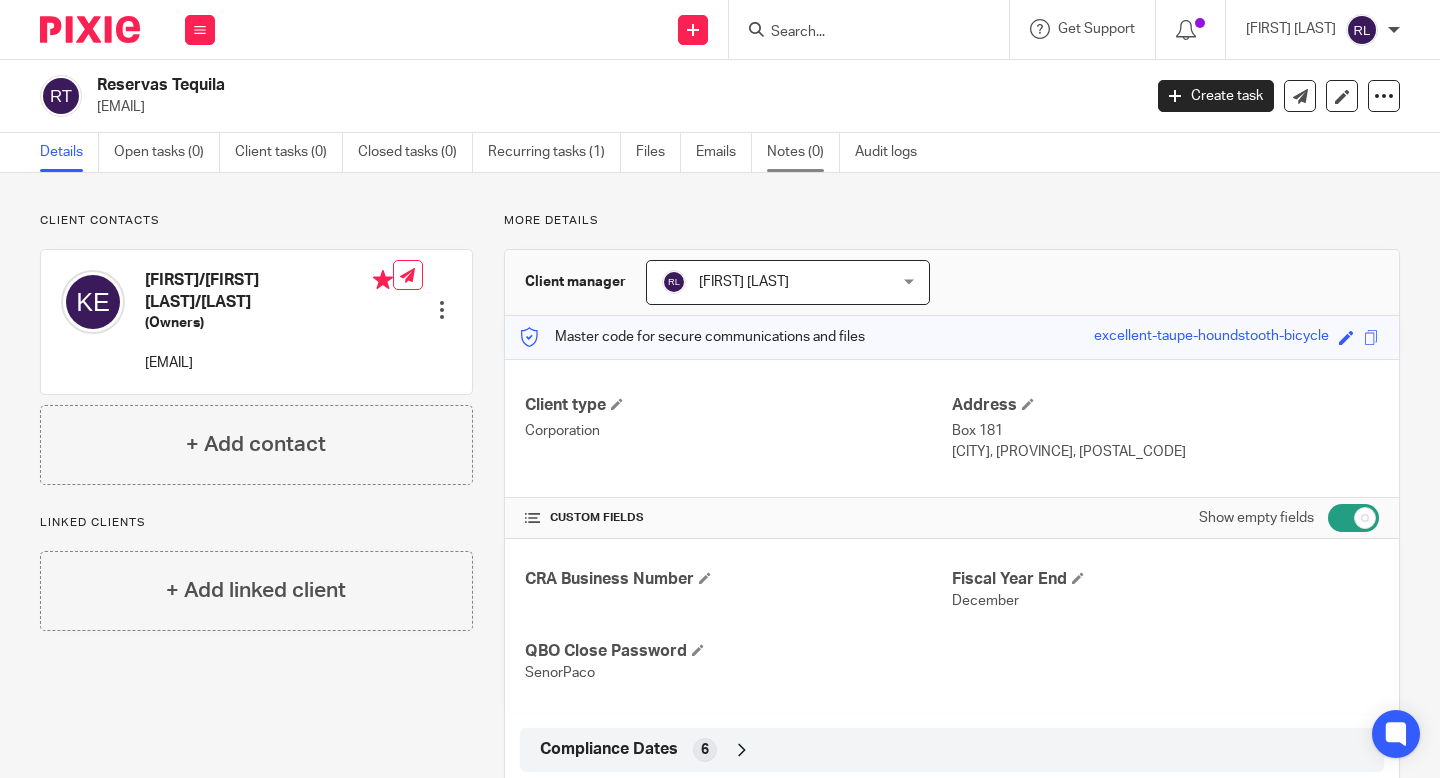click on "Notes (0)" at bounding box center [803, 152] 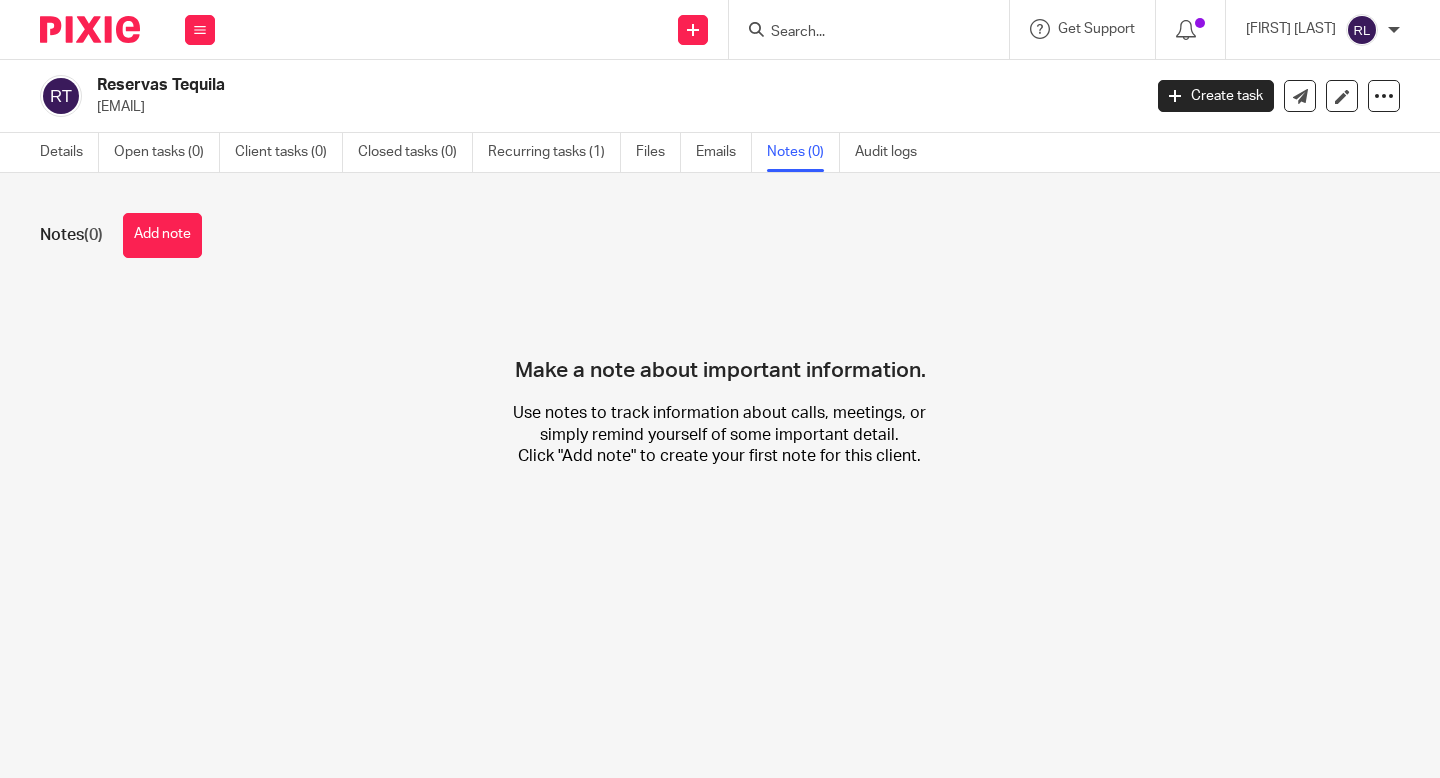 scroll, scrollTop: 0, scrollLeft: 0, axis: both 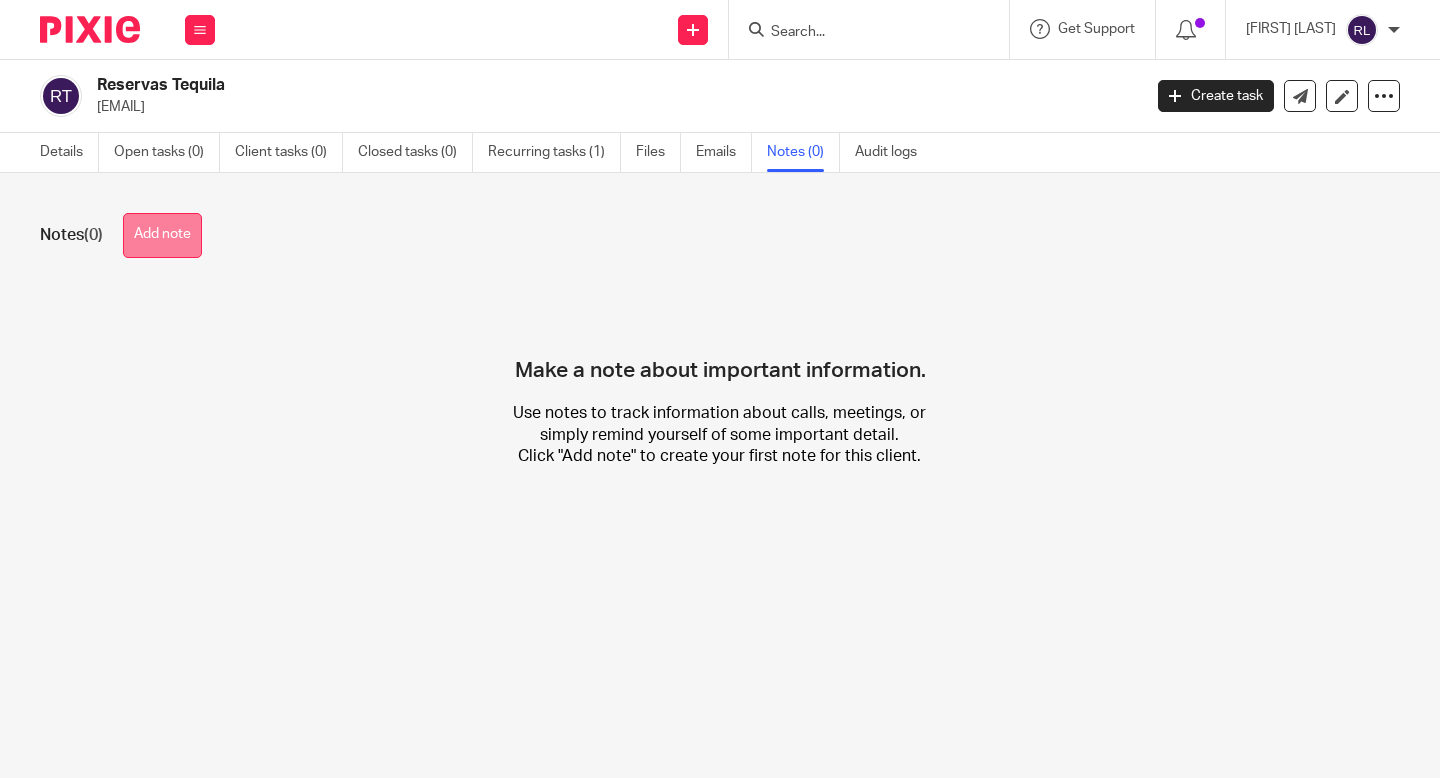 click on "Add note" at bounding box center [162, 235] 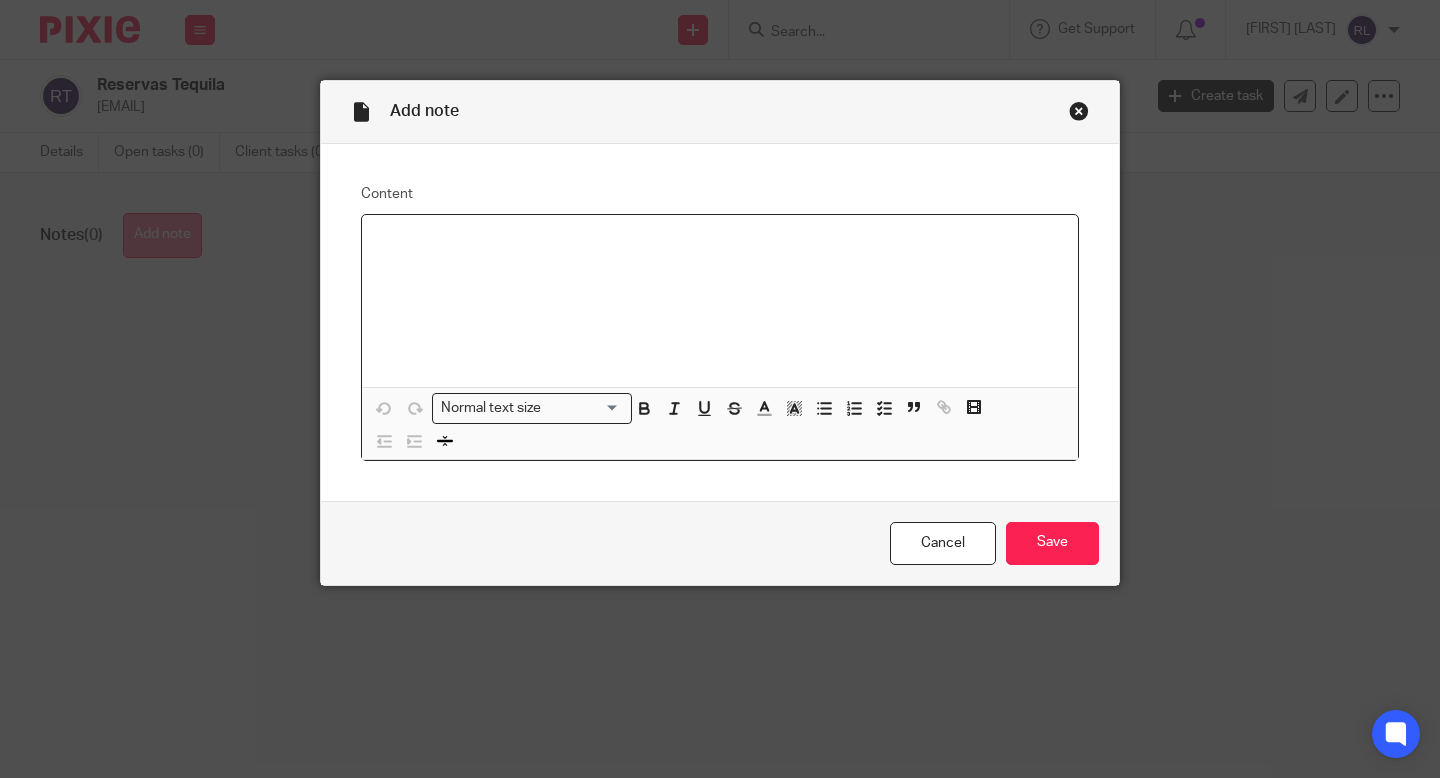 type 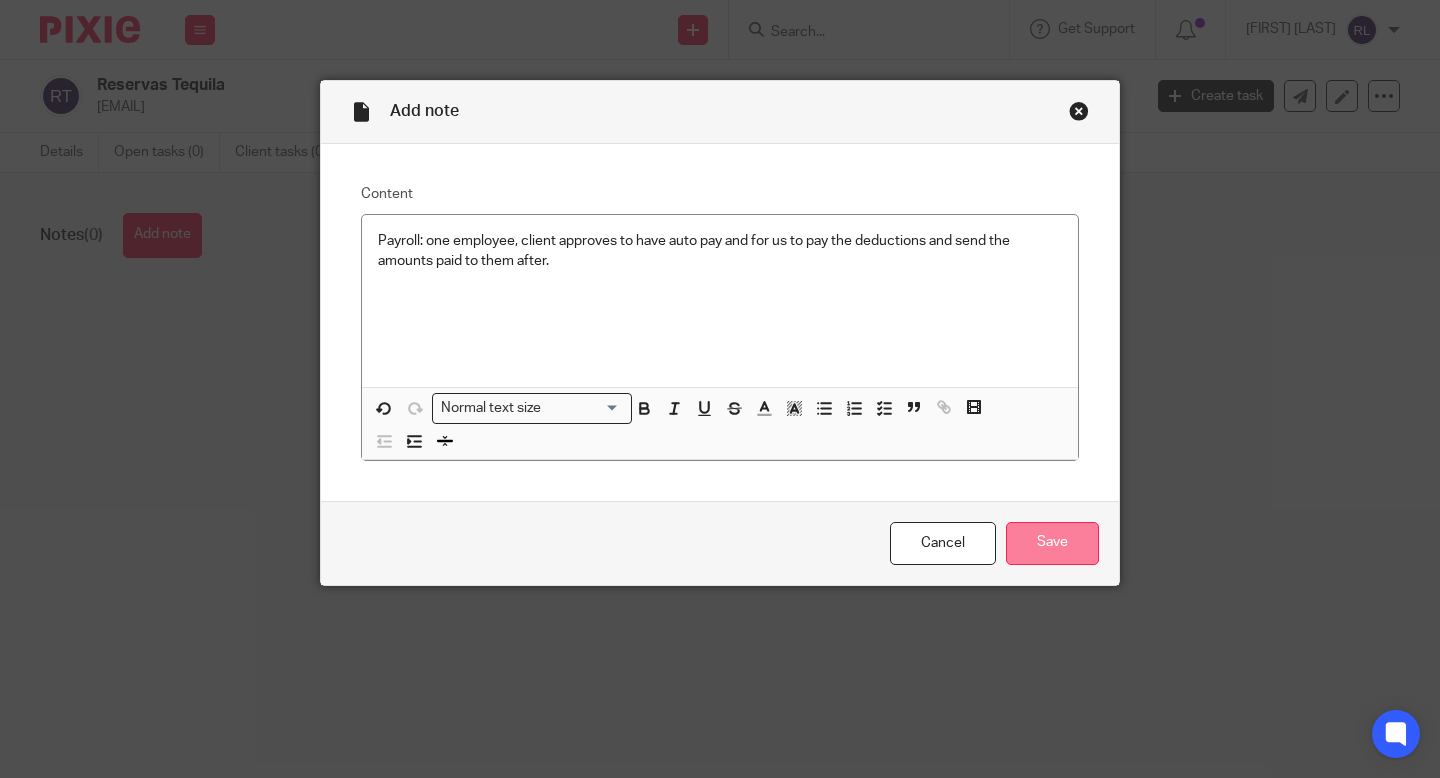 click on "Save" at bounding box center [1052, 543] 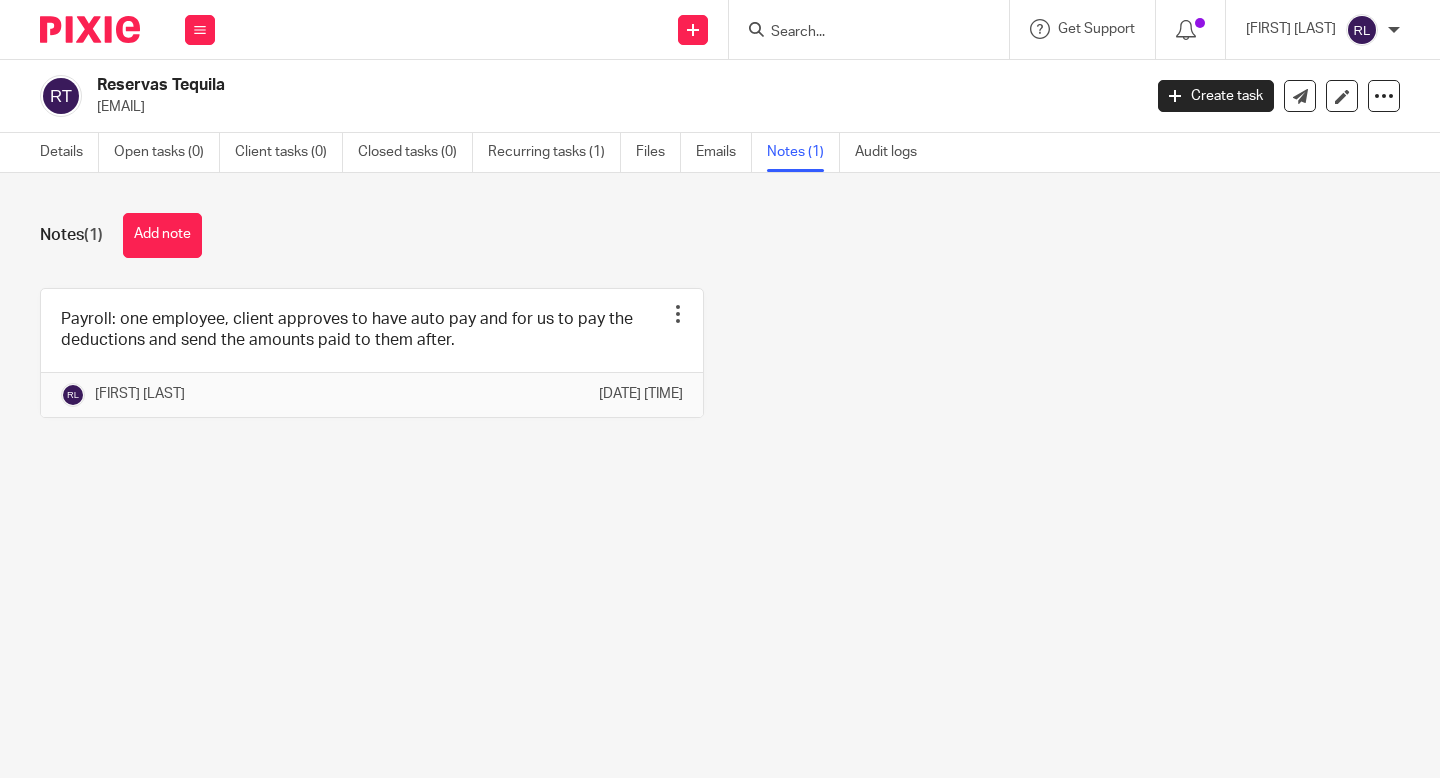 scroll, scrollTop: 0, scrollLeft: 0, axis: both 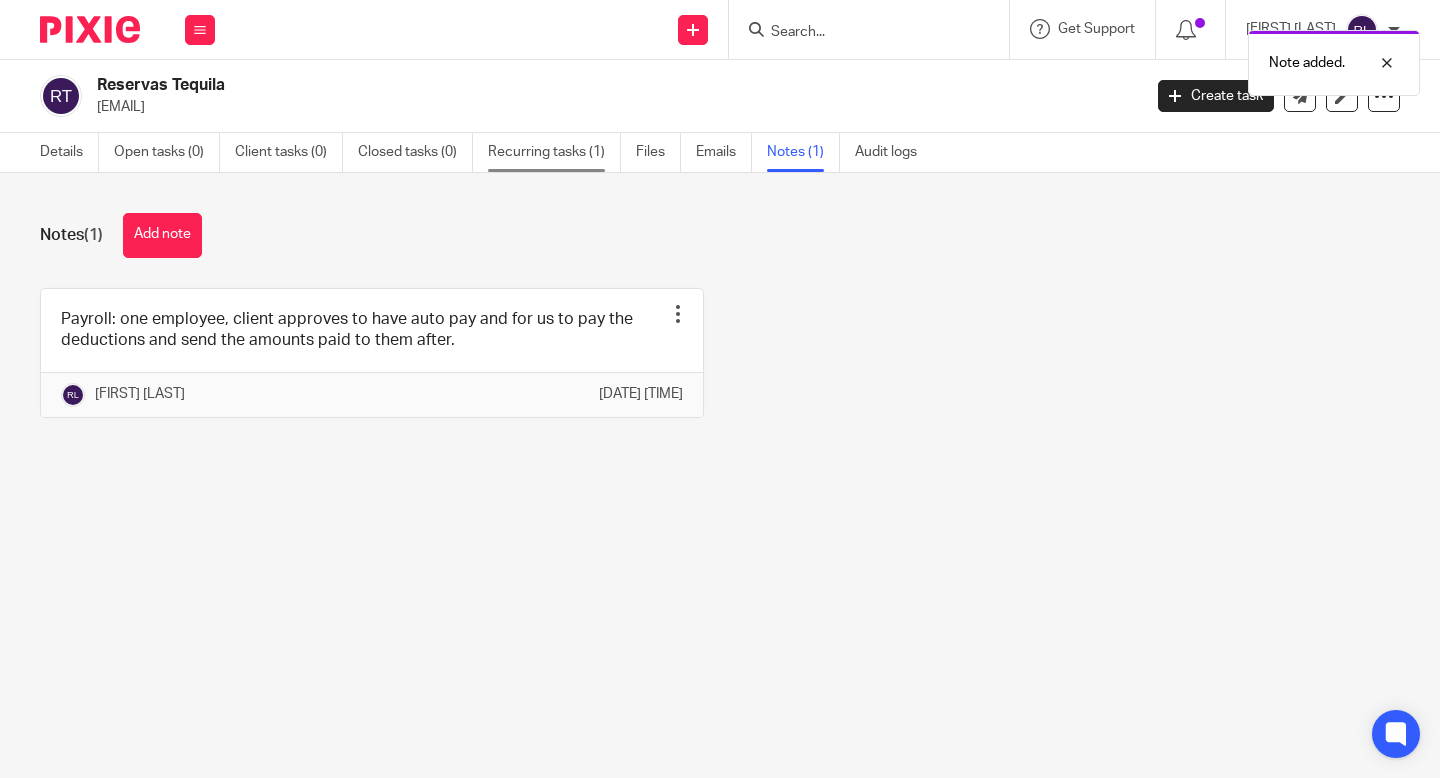 click on "Recurring tasks (1)" at bounding box center [554, 152] 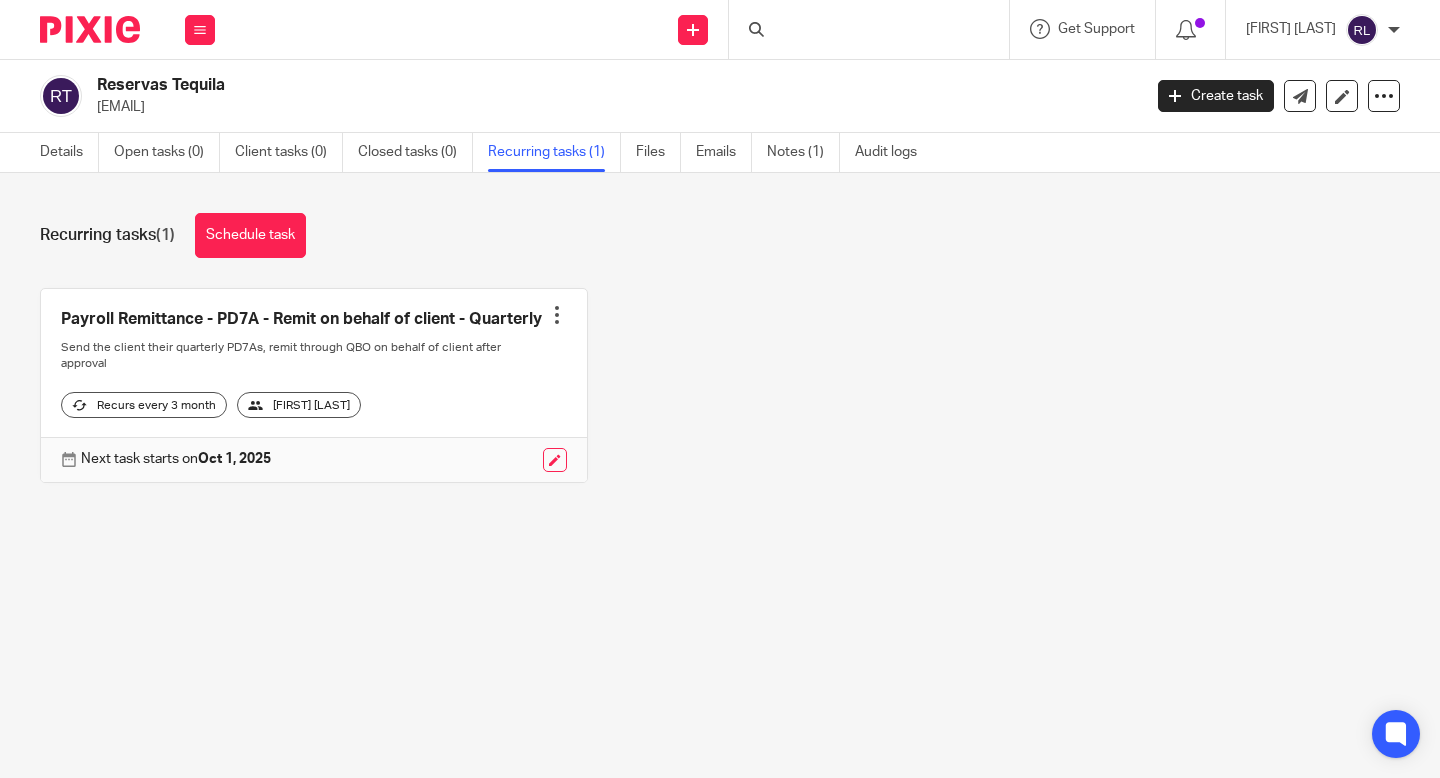 scroll, scrollTop: 0, scrollLeft: 0, axis: both 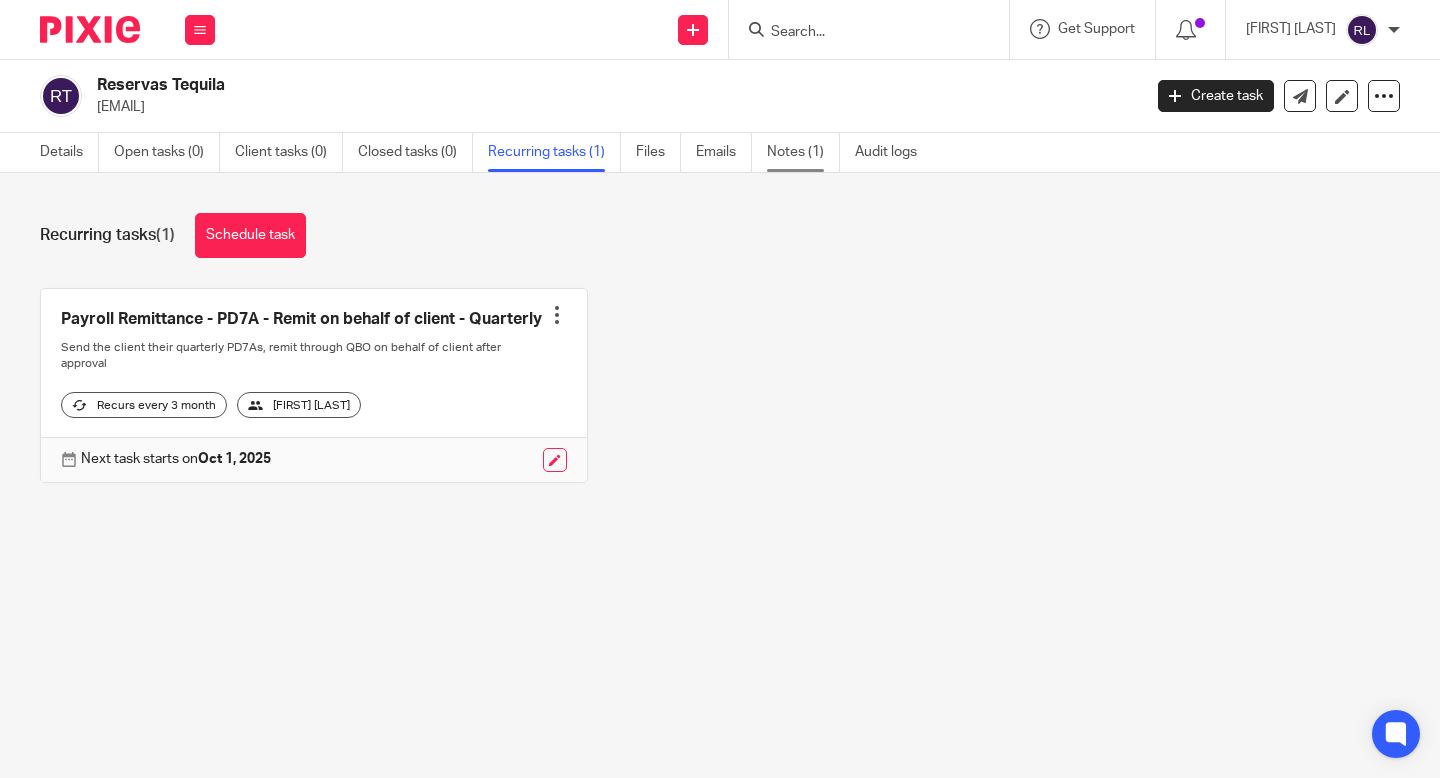 click on "Notes (1)" at bounding box center (803, 152) 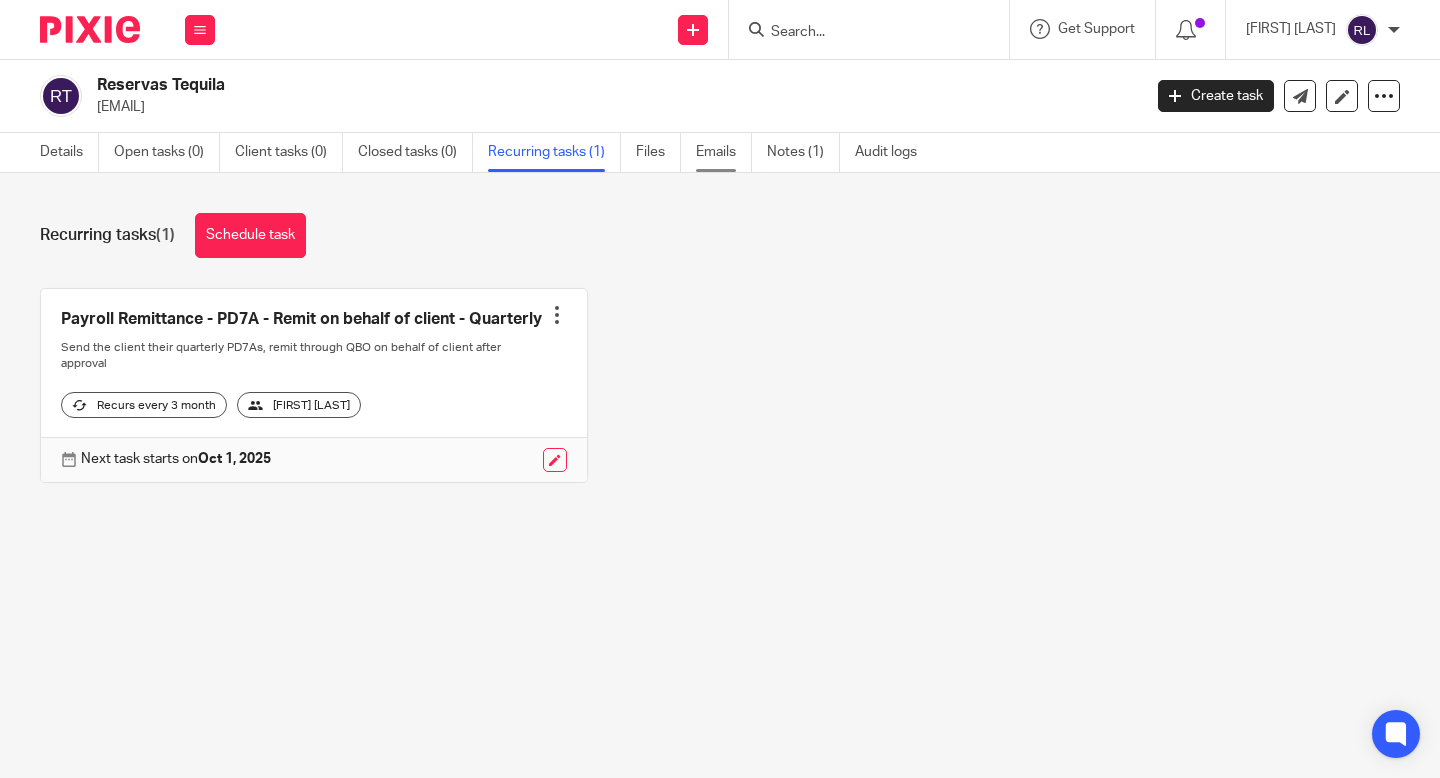 click on "Emails" at bounding box center (724, 152) 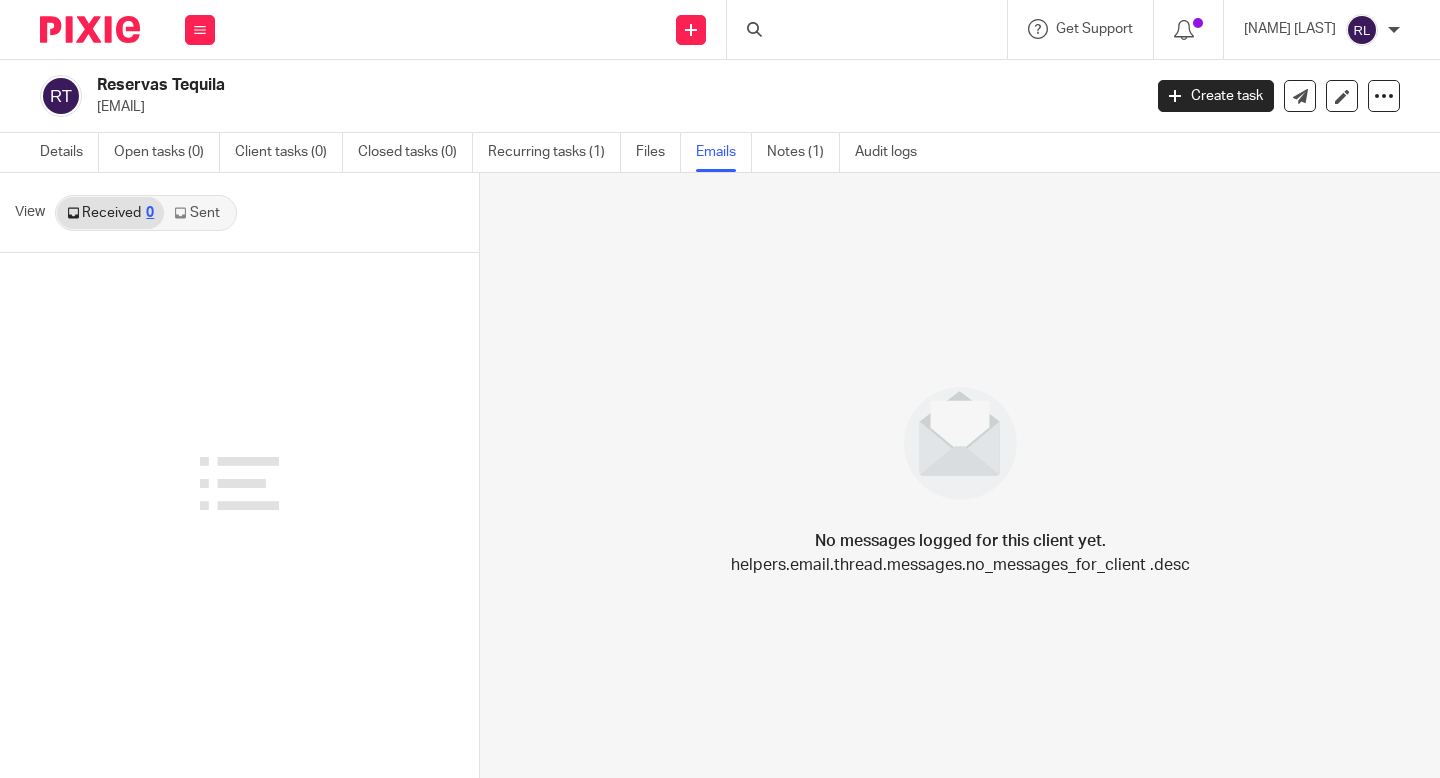 scroll, scrollTop: 0, scrollLeft: 0, axis: both 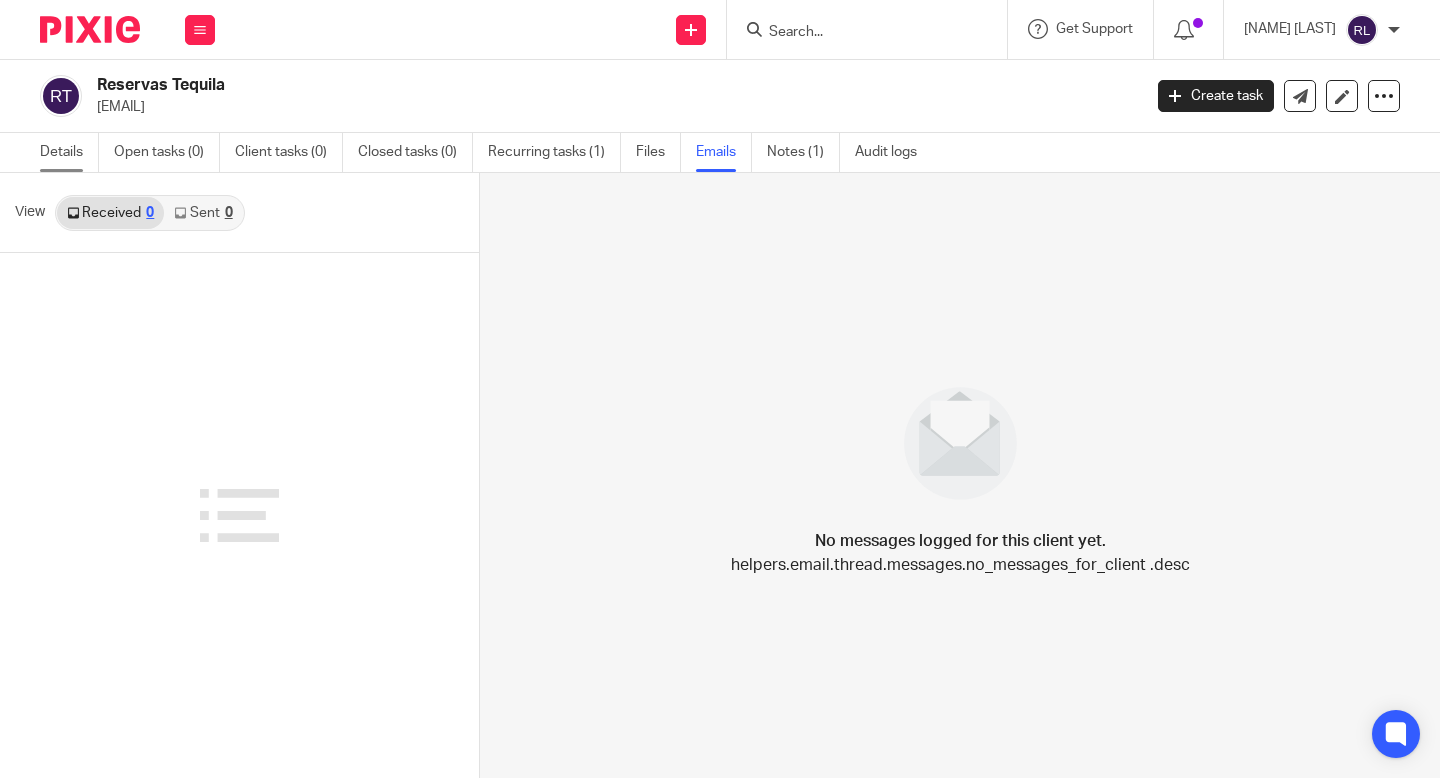 click on "Details" at bounding box center (69, 152) 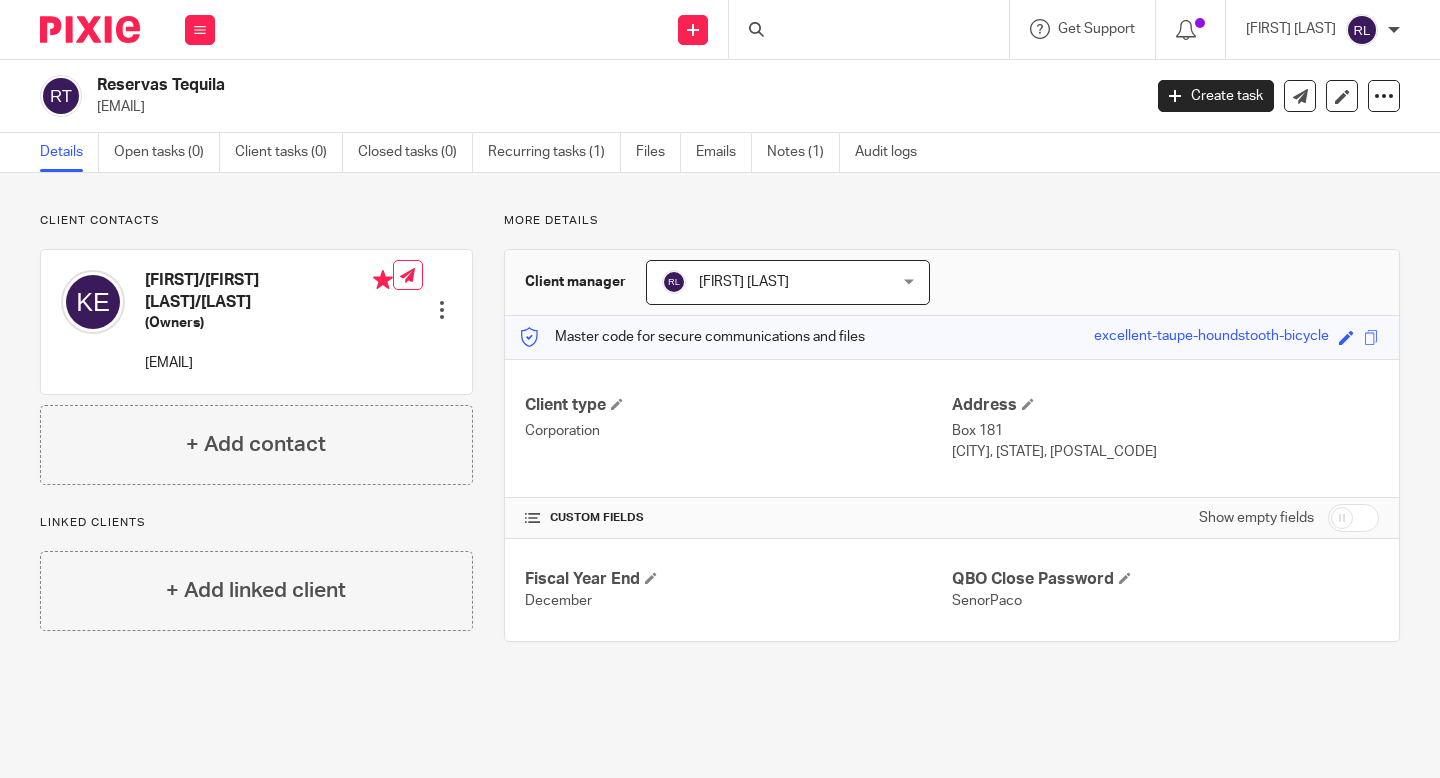 scroll, scrollTop: 0, scrollLeft: 0, axis: both 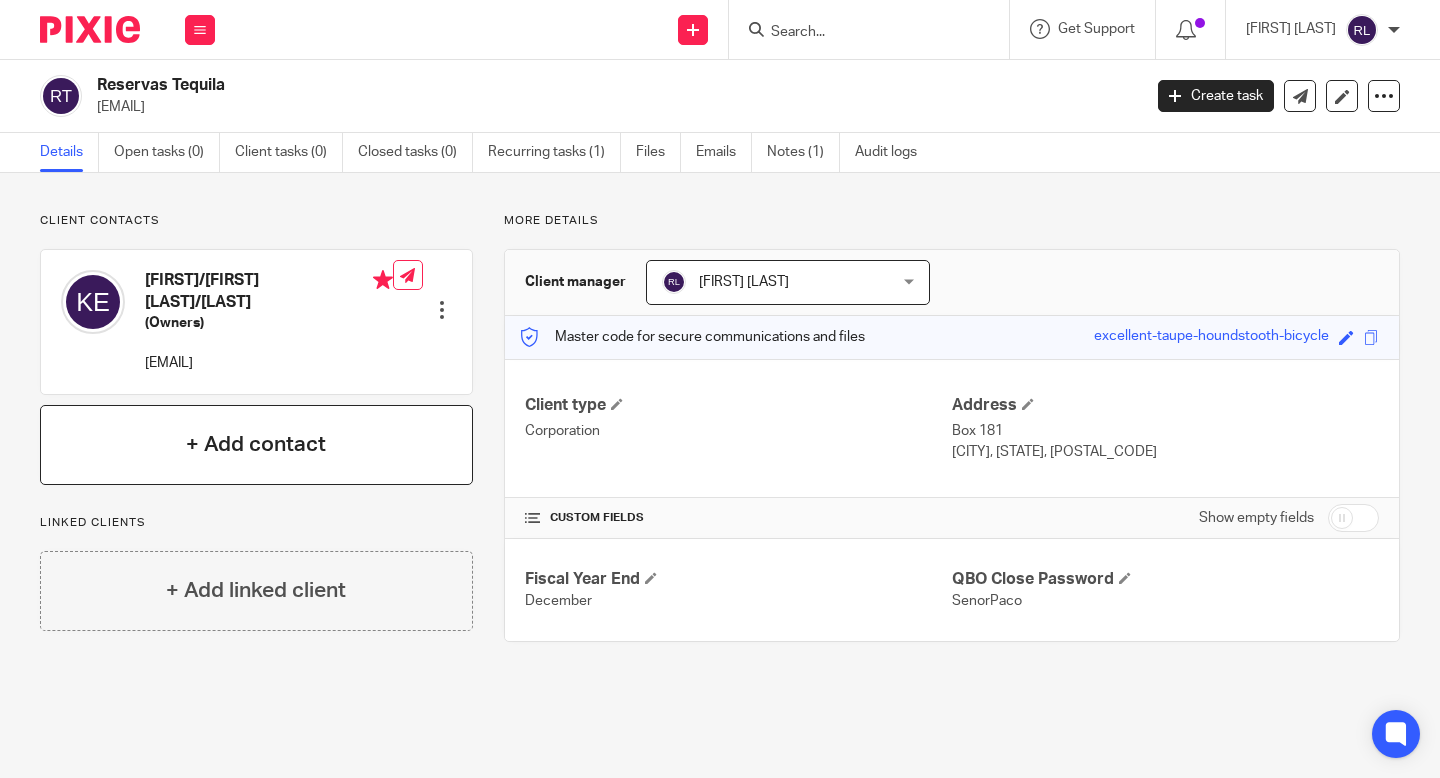click on "+ Add contact" at bounding box center (256, 445) 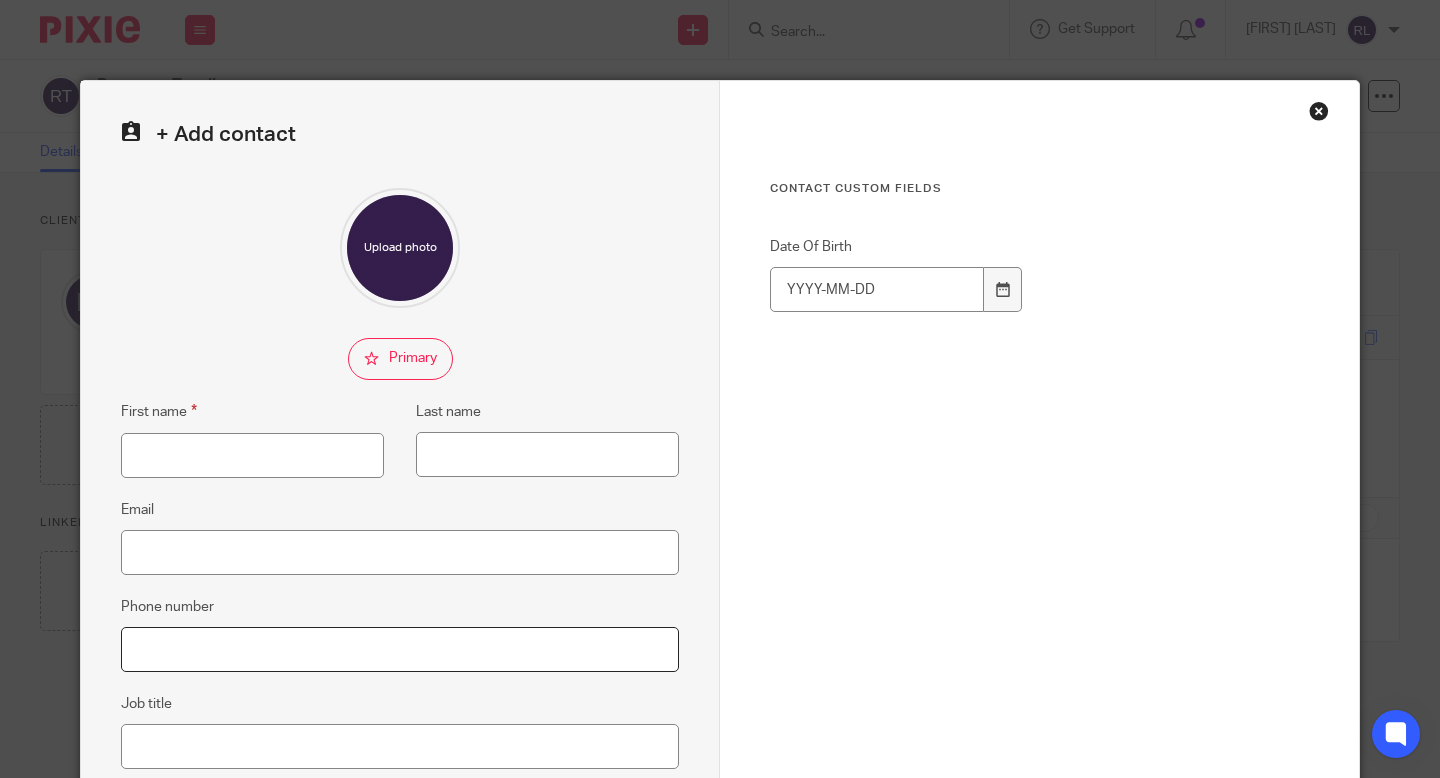 click on "Phone number" at bounding box center (400, 649) 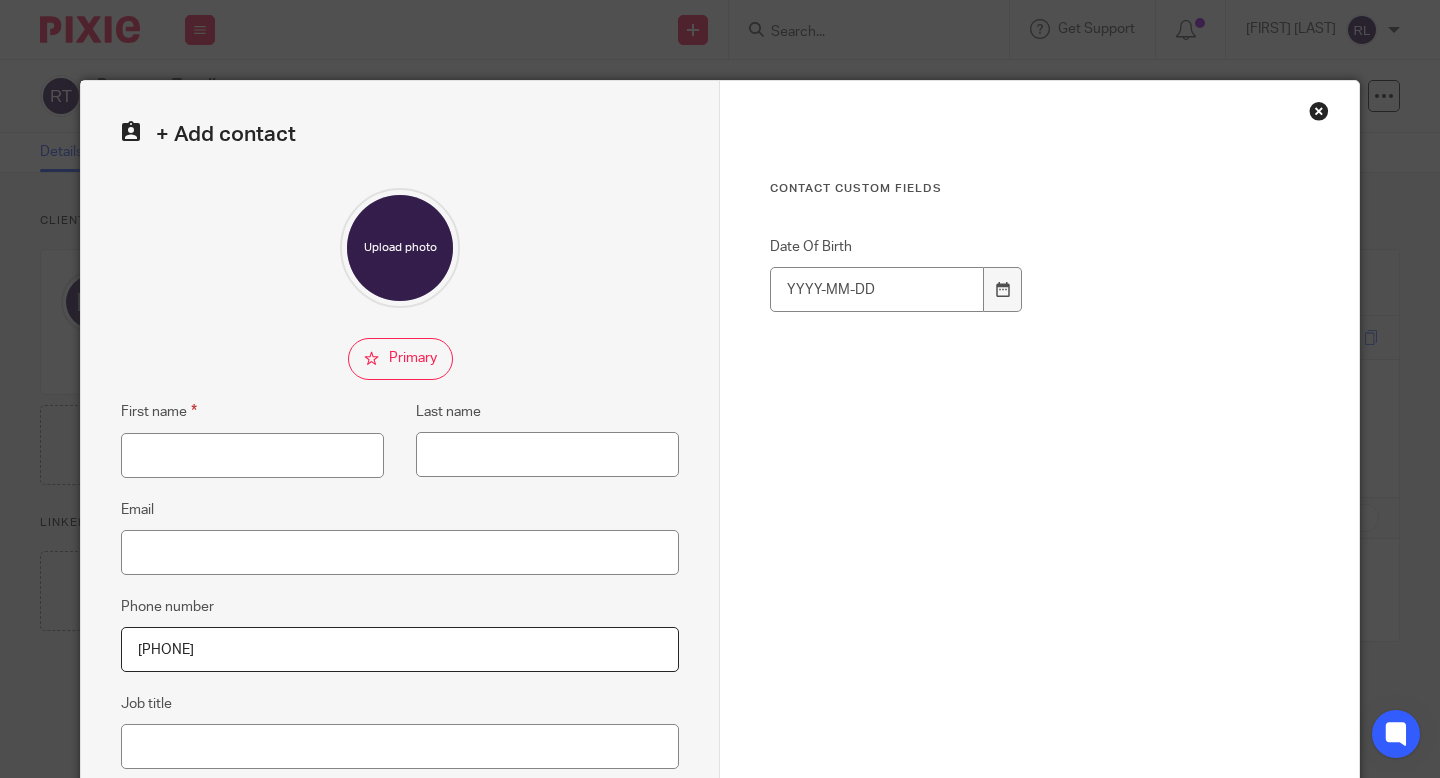 type on "[PHONE]" 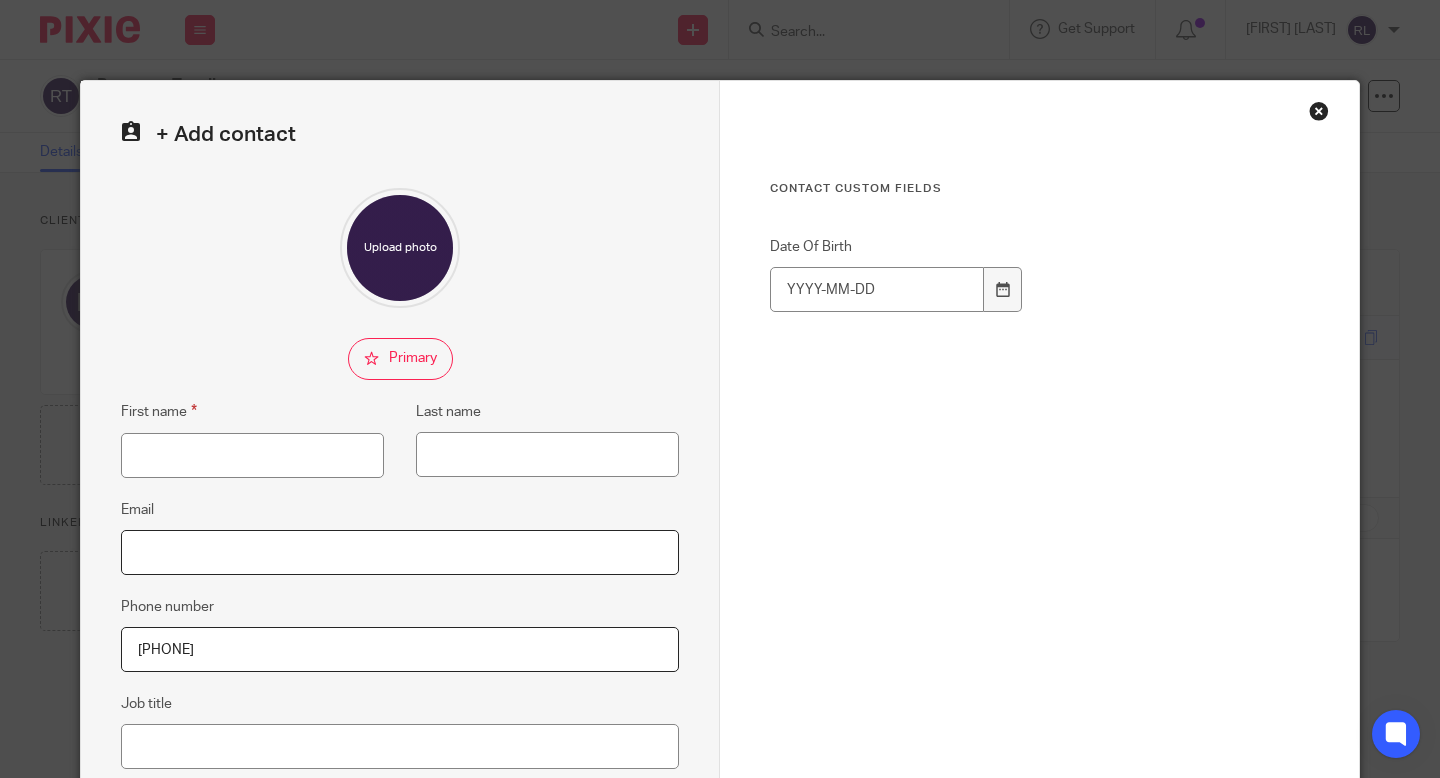 click on "Email" at bounding box center (400, 552) 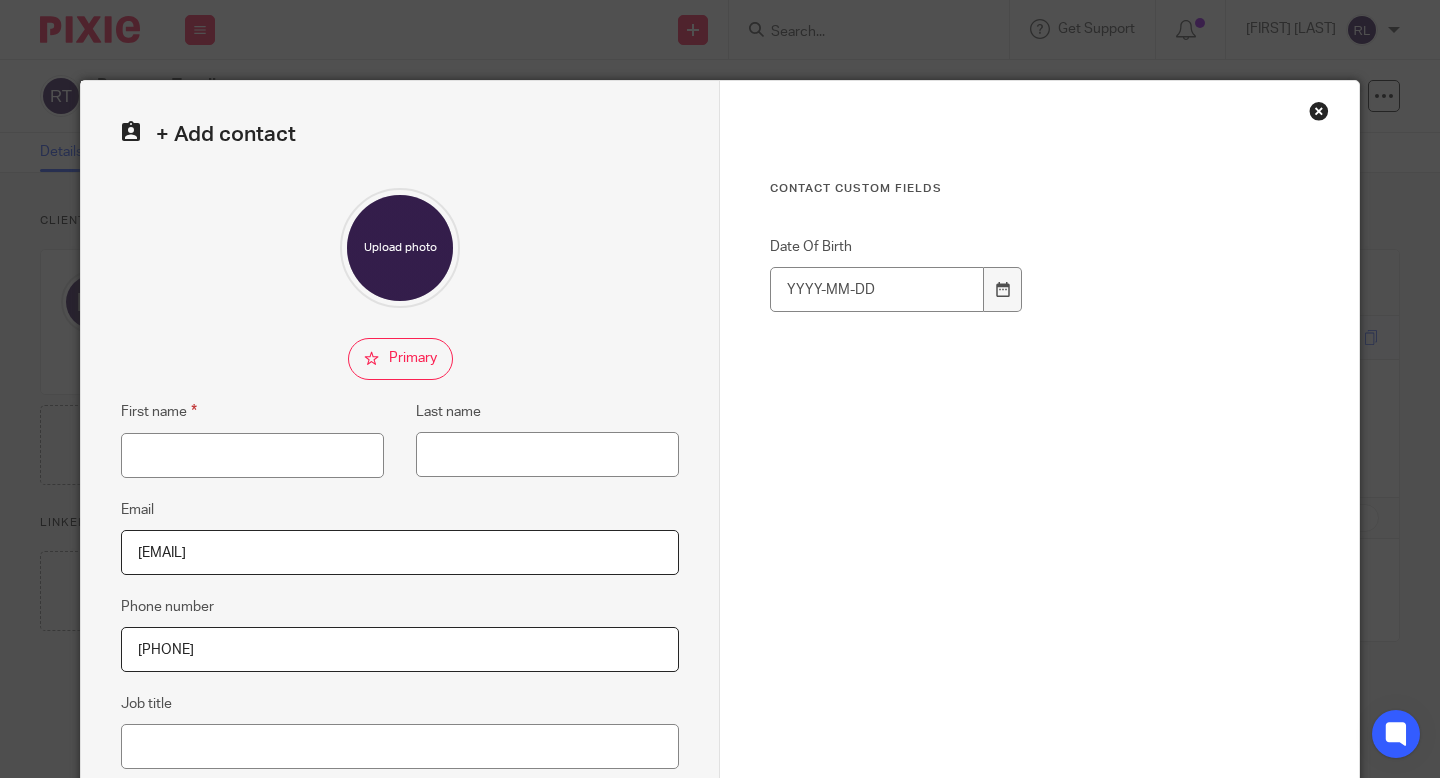 type on "[EMAIL]" 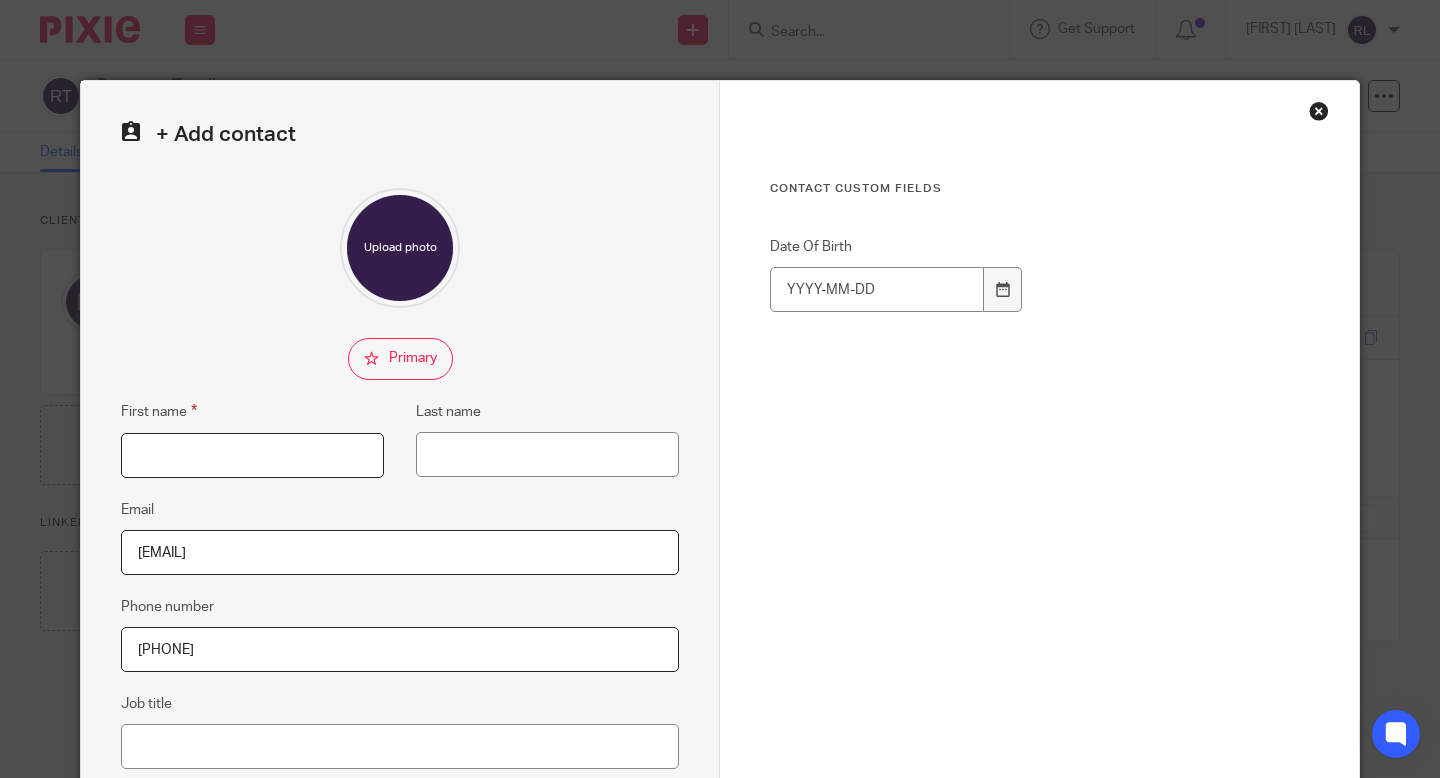 click on "First name" at bounding box center [252, 455] 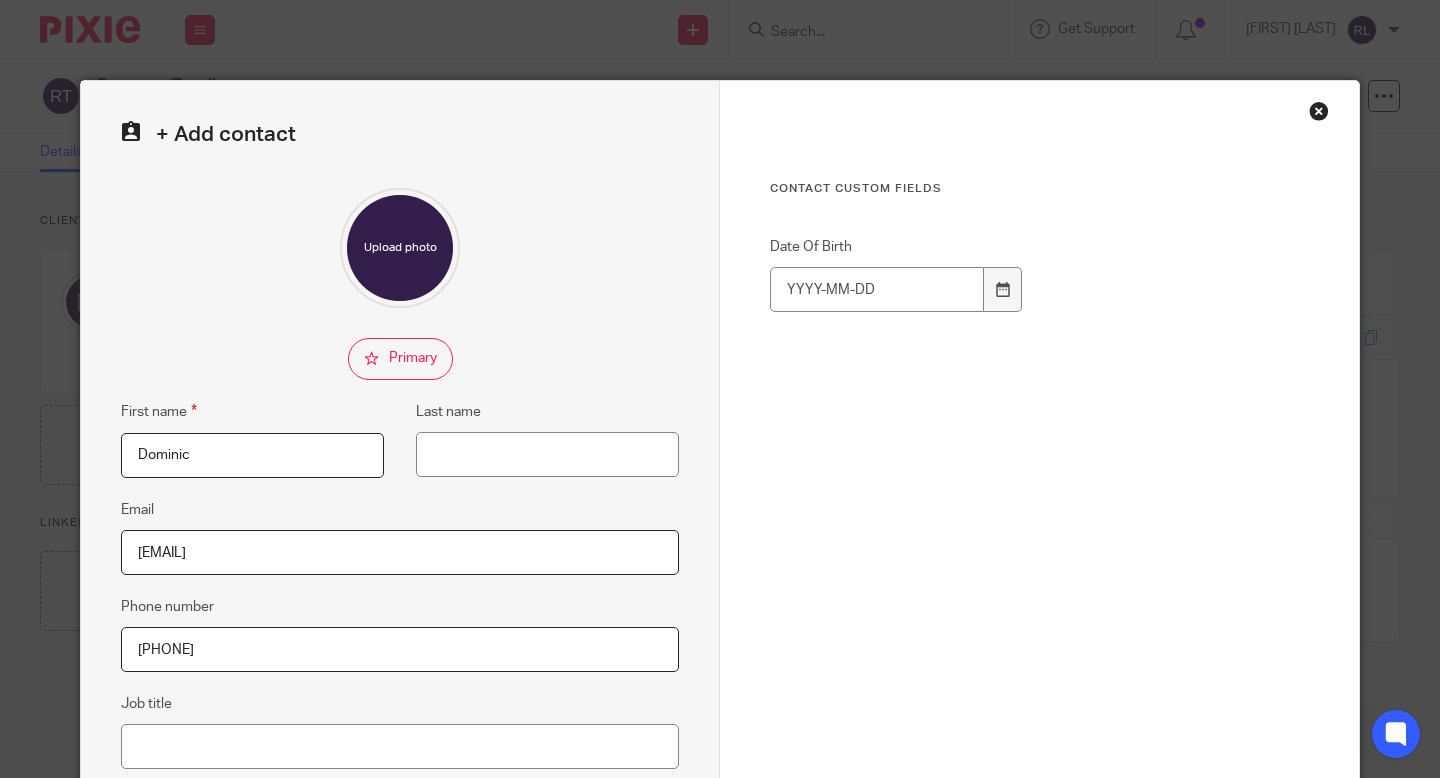 type on "Dominic" 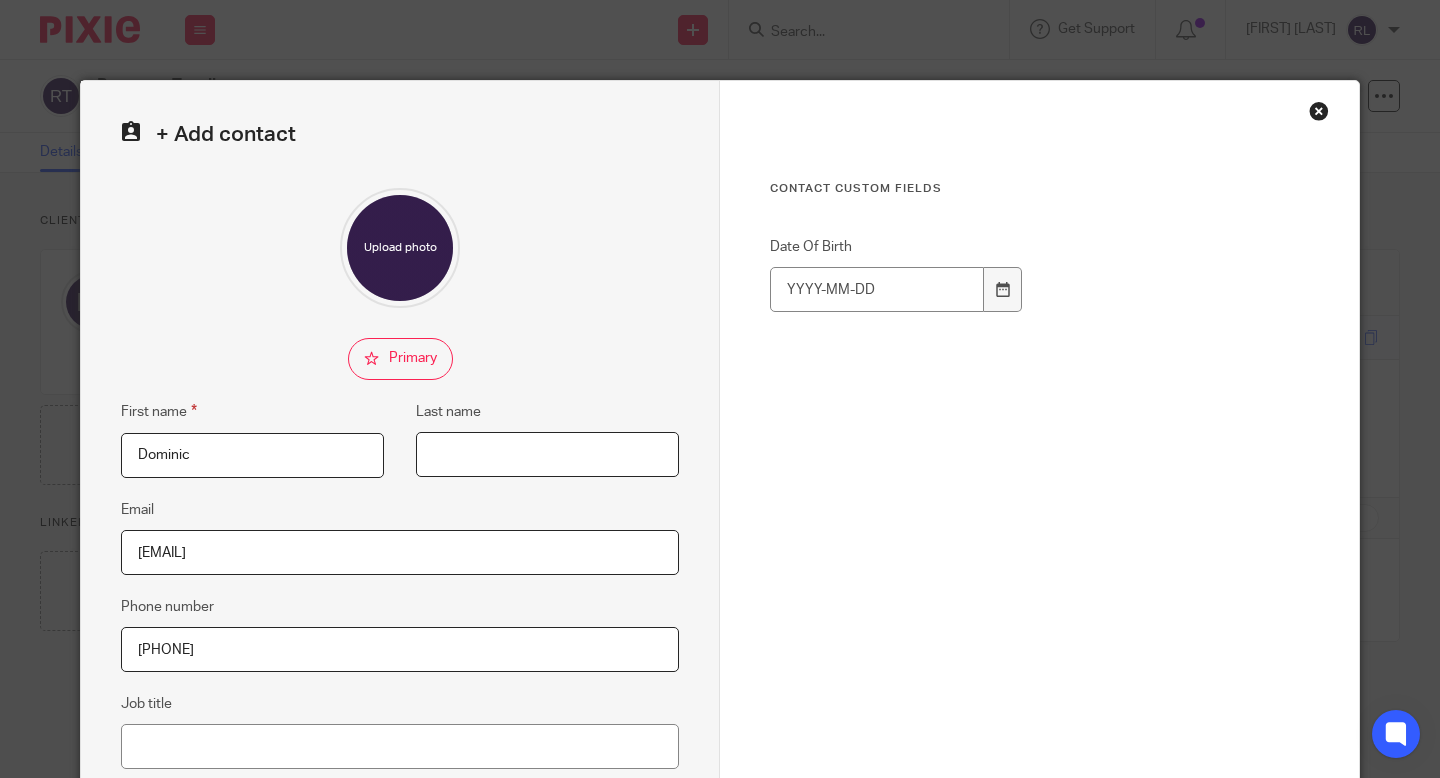 click on "Last name" at bounding box center (547, 454) 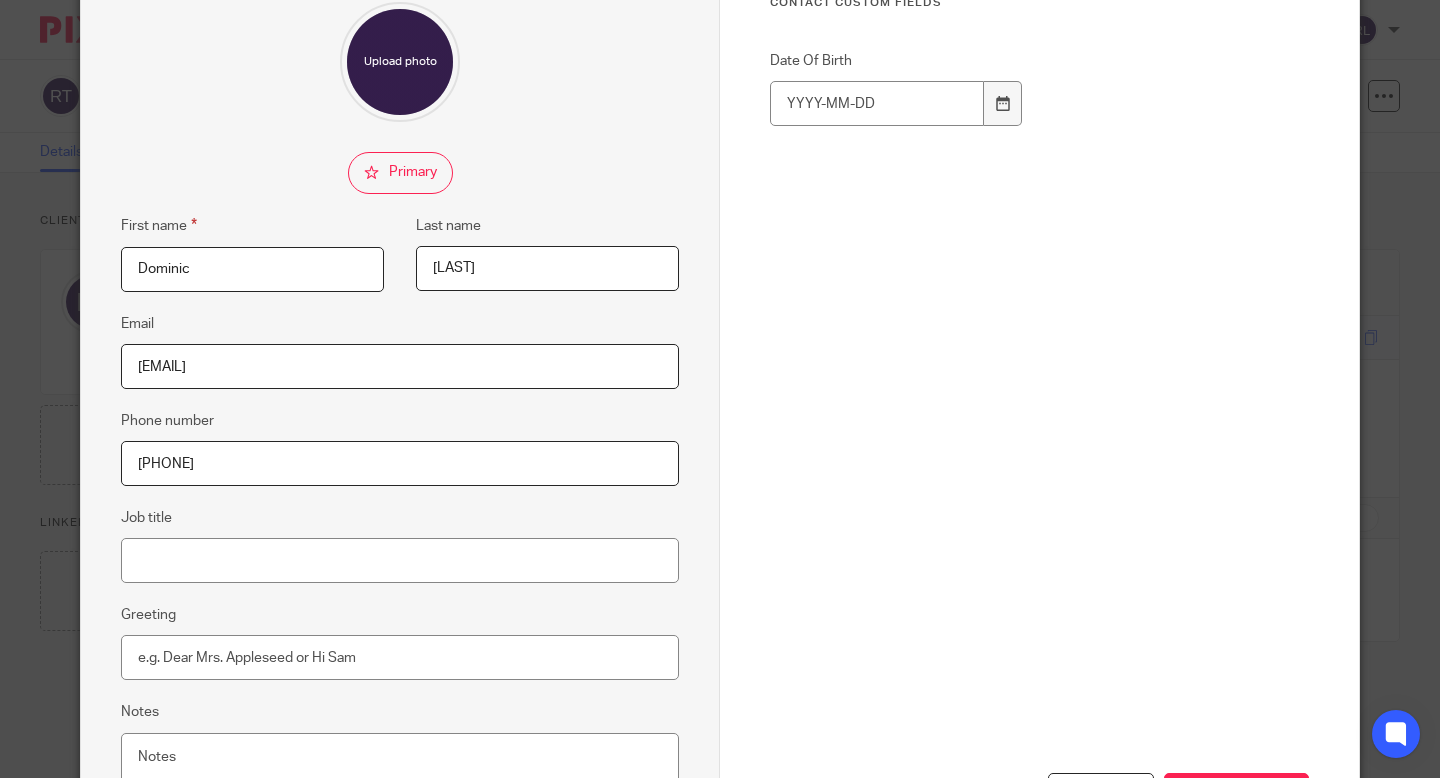 scroll, scrollTop: 329, scrollLeft: 0, axis: vertical 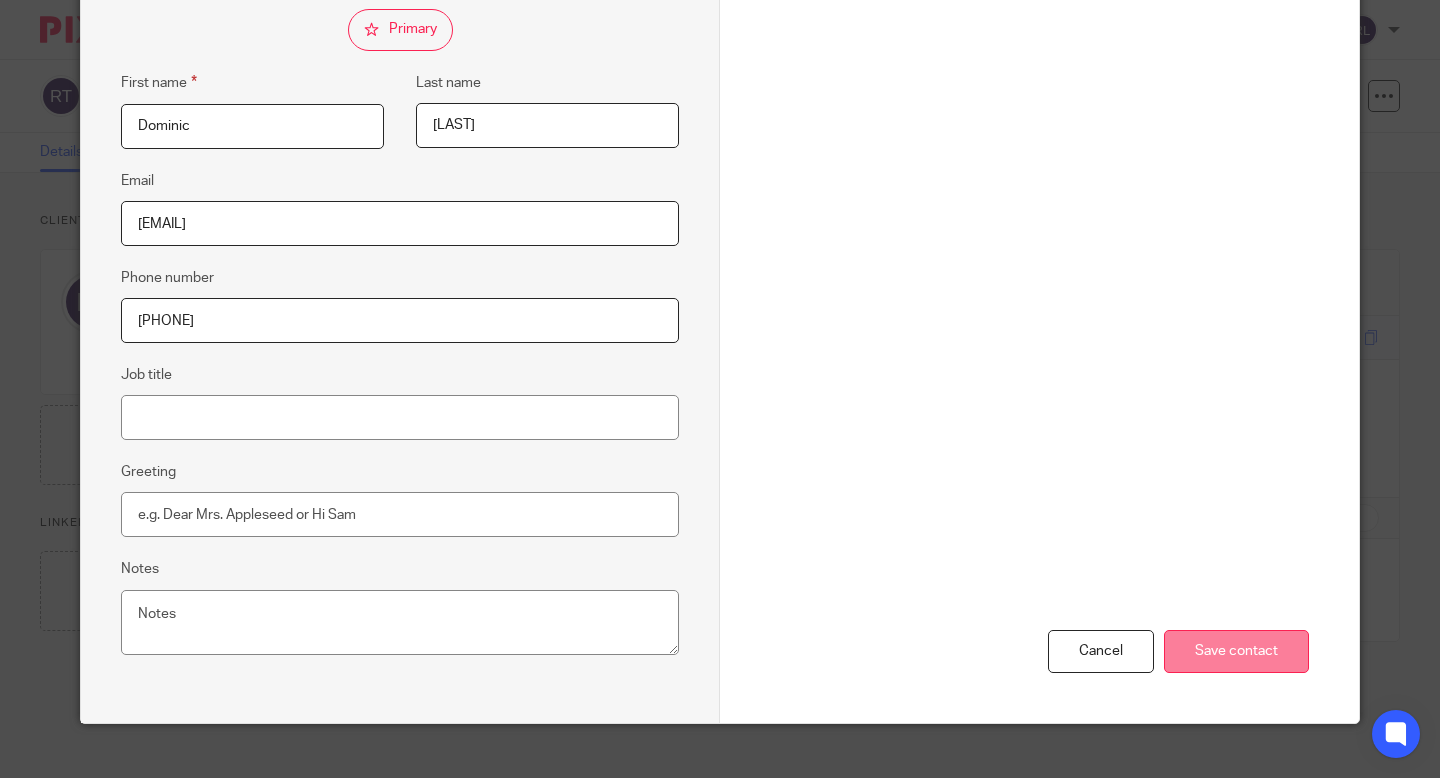 type on "Hauck" 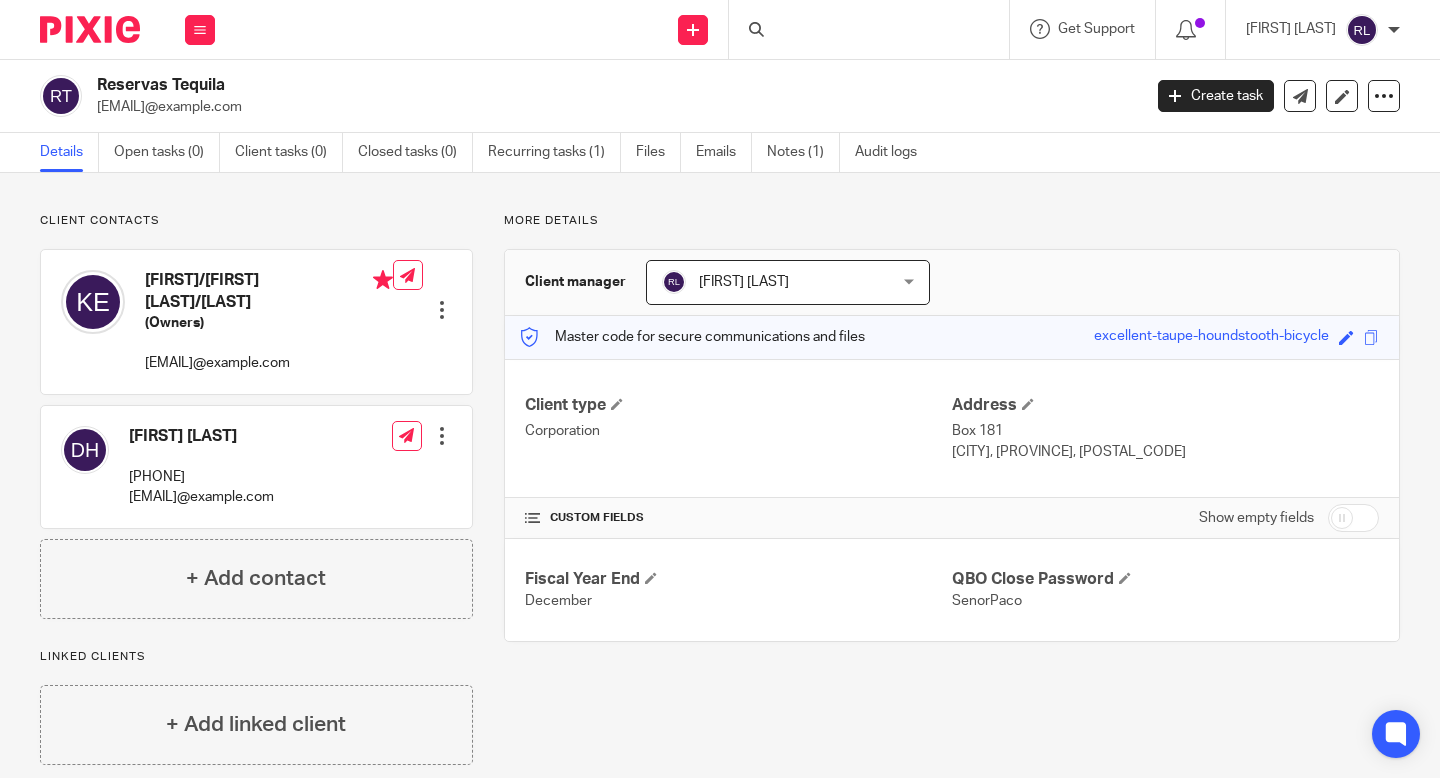 scroll, scrollTop: 0, scrollLeft: 0, axis: both 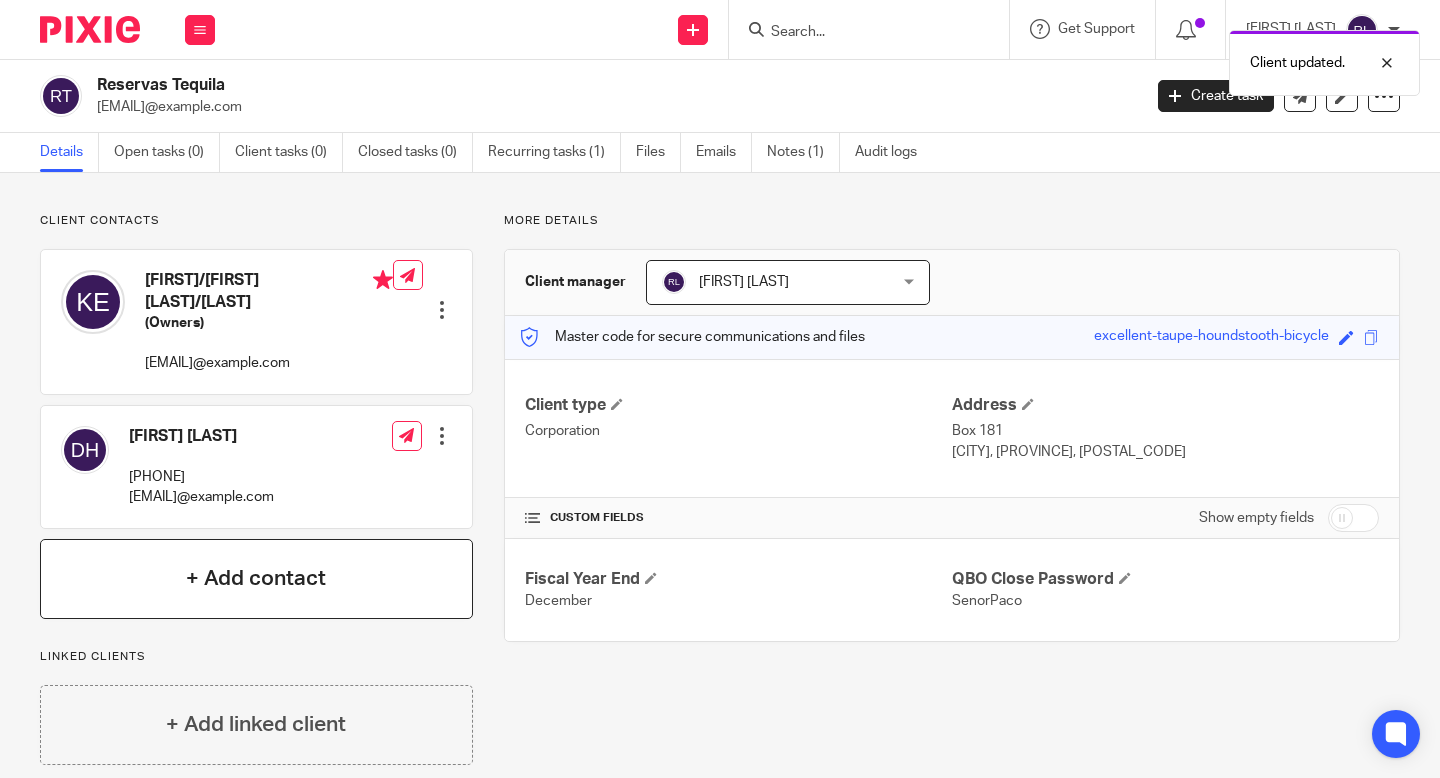 click on "+ Add contact" at bounding box center (256, 578) 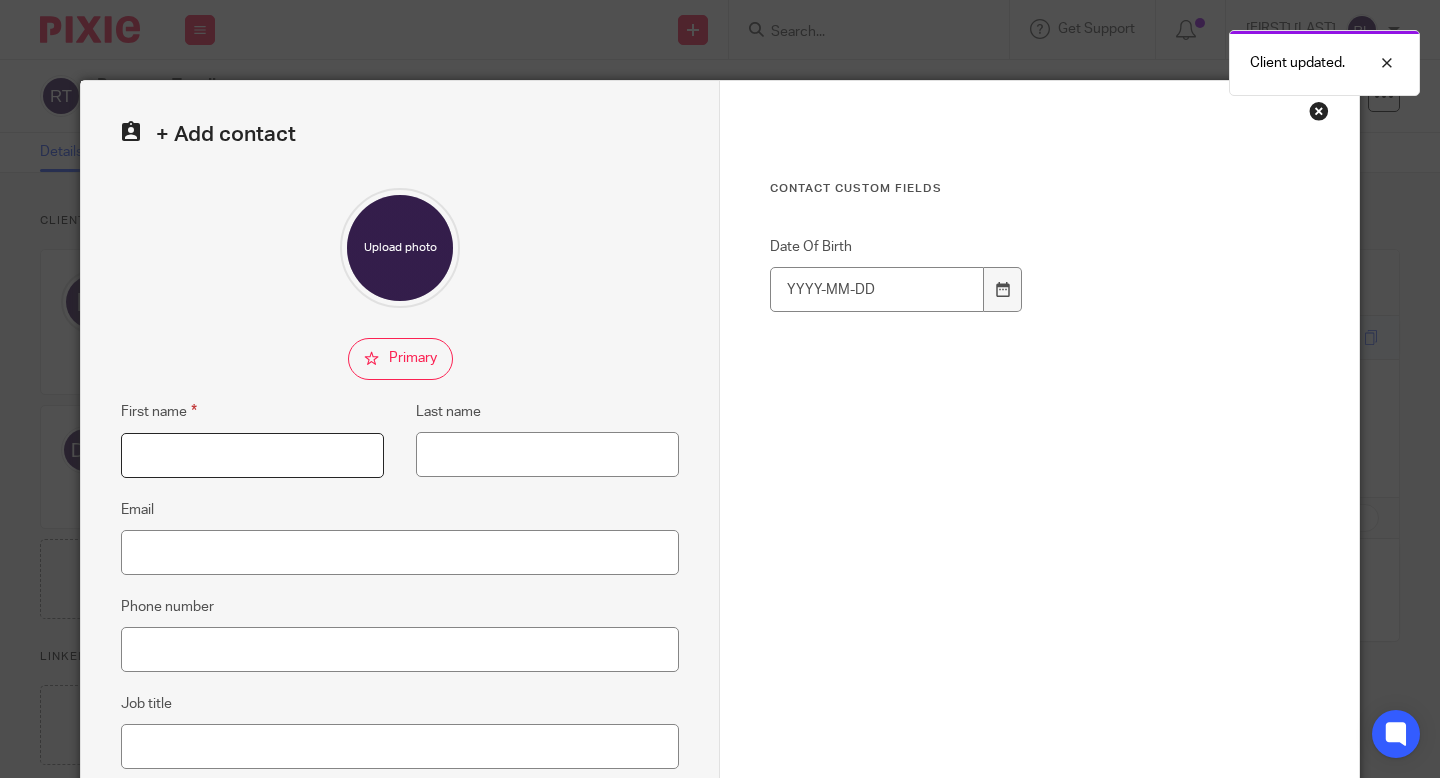 click on "First name" at bounding box center (252, 455) 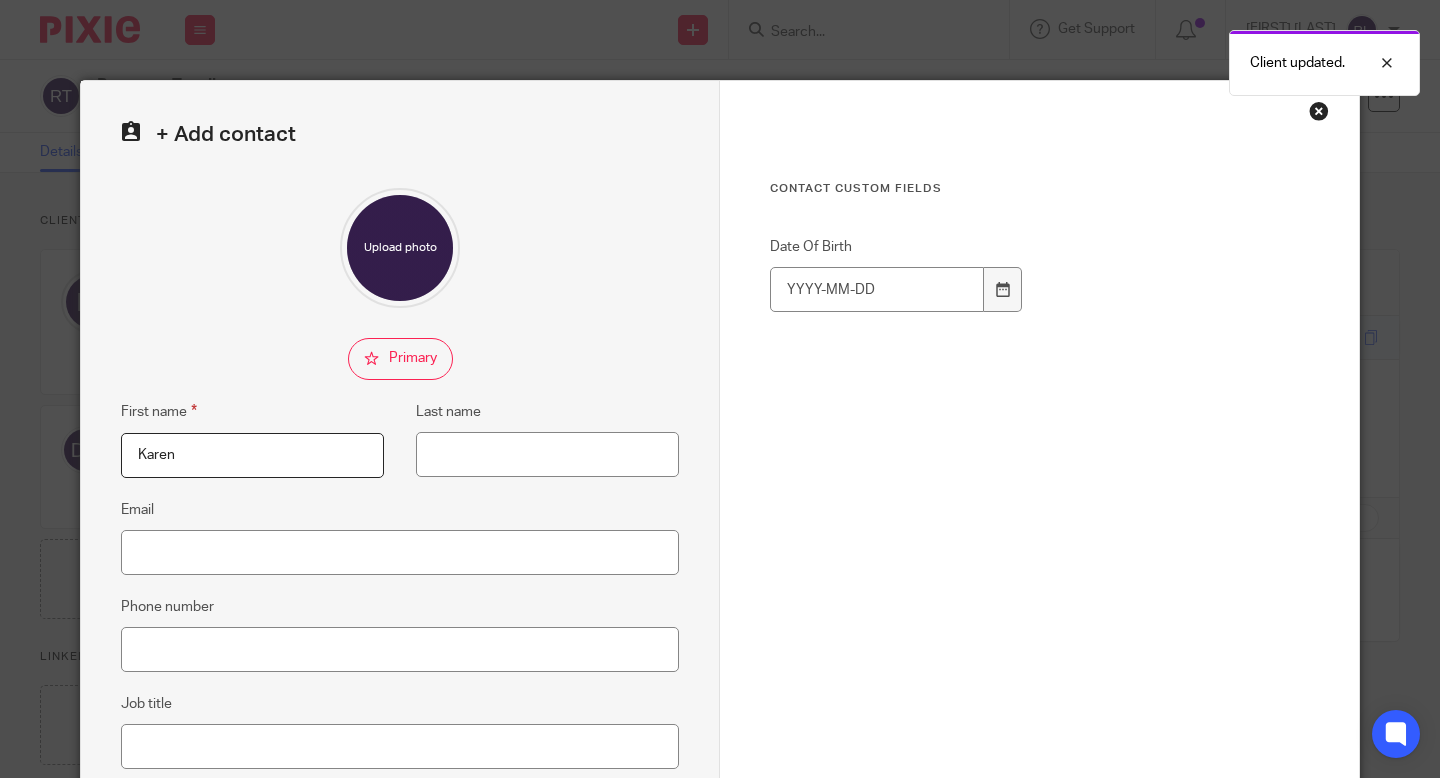 type on "Karen" 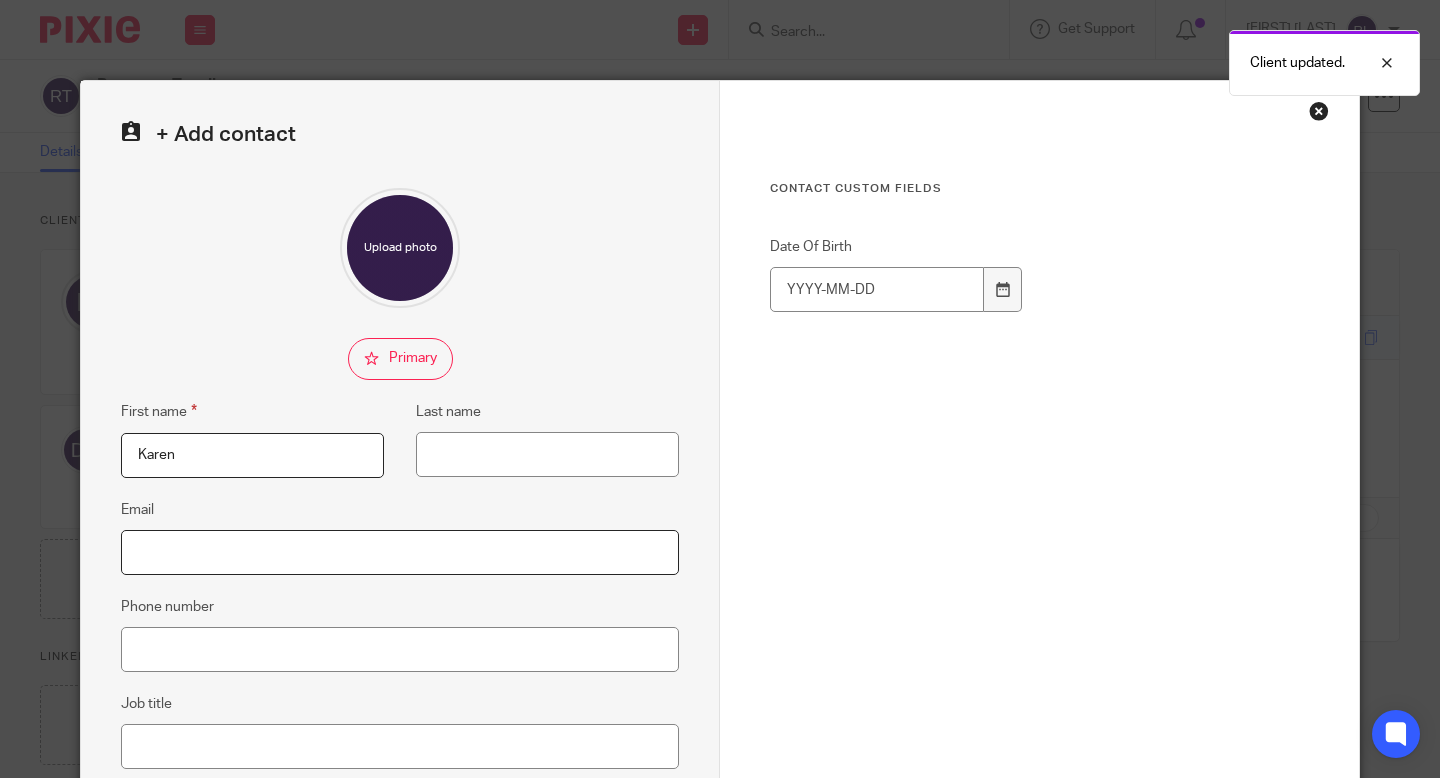 click on "Email" at bounding box center [400, 552] 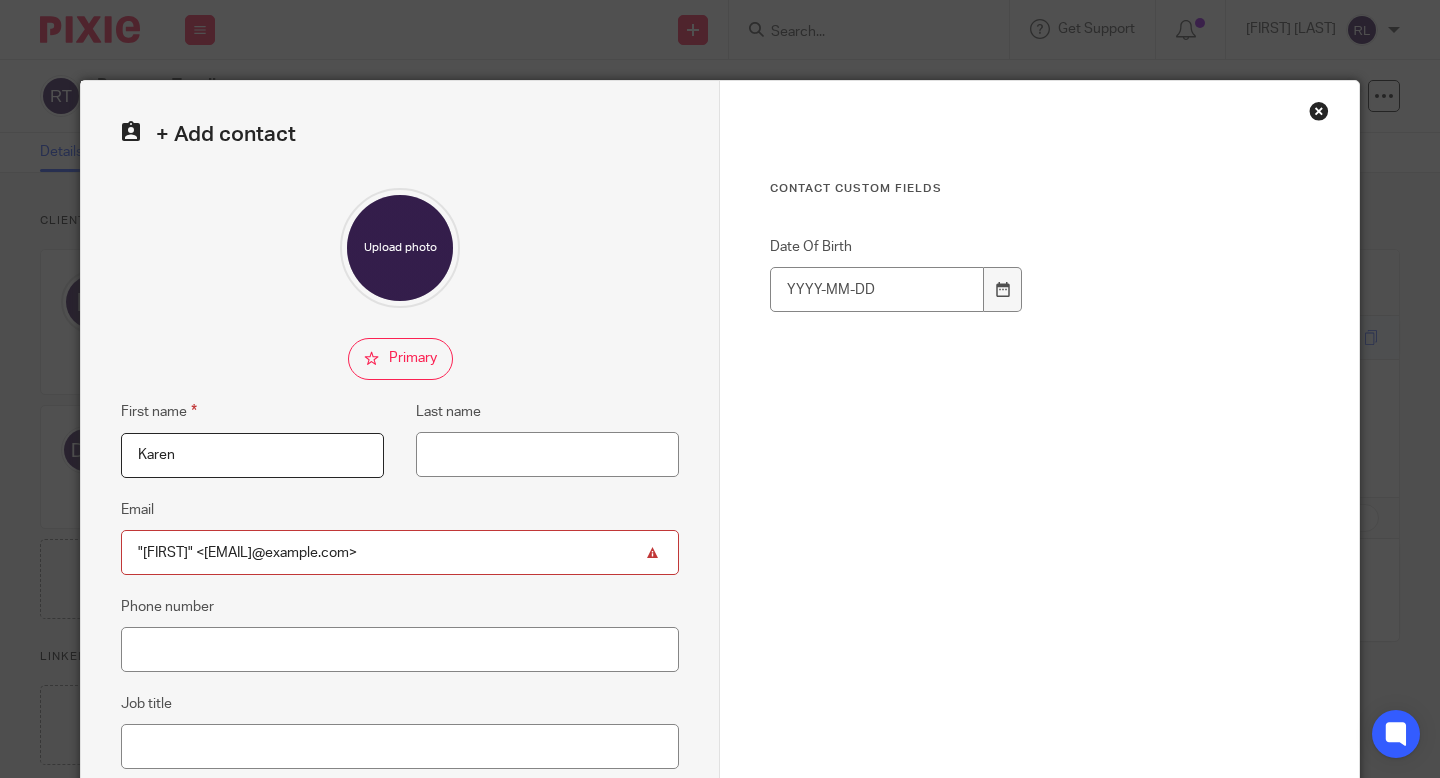 drag, startPoint x: 199, startPoint y: 550, endPoint x: 3, endPoint y: 550, distance: 196 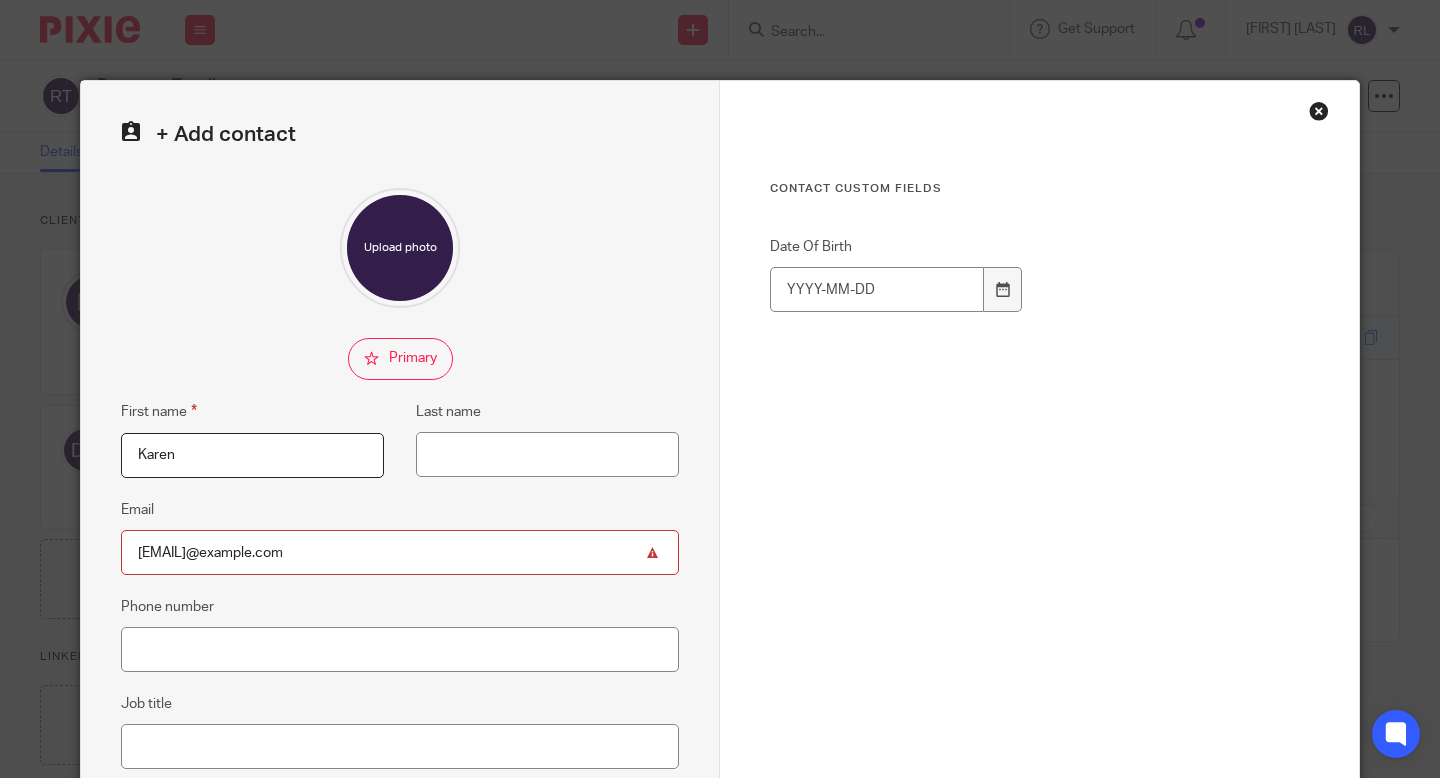 click on "karen@reservastequila.com>" at bounding box center (400, 552) 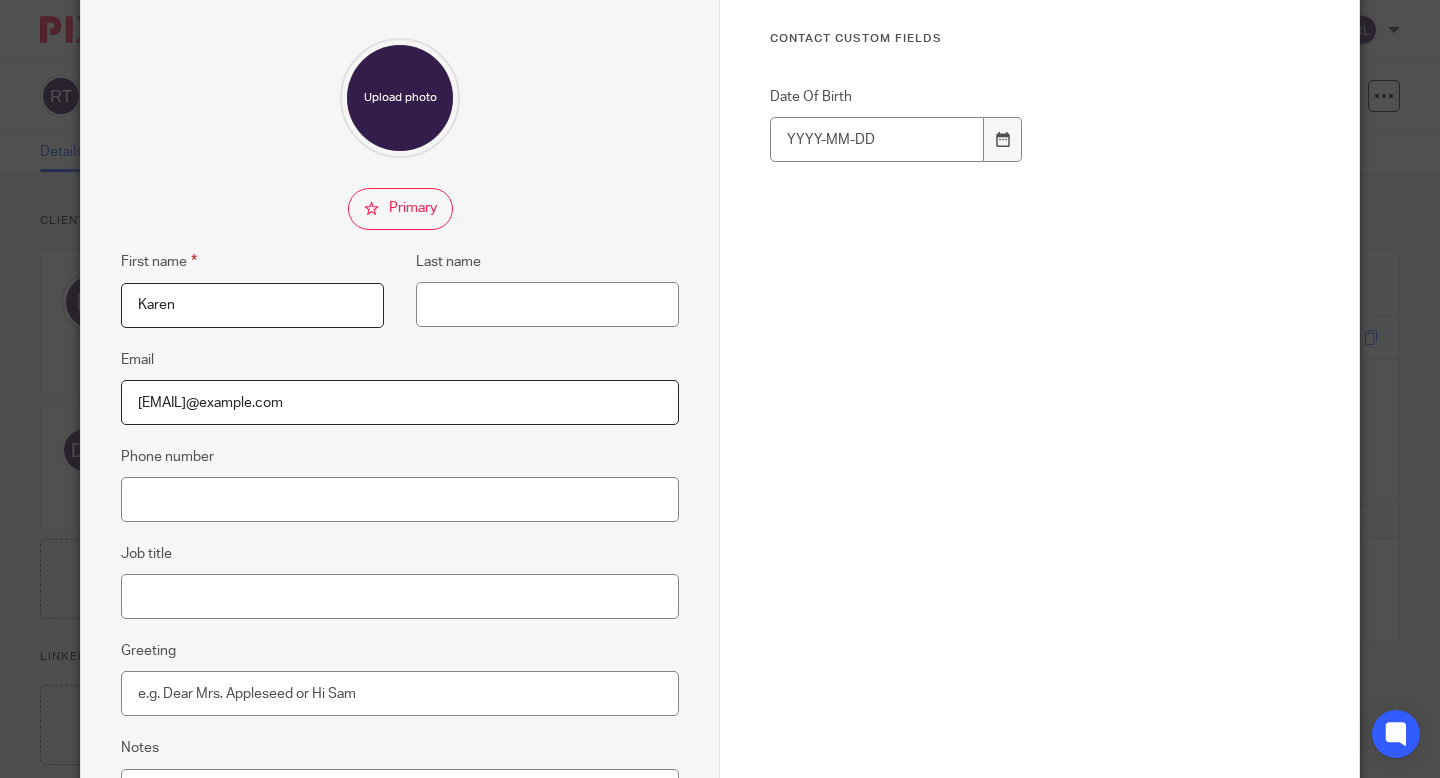 scroll, scrollTop: 355, scrollLeft: 0, axis: vertical 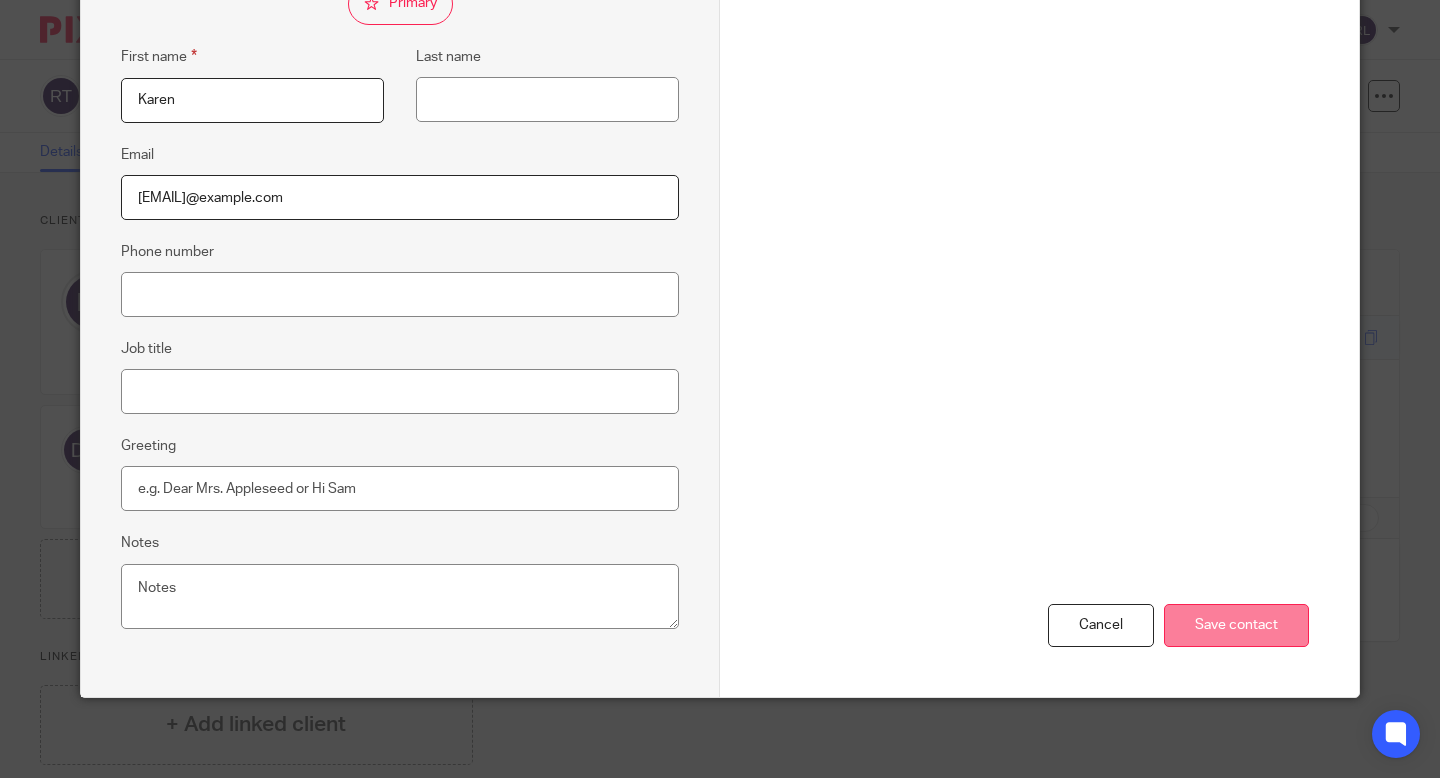 type on "karen@reservastequila.com" 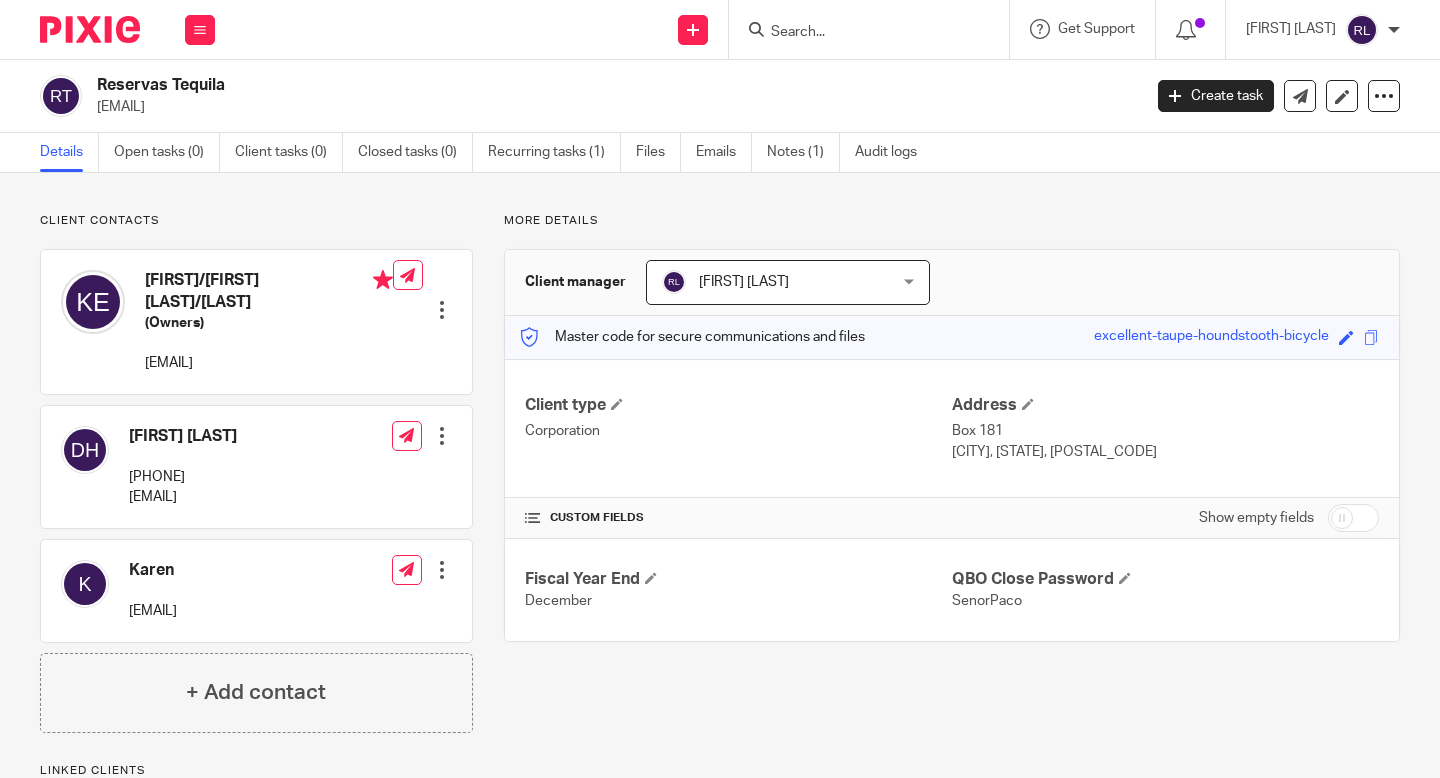 scroll, scrollTop: 0, scrollLeft: 0, axis: both 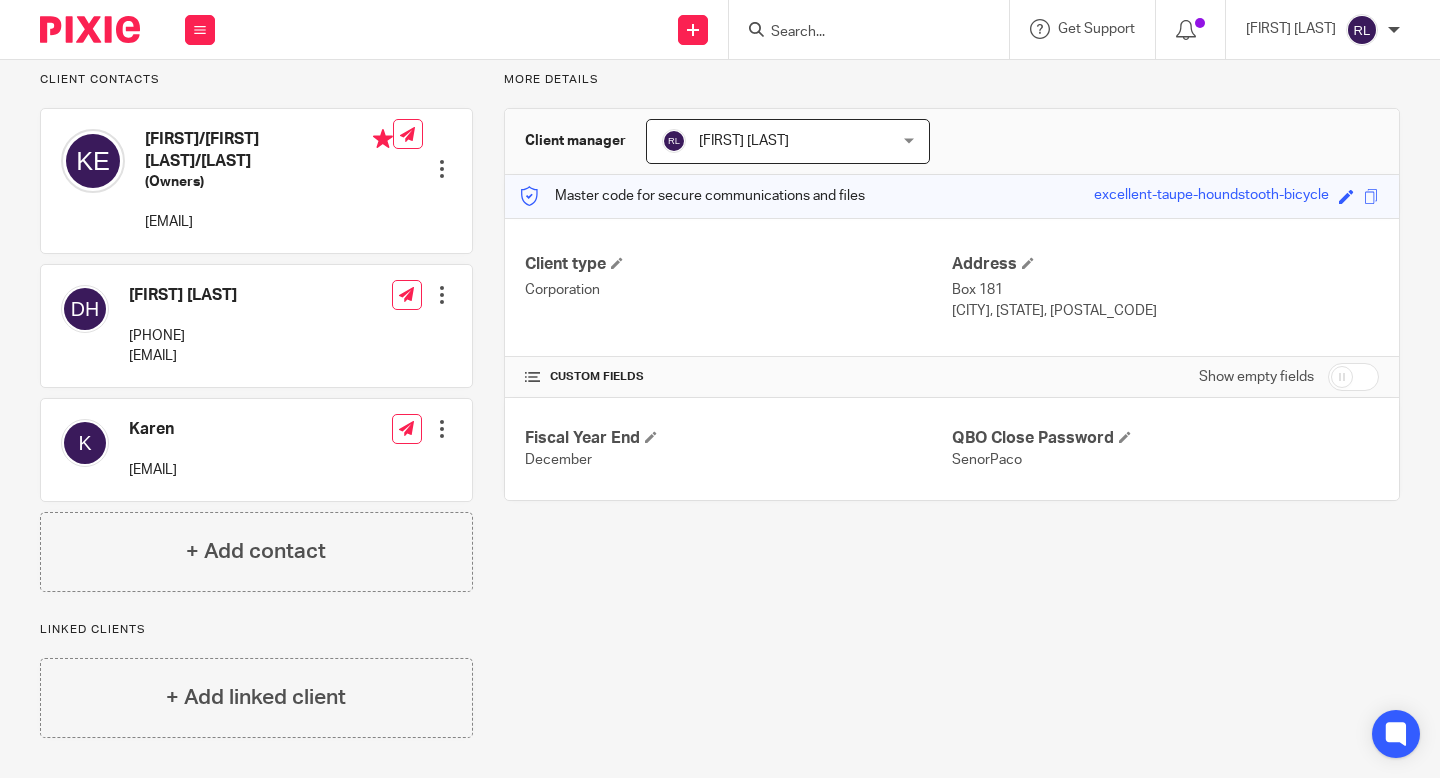 click on "CUSTOM FIELDS" at bounding box center [738, 377] 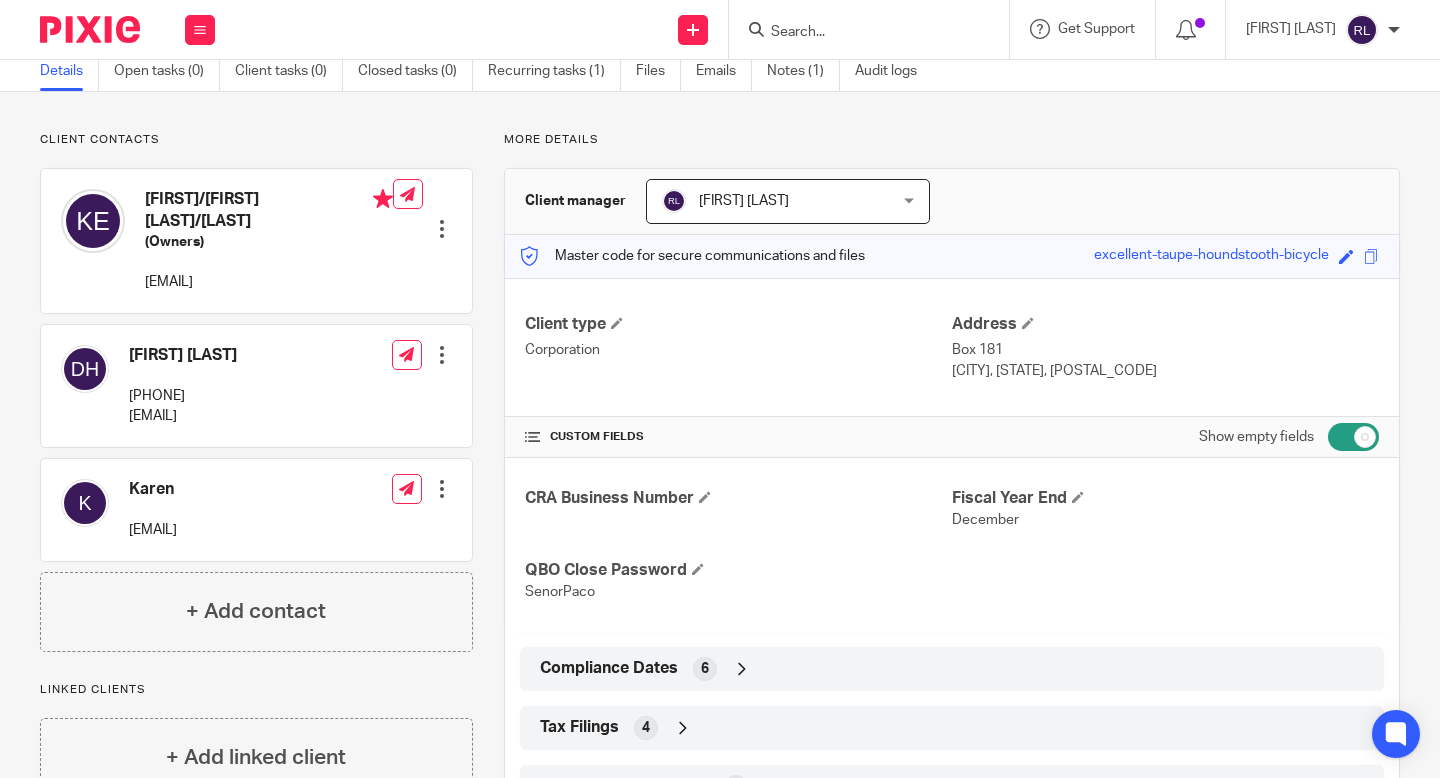 scroll, scrollTop: 0, scrollLeft: 0, axis: both 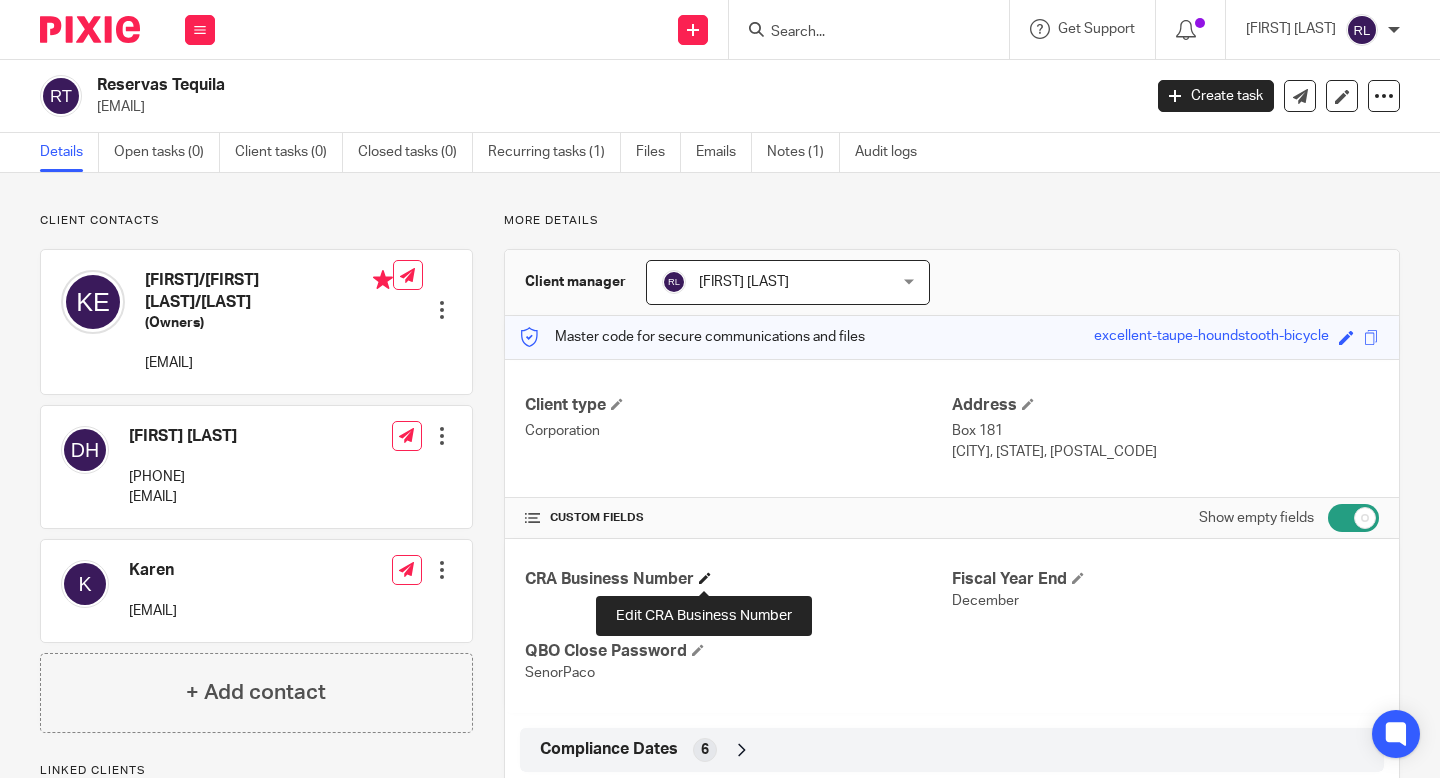 click at bounding box center (705, 578) 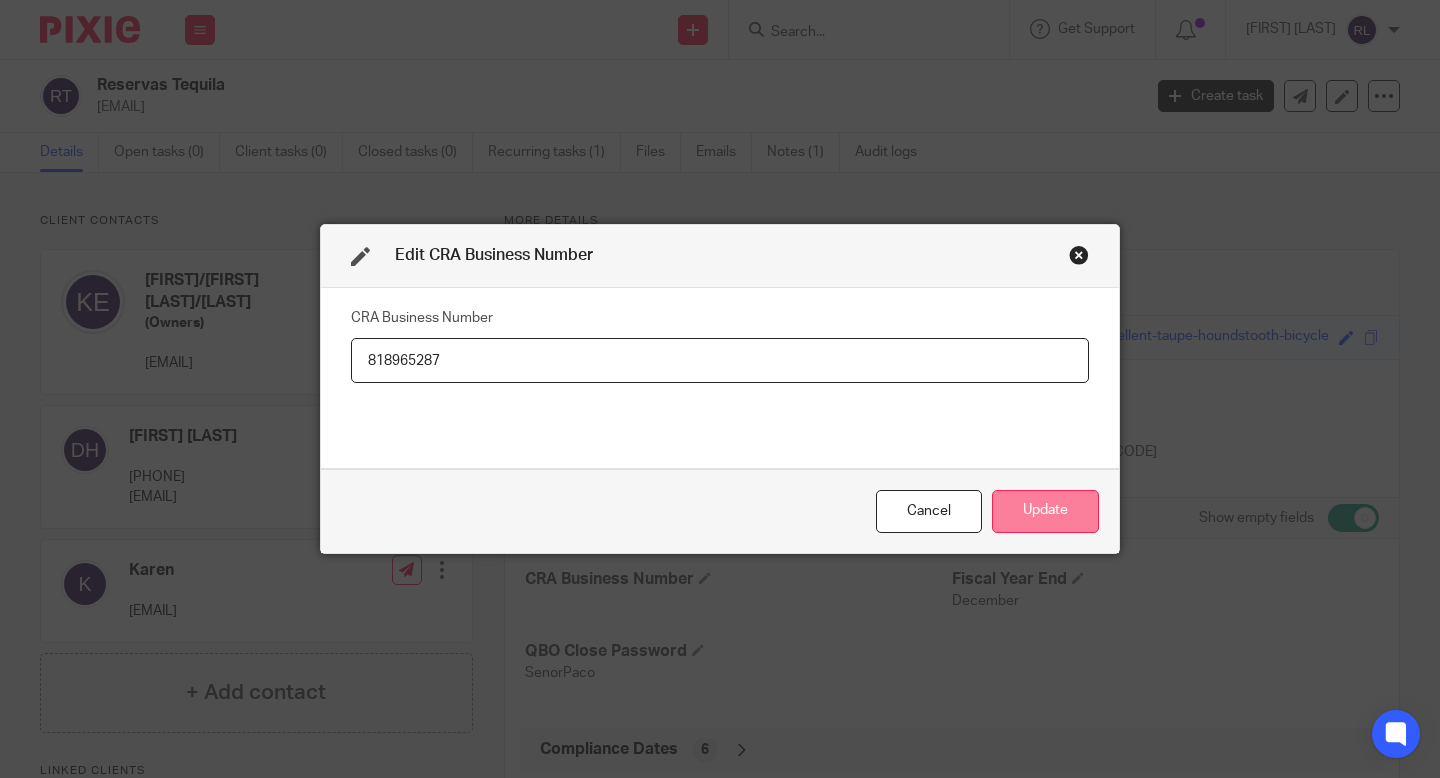 type on "818965287" 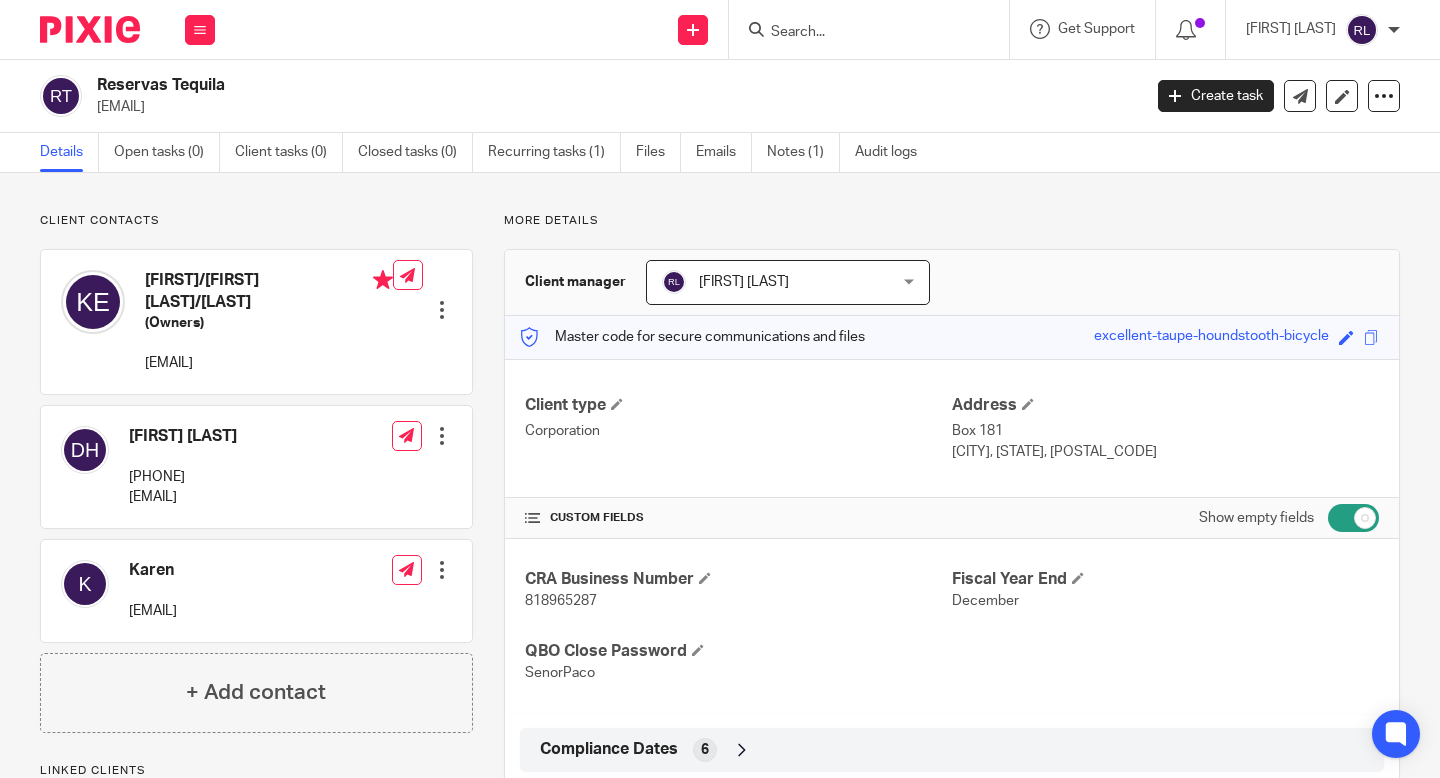 click on "818965287" at bounding box center (561, 601) 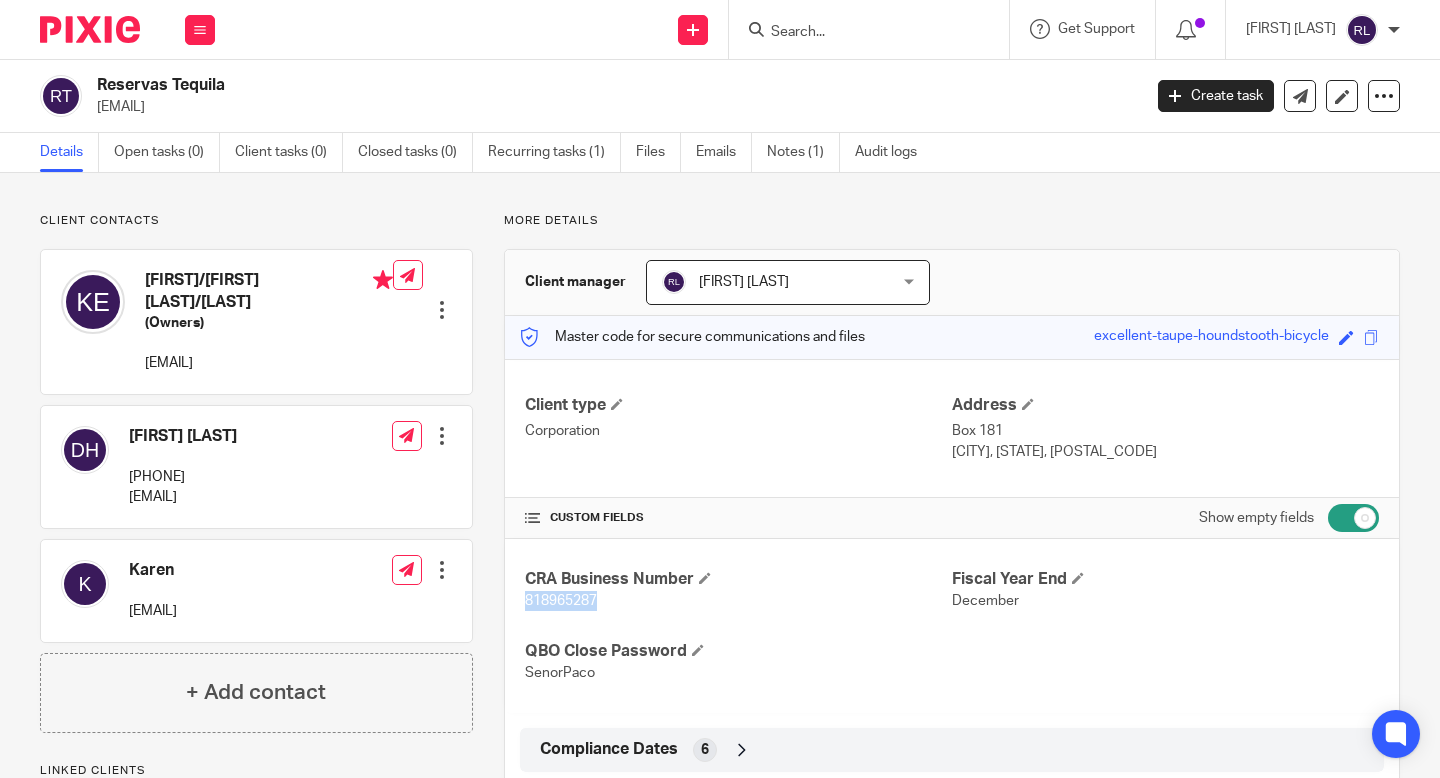click on "818965287" at bounding box center [561, 601] 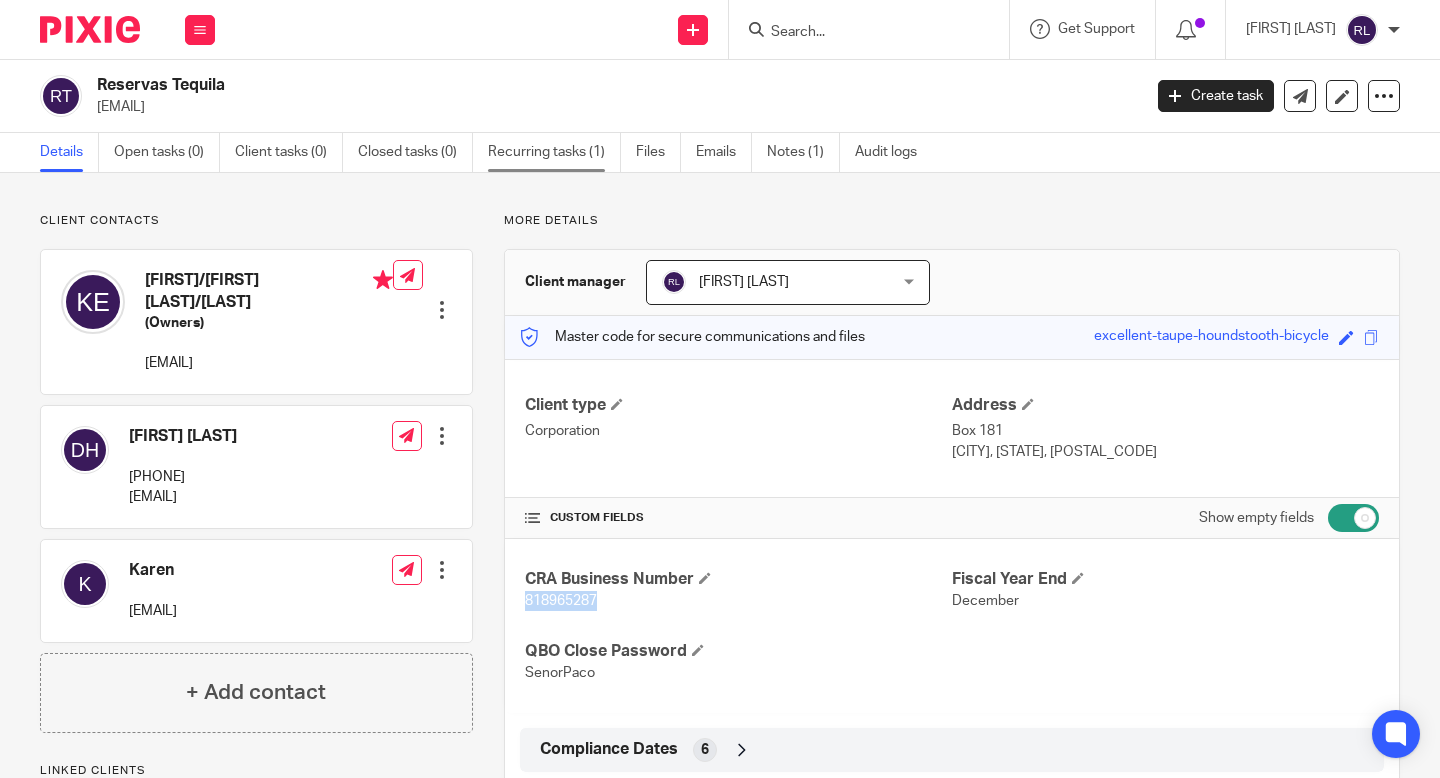 click on "Recurring tasks (1)" at bounding box center [554, 152] 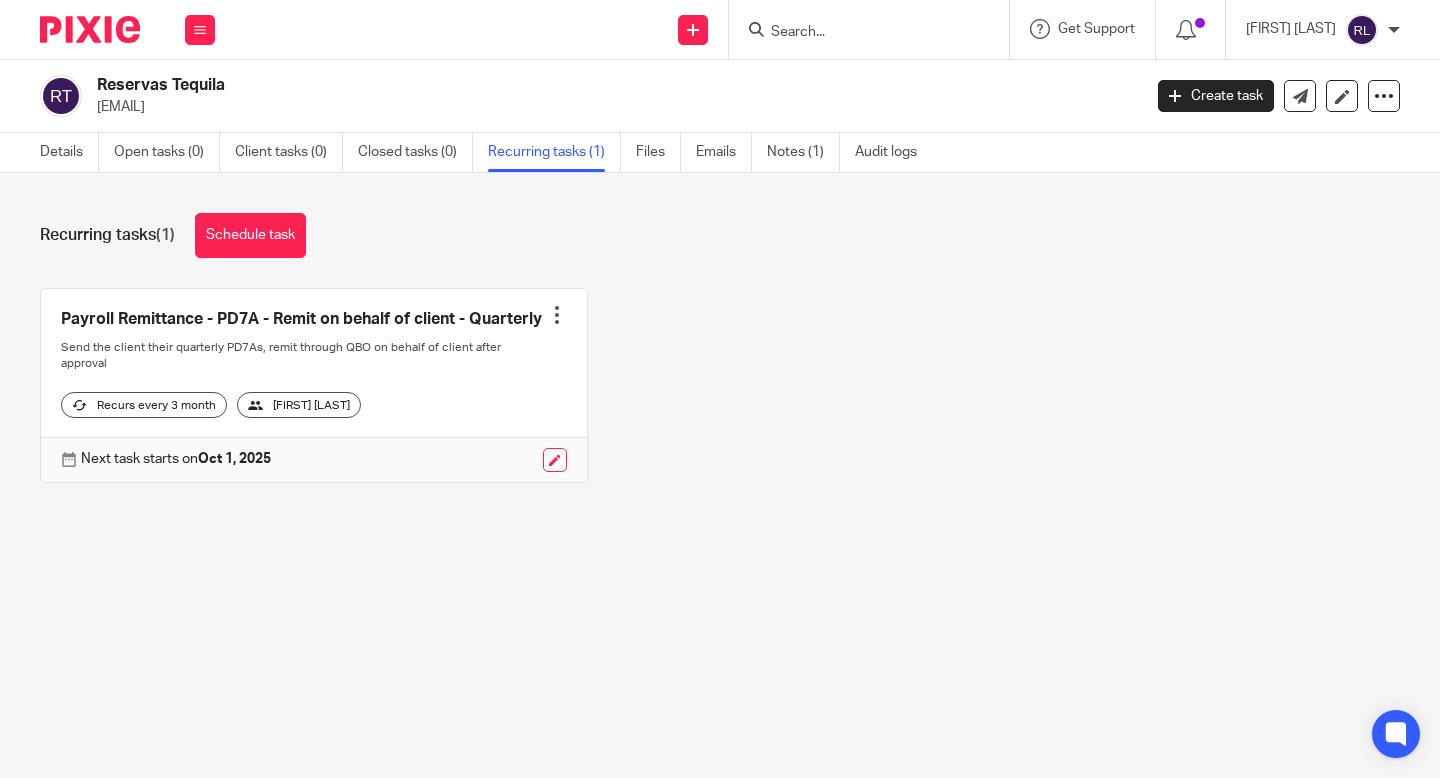 scroll, scrollTop: 0, scrollLeft: 0, axis: both 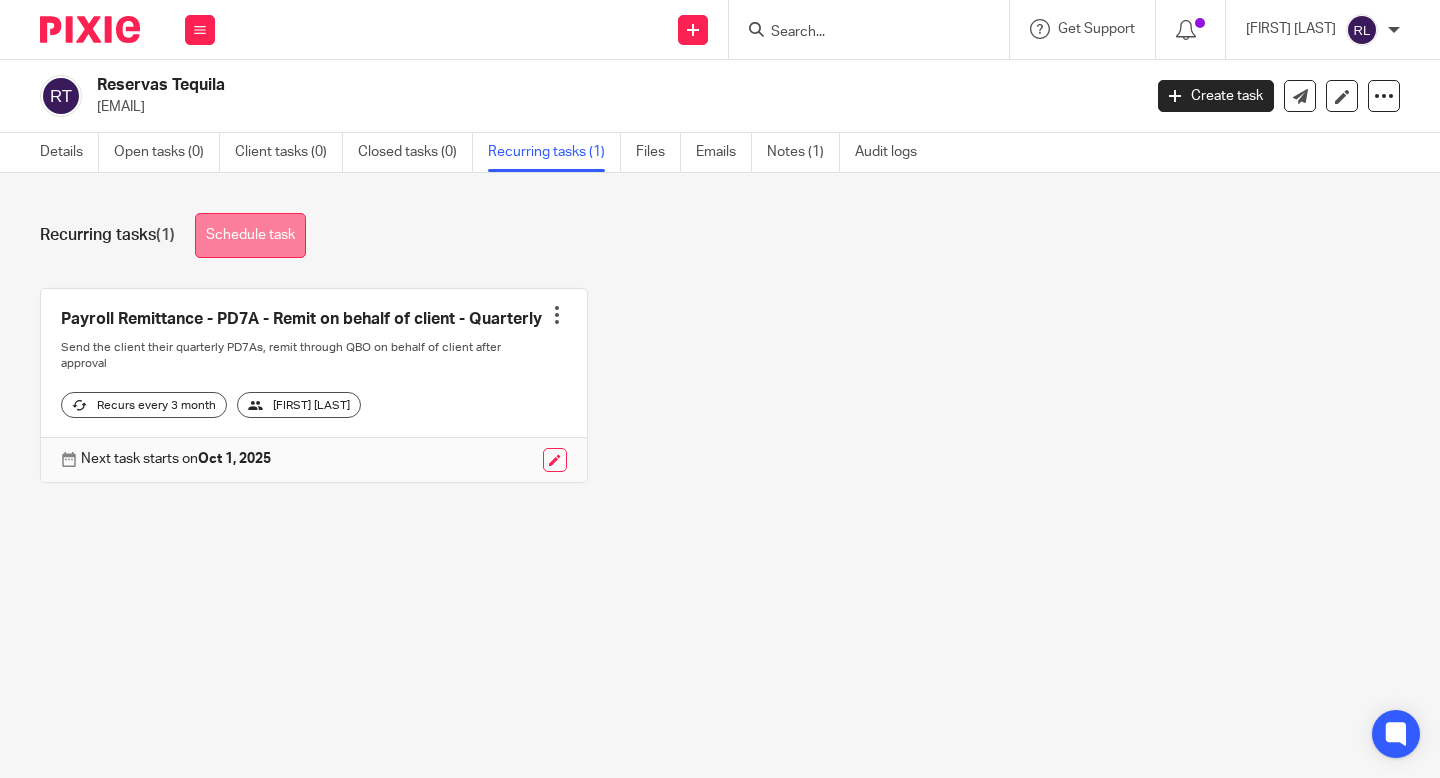 click on "Schedule task" at bounding box center [250, 235] 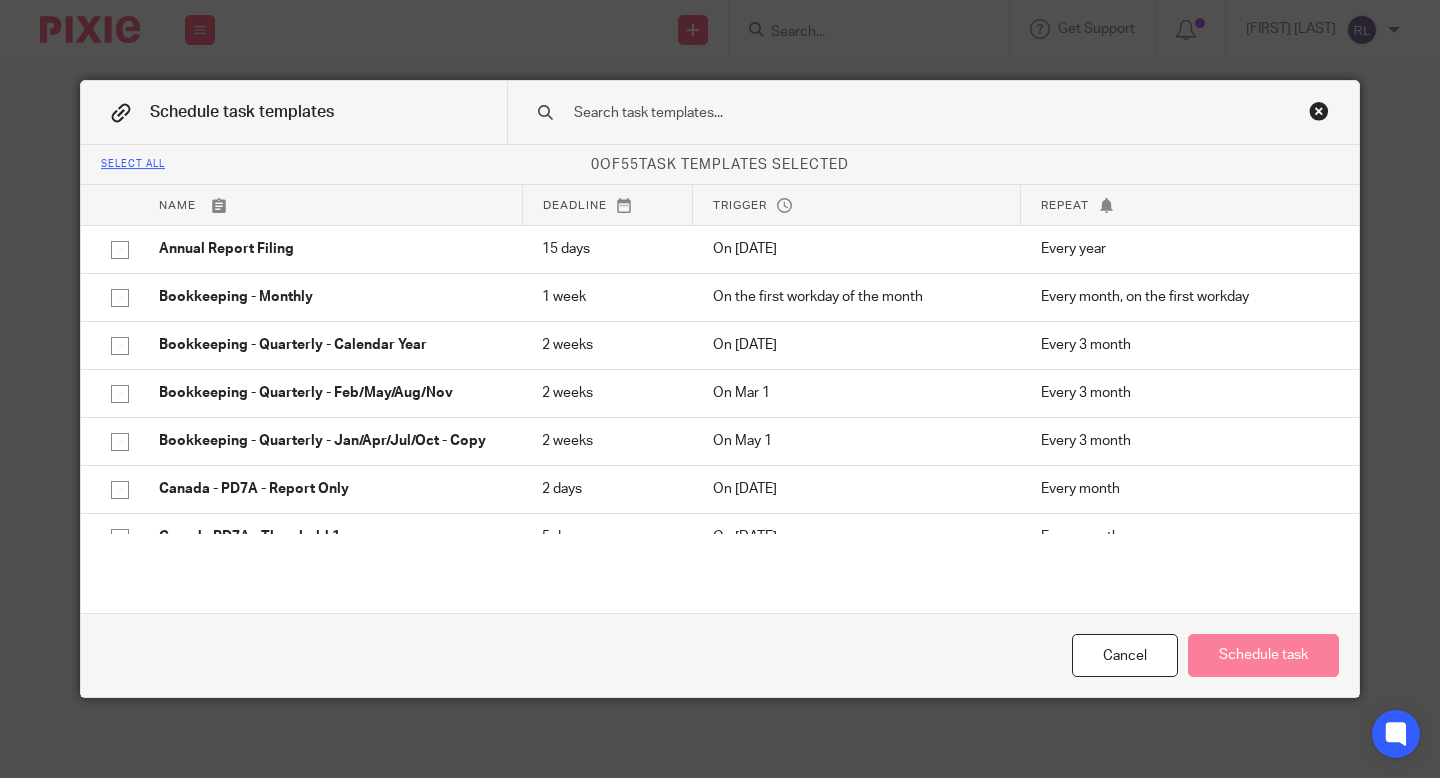 scroll, scrollTop: 0, scrollLeft: 0, axis: both 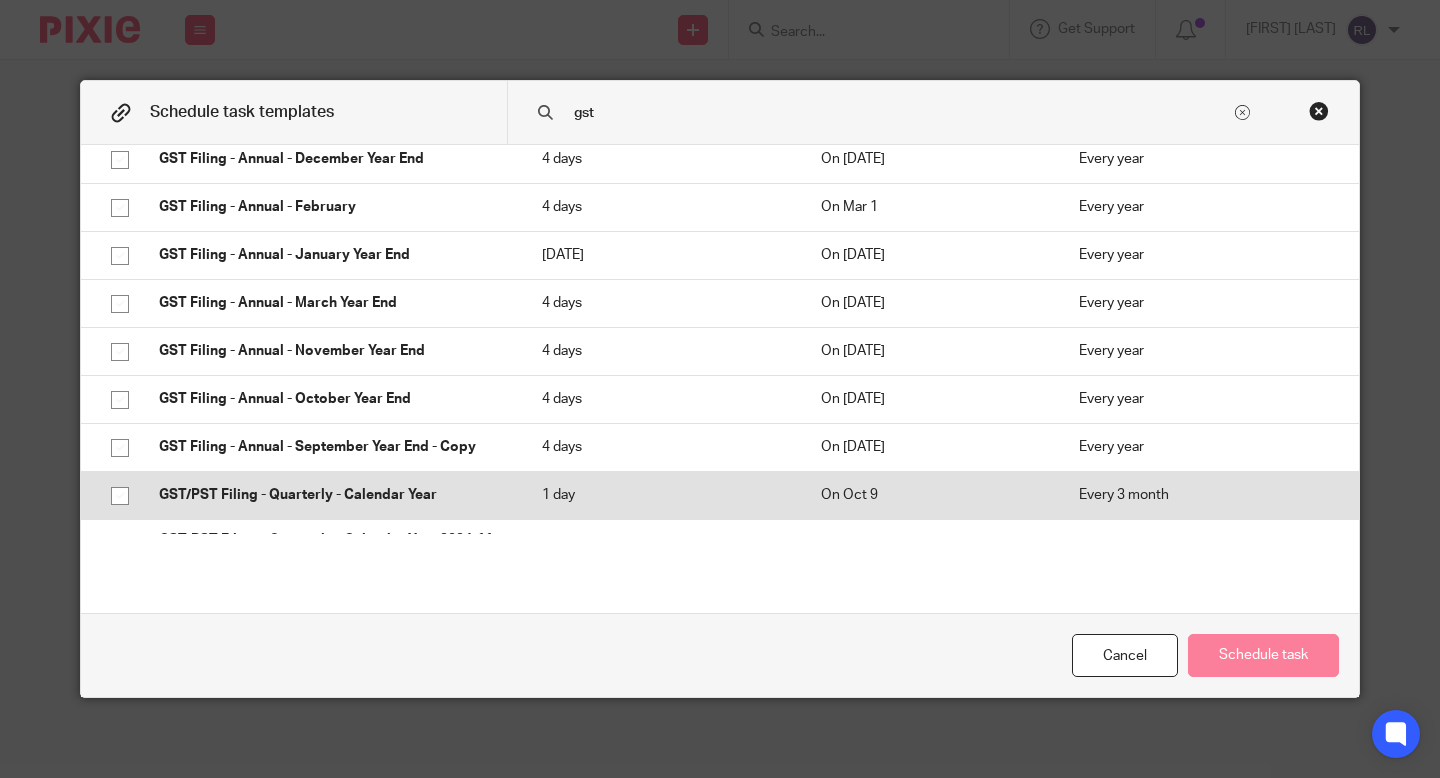 type on "gst" 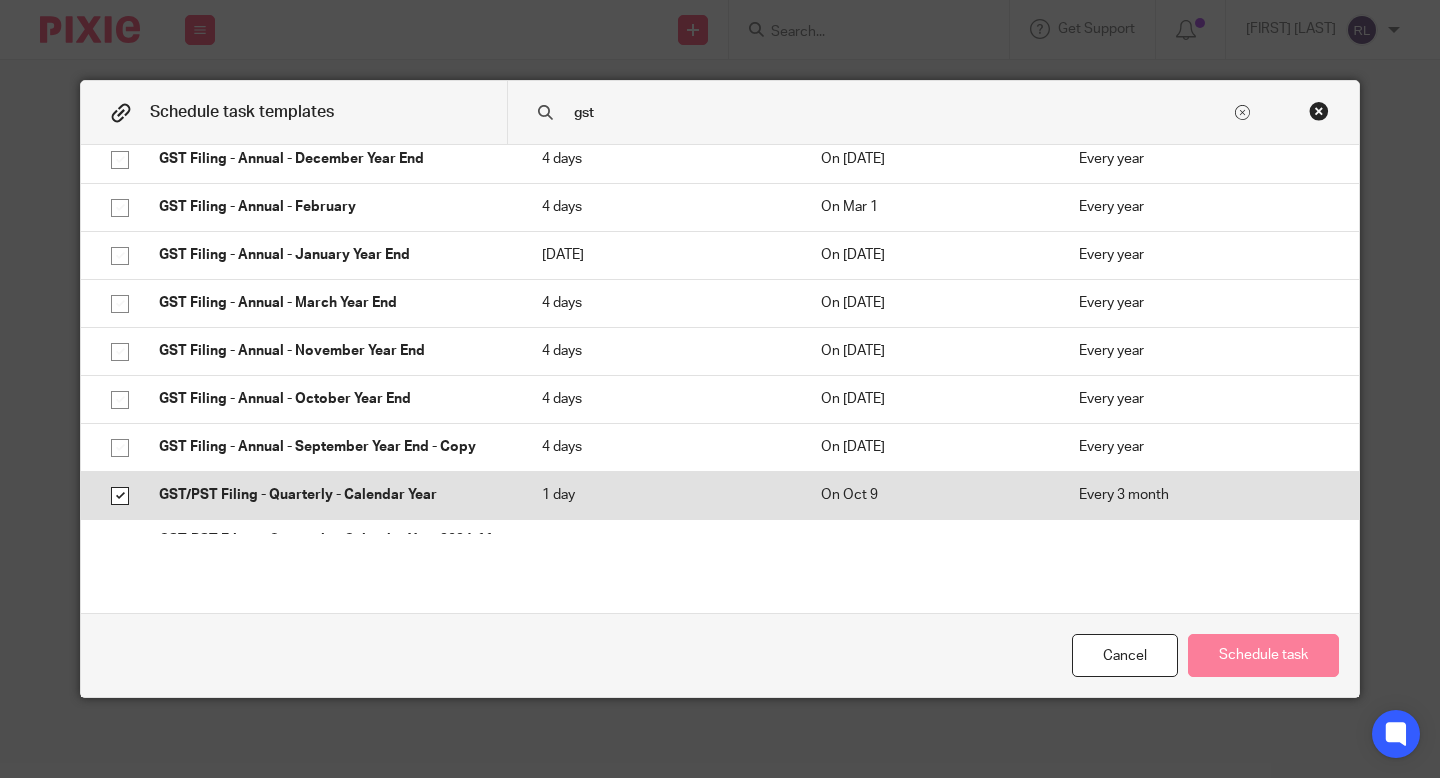 checkbox on "true" 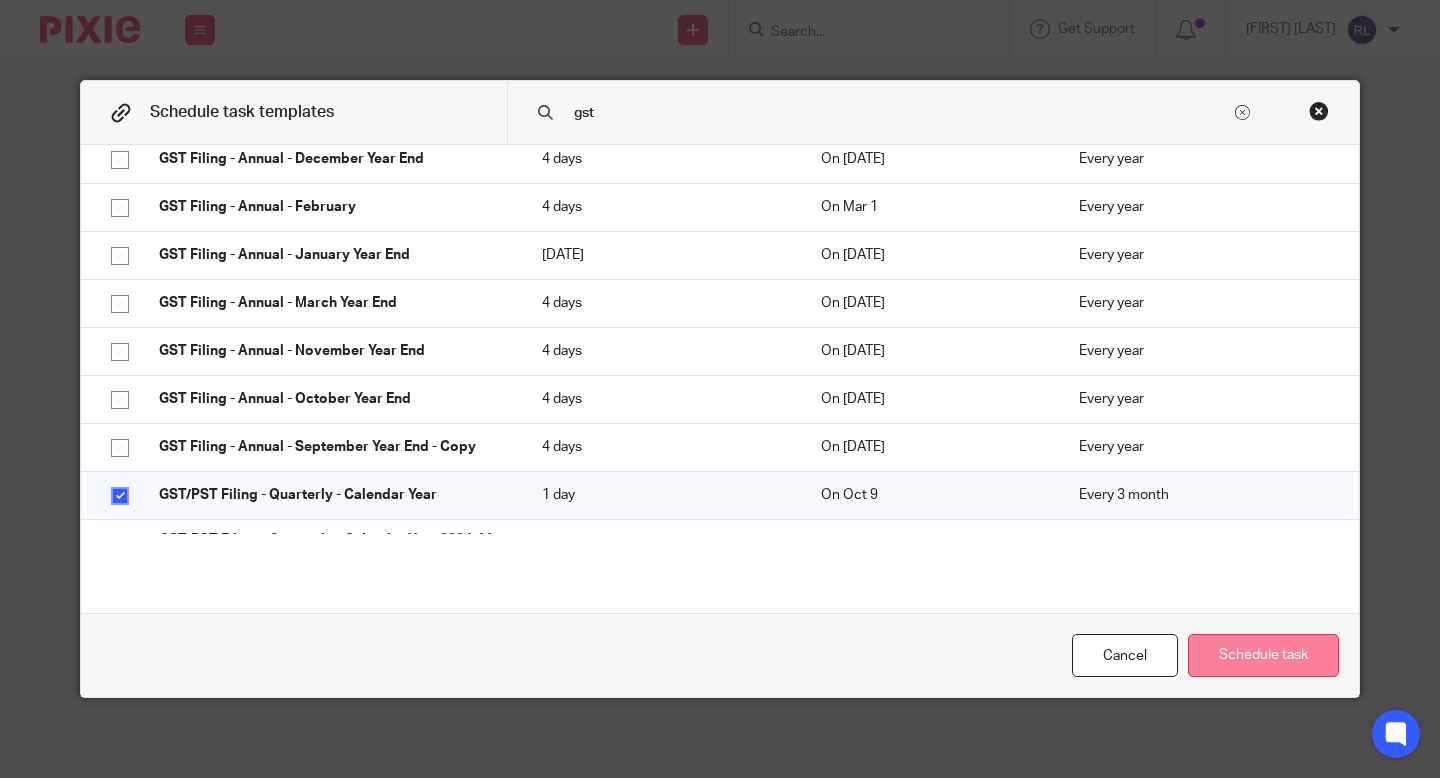 click on "Schedule task" at bounding box center [1263, 655] 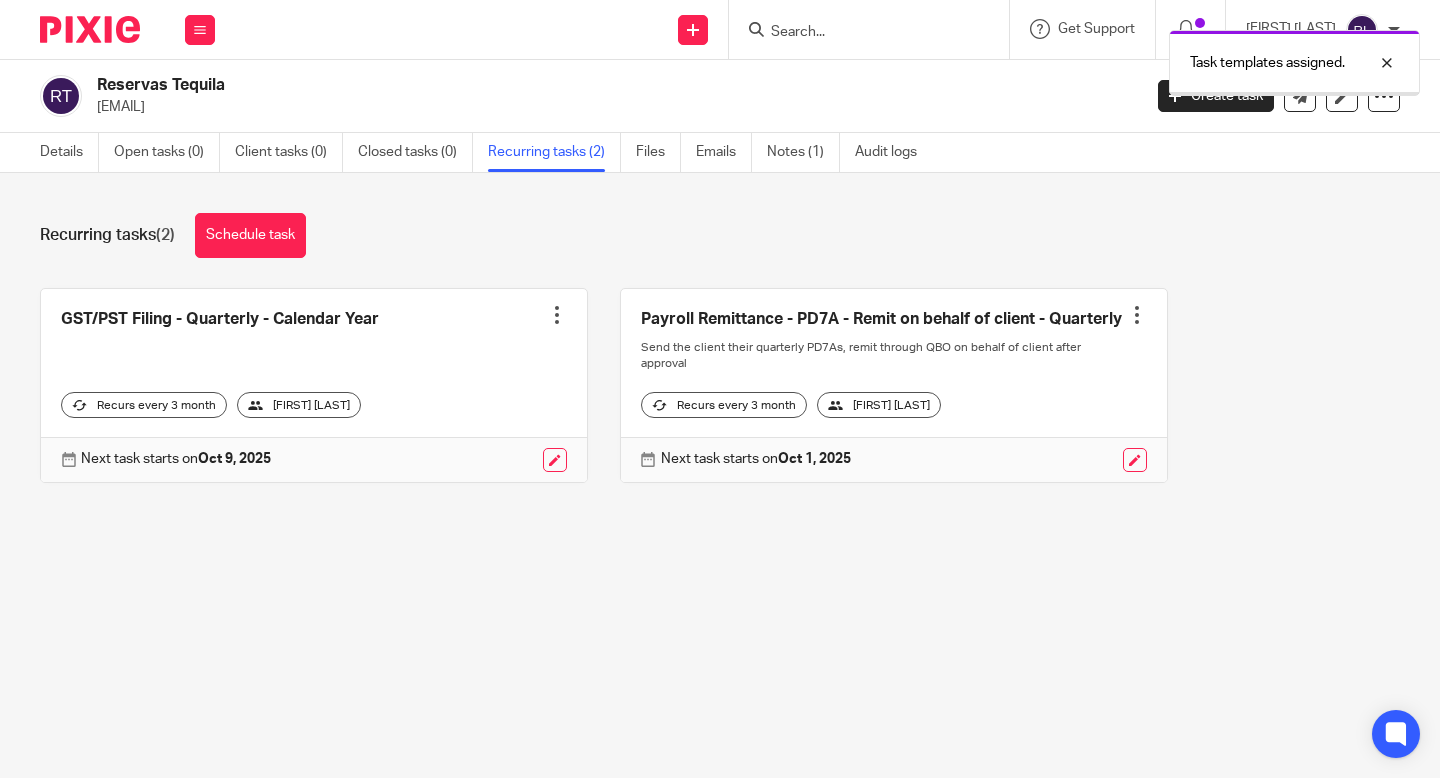 scroll, scrollTop: 0, scrollLeft: 0, axis: both 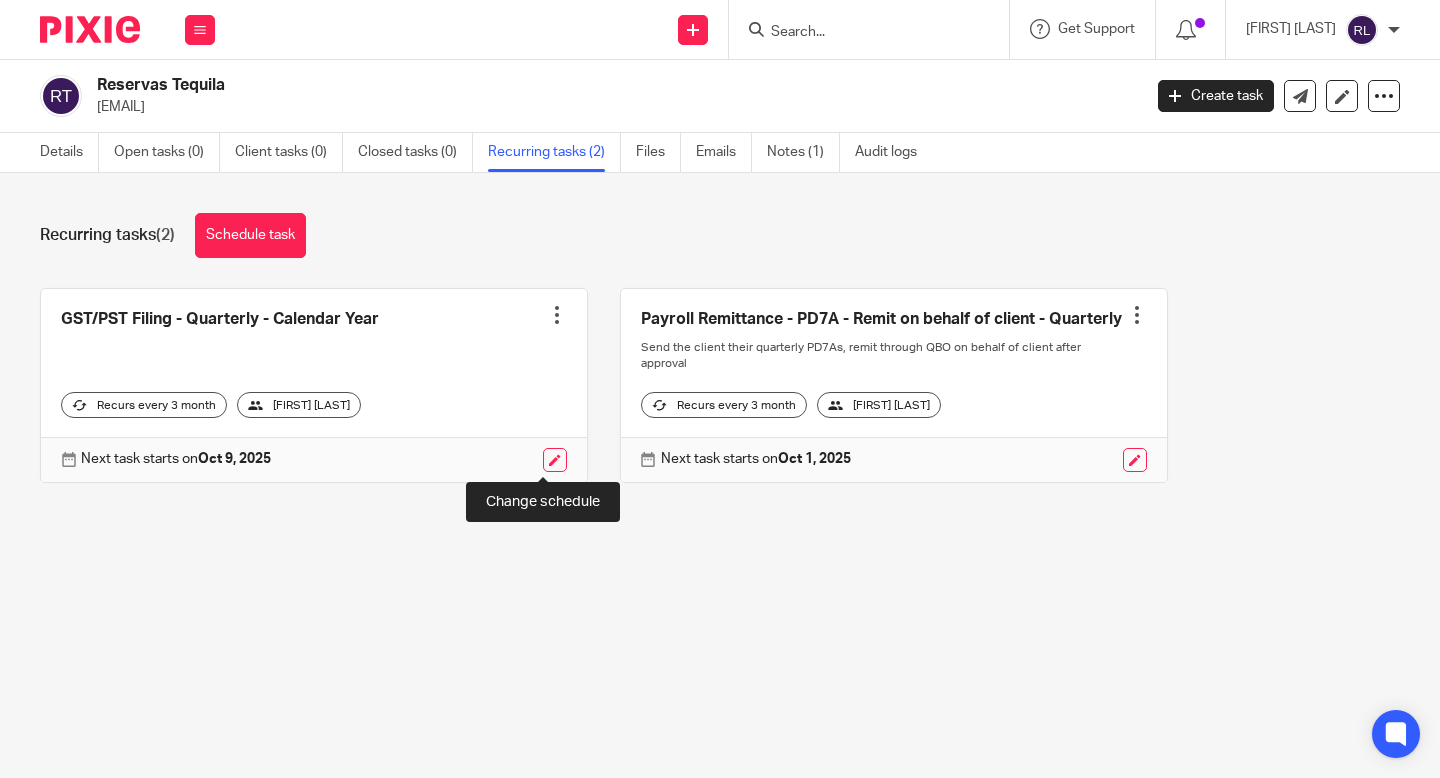 click at bounding box center (555, 460) 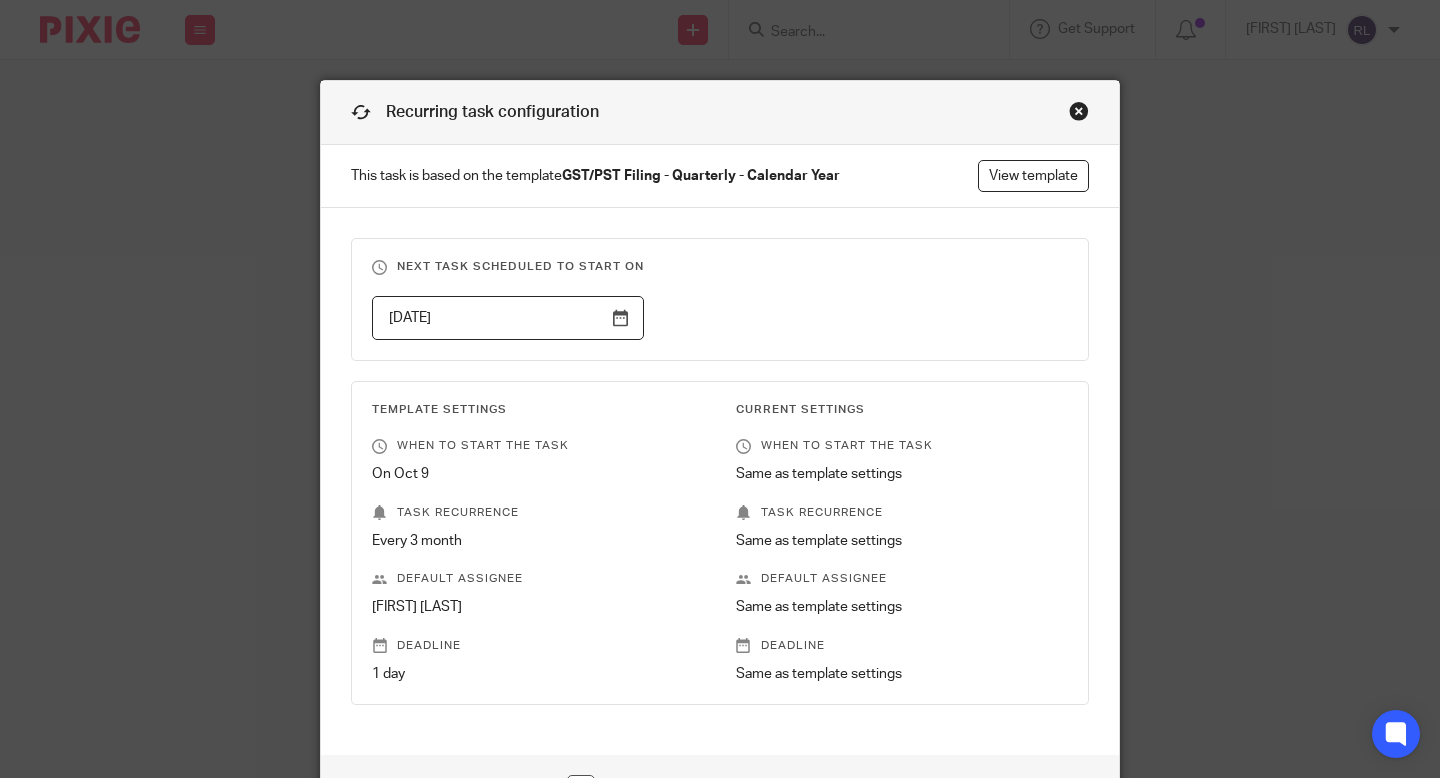 scroll, scrollTop: 0, scrollLeft: 0, axis: both 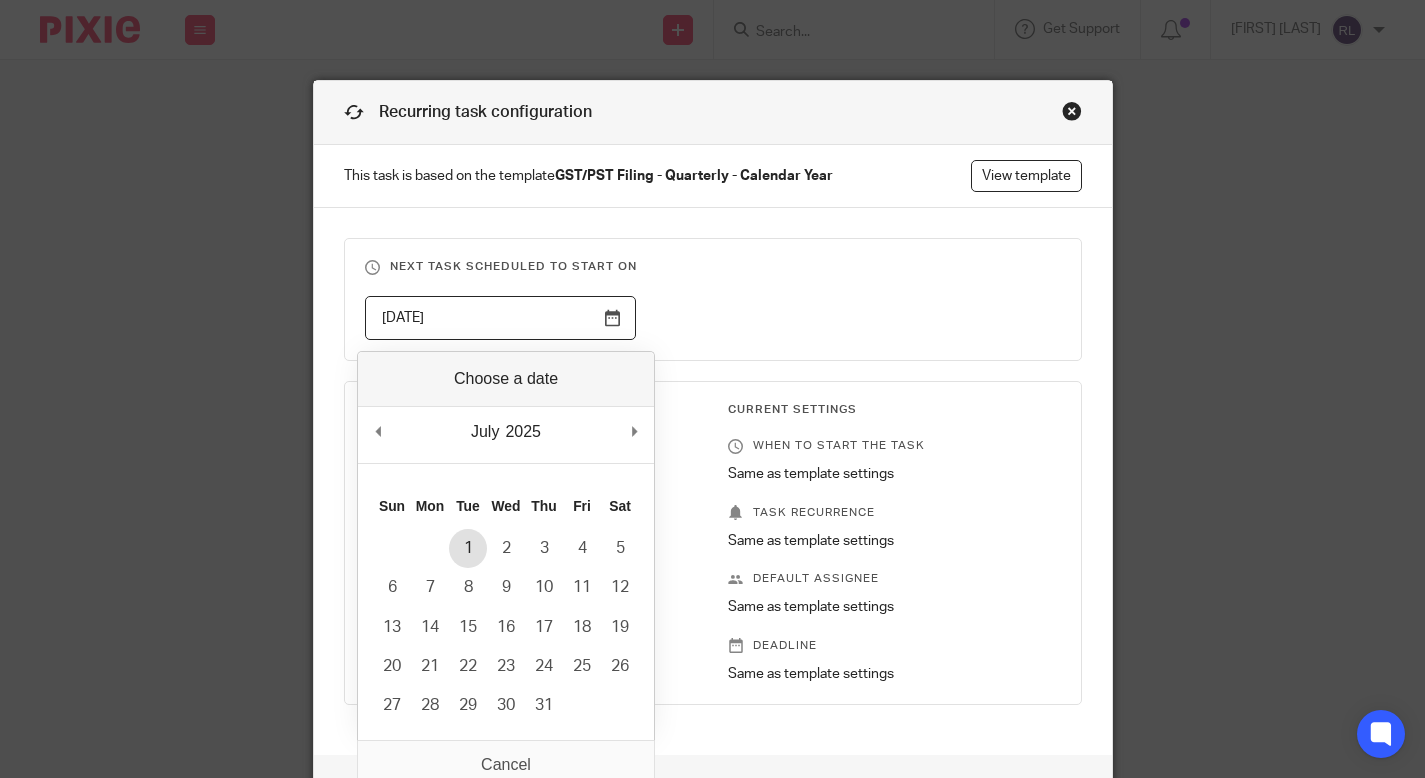 type on "2025-07-01" 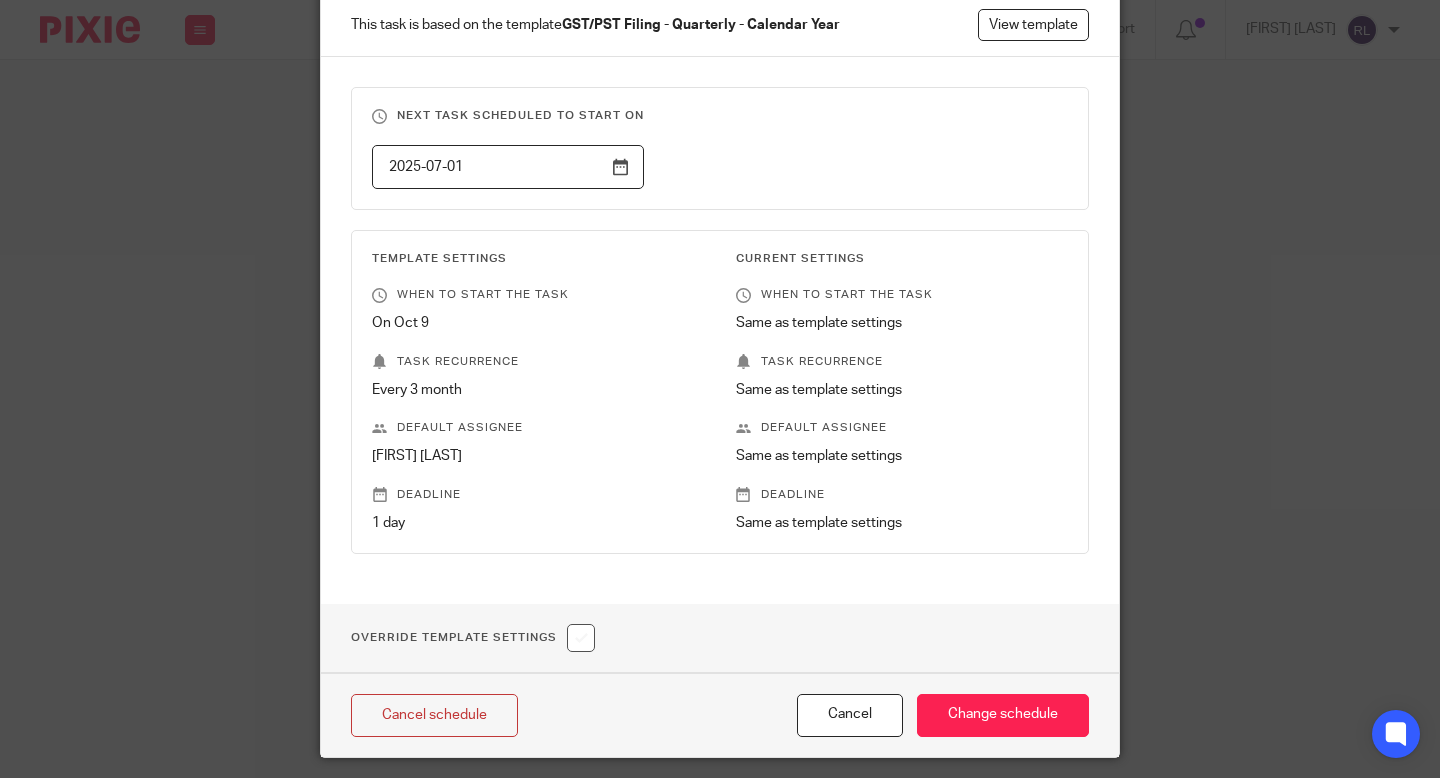 scroll, scrollTop: 215, scrollLeft: 0, axis: vertical 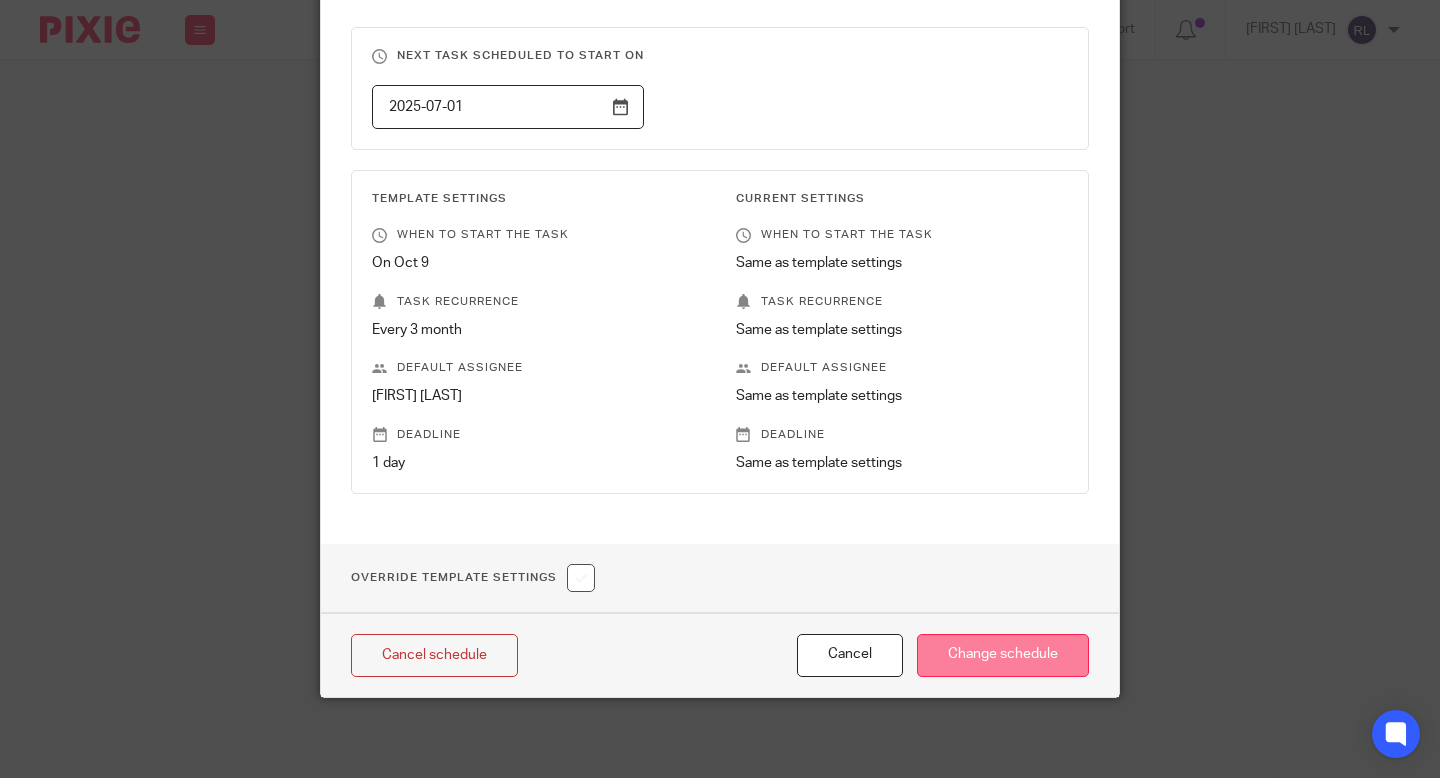 click on "Change schedule" at bounding box center [1003, 655] 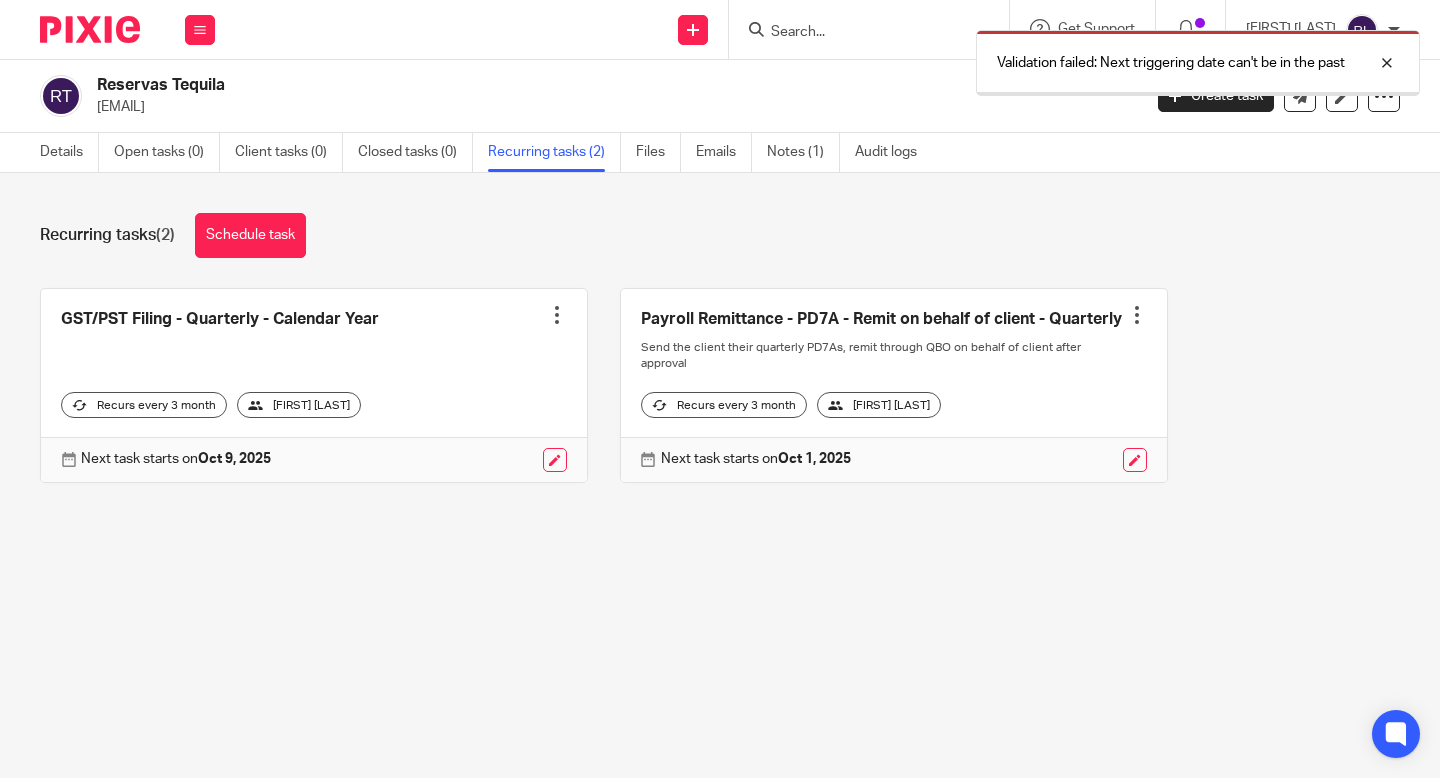 scroll, scrollTop: 0, scrollLeft: 0, axis: both 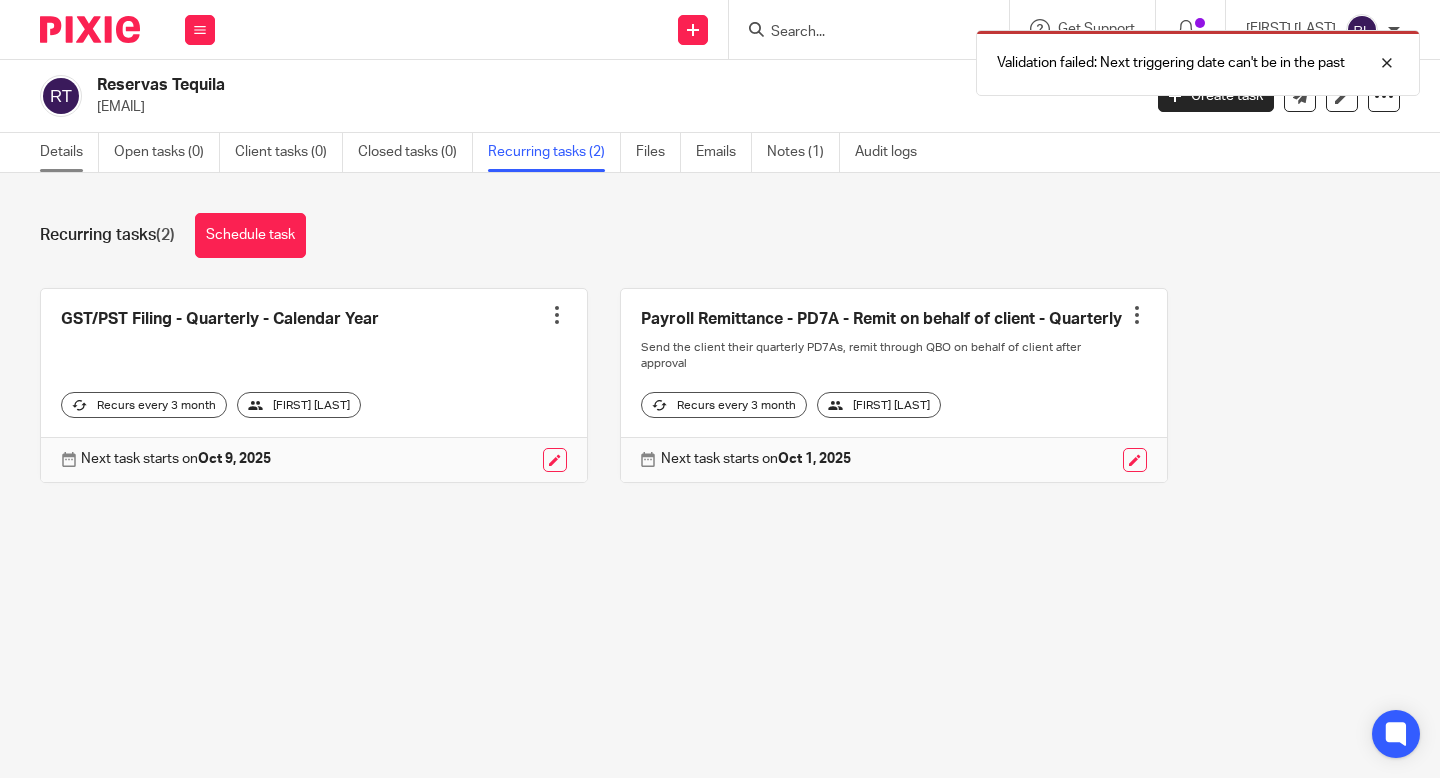 click on "Details" at bounding box center (69, 152) 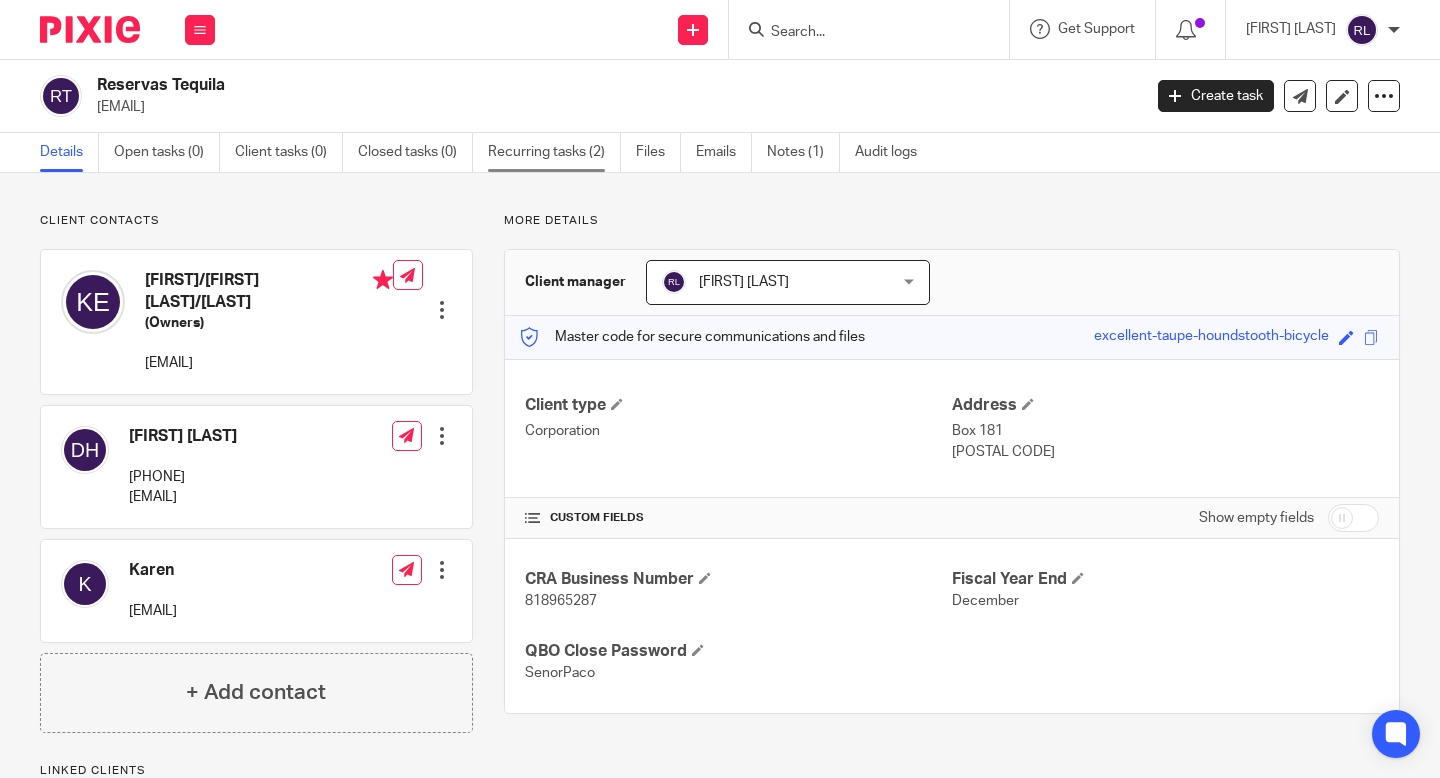 scroll, scrollTop: 0, scrollLeft: 0, axis: both 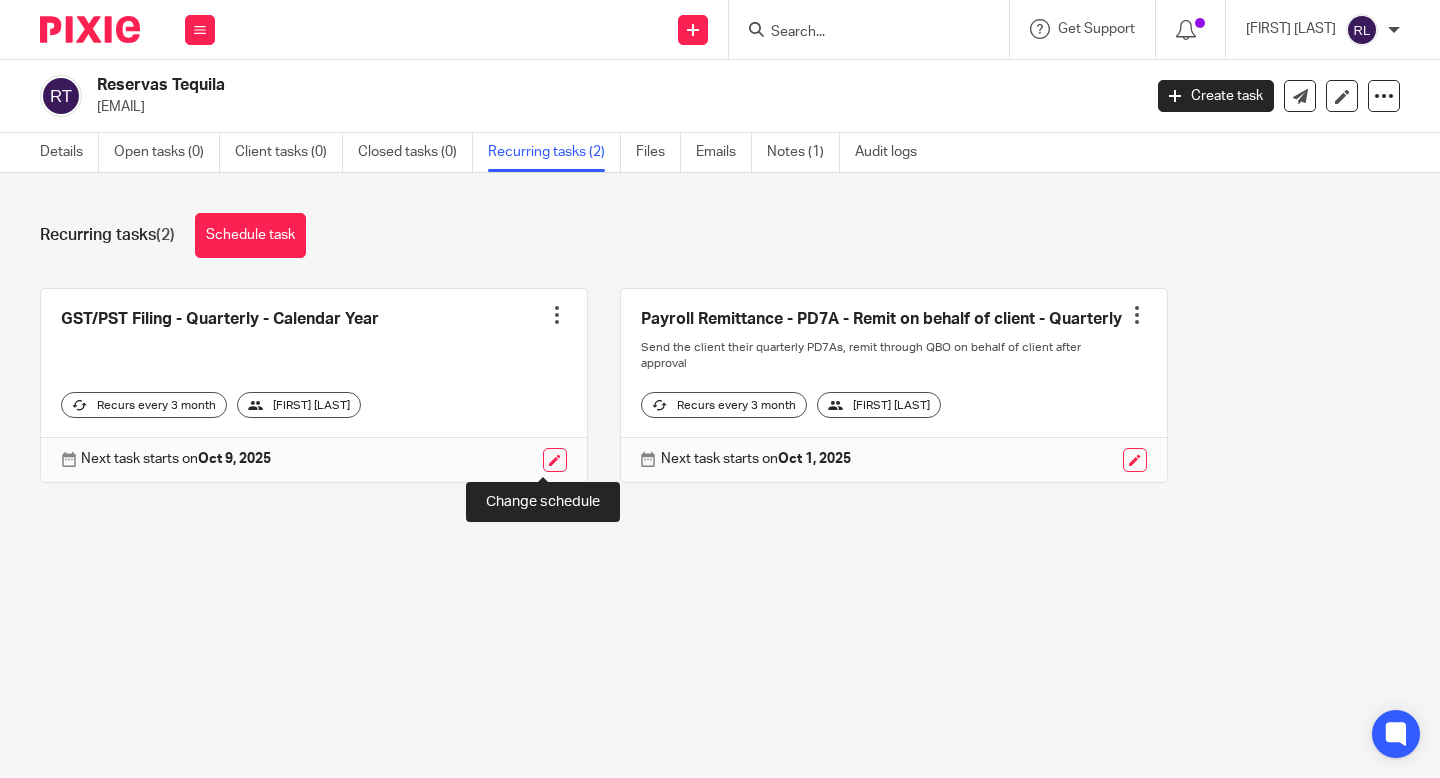 click at bounding box center [555, 460] 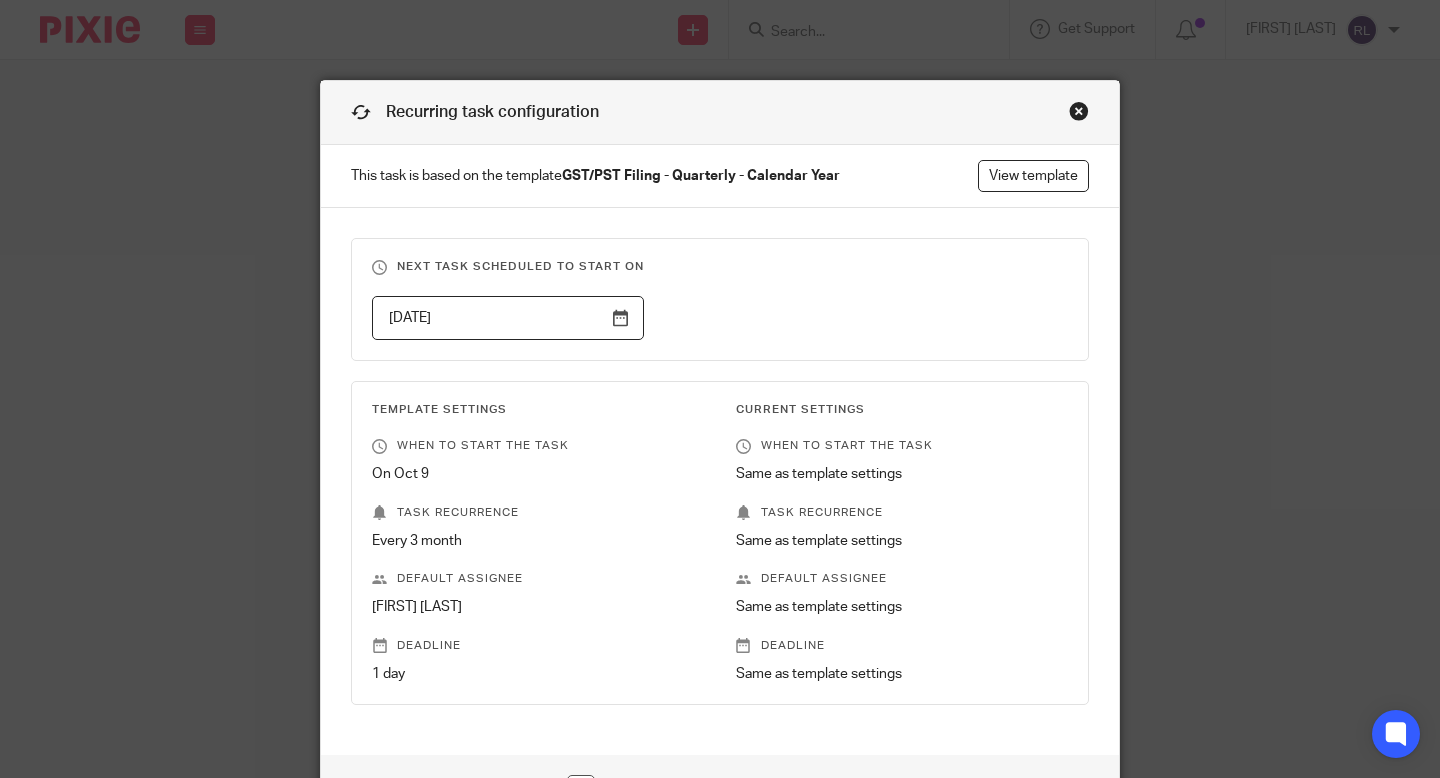 scroll, scrollTop: 0, scrollLeft: 0, axis: both 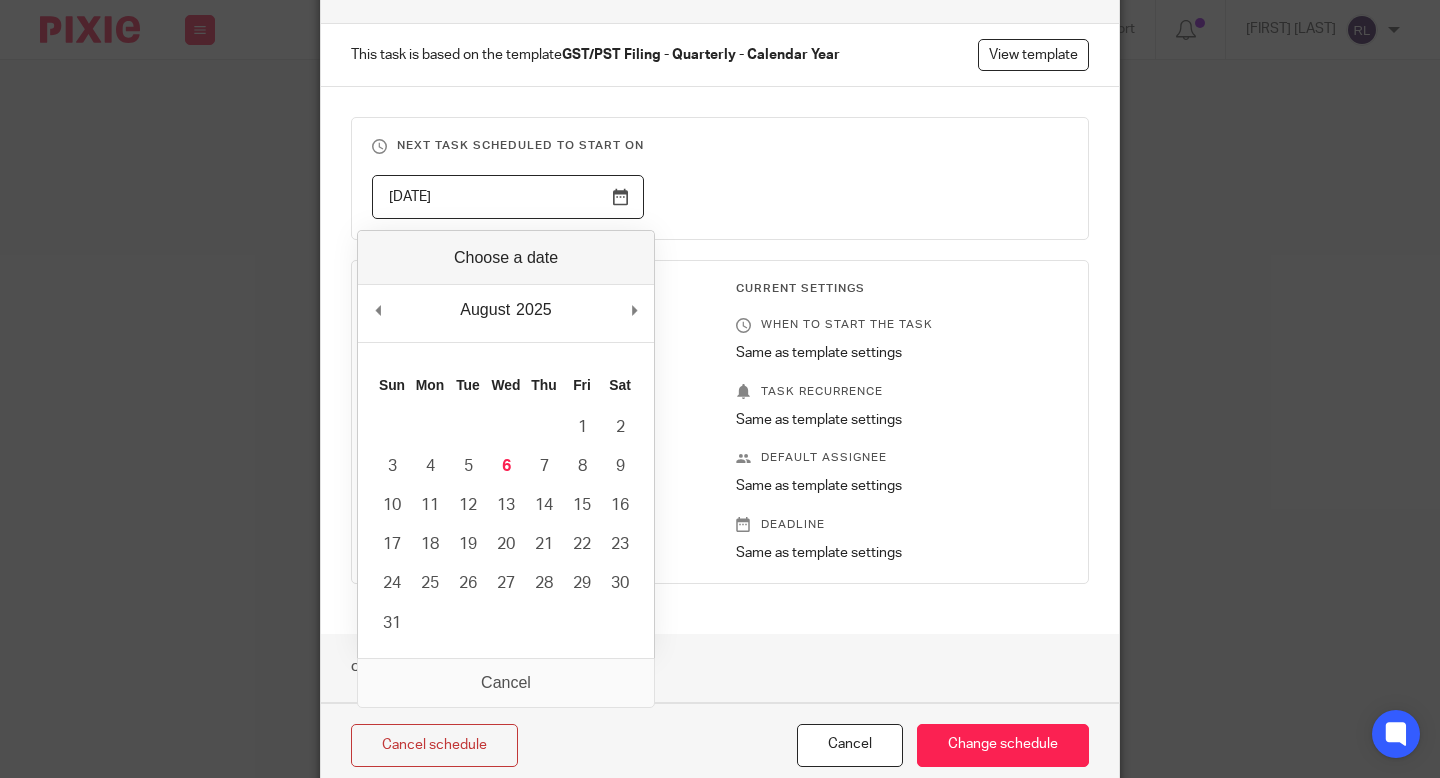 click on "[DATE]" at bounding box center (508, 197) 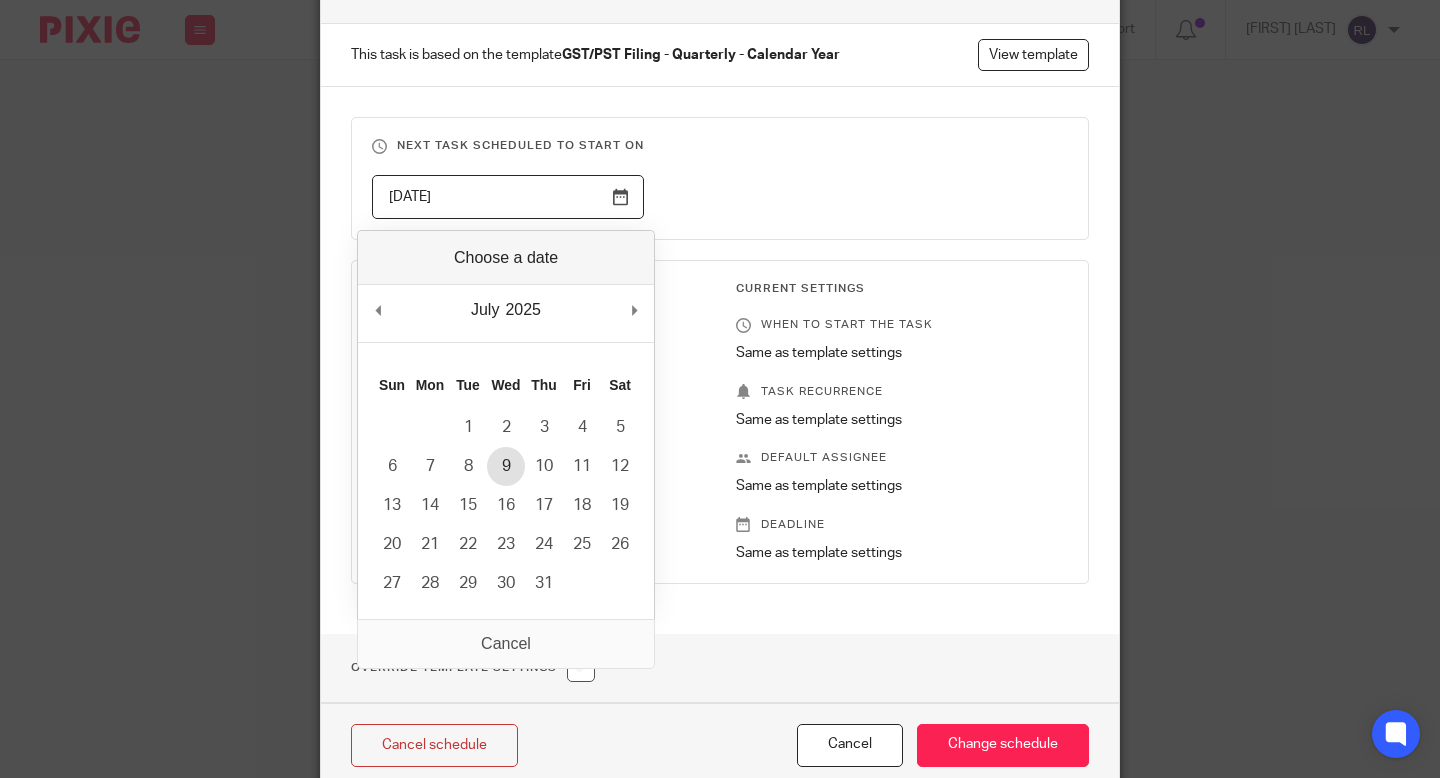 type on "[DATE]" 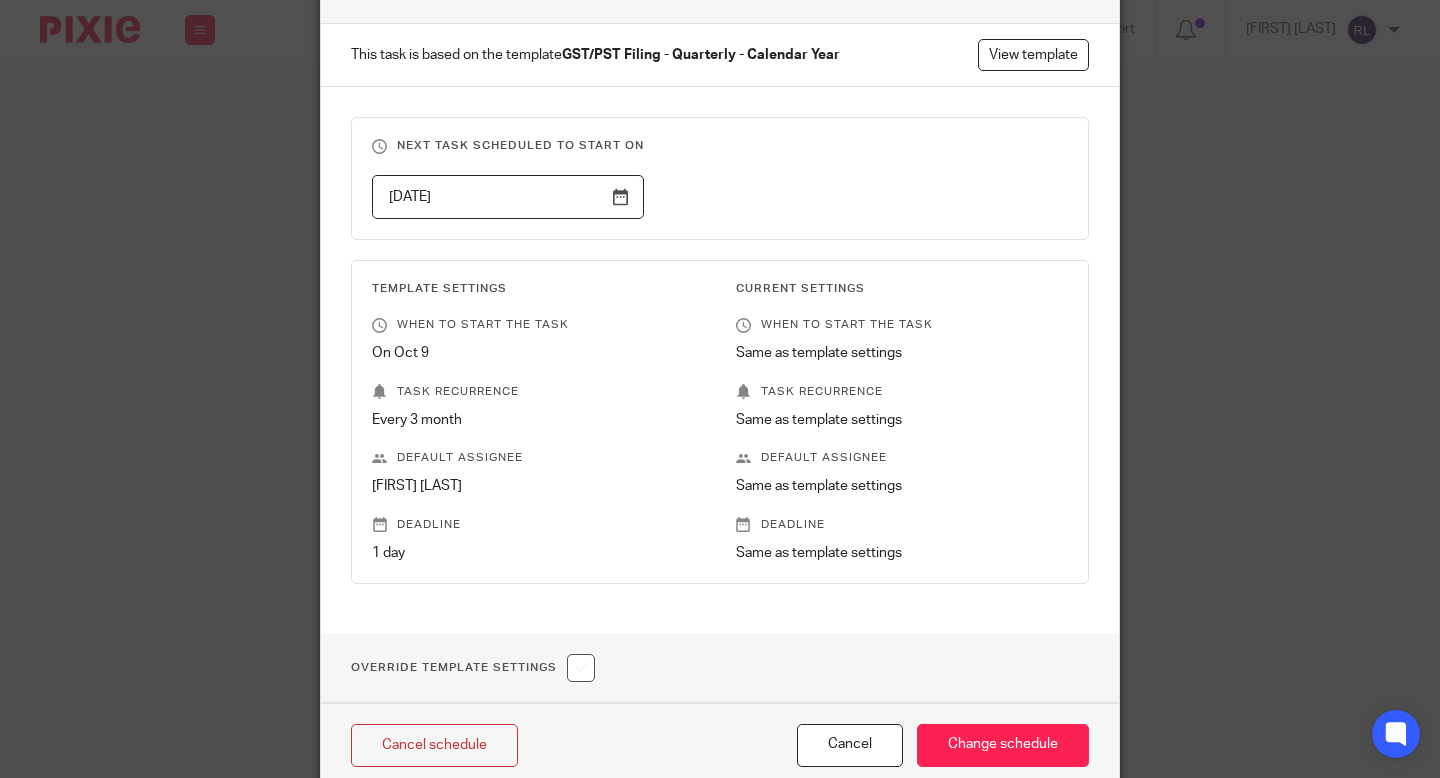 click on "[DATE]" at bounding box center [704, 197] 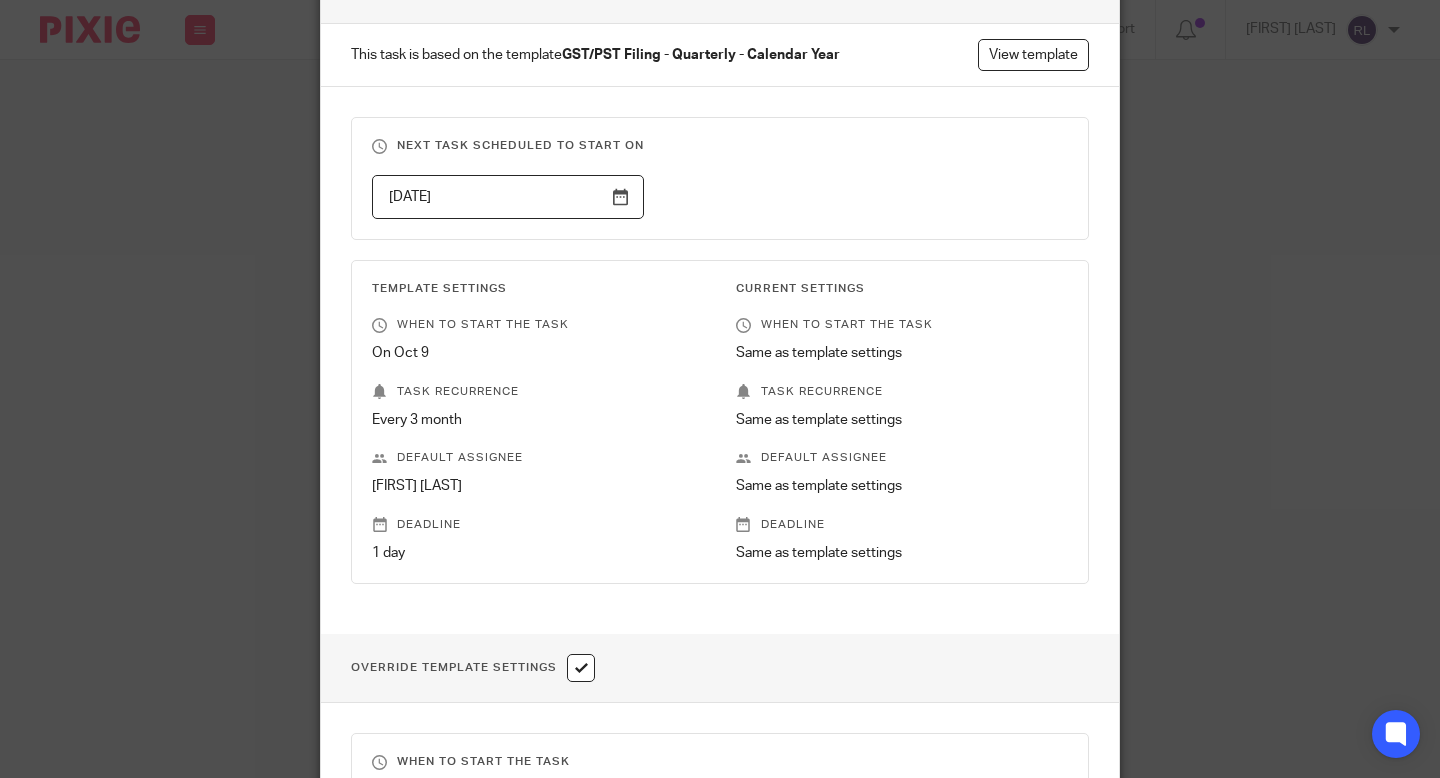 scroll, scrollTop: 421, scrollLeft: 0, axis: vertical 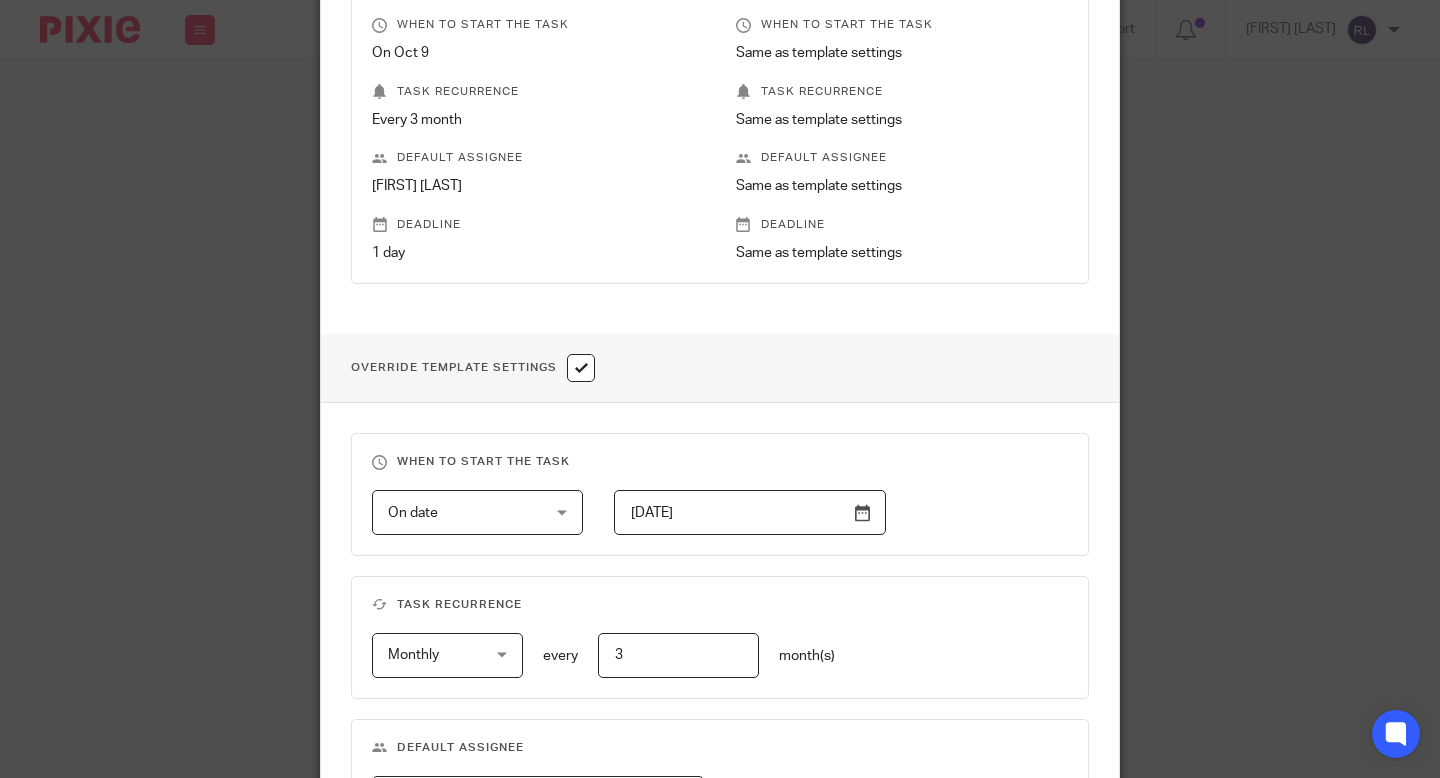 click on "[DATE]" at bounding box center [750, 512] 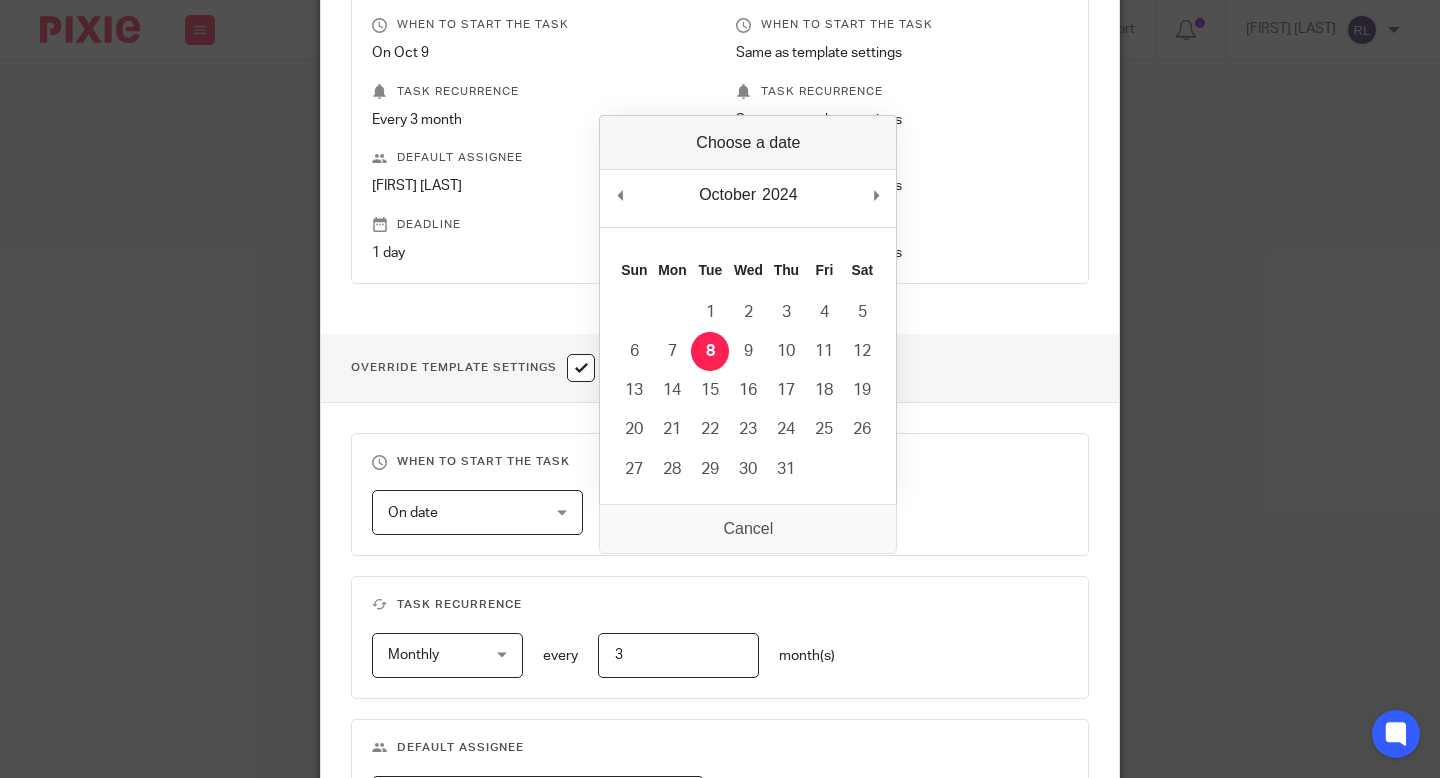 click on "On date
On date
Disable
On date
Week day
Month day
On client date field
JobTemplate::TriggerDate   2024-10-08" at bounding box center [704, 512] 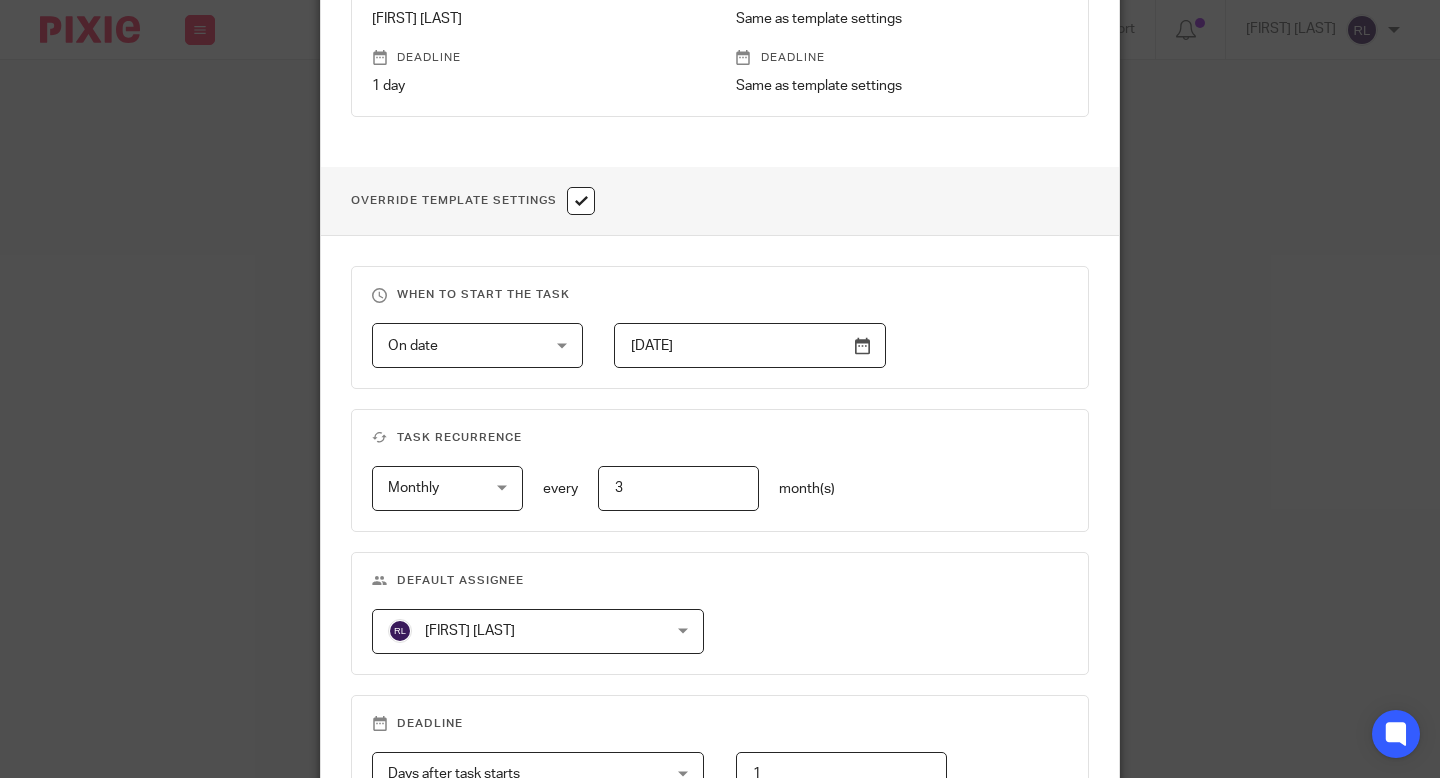 scroll, scrollTop: 592, scrollLeft: 0, axis: vertical 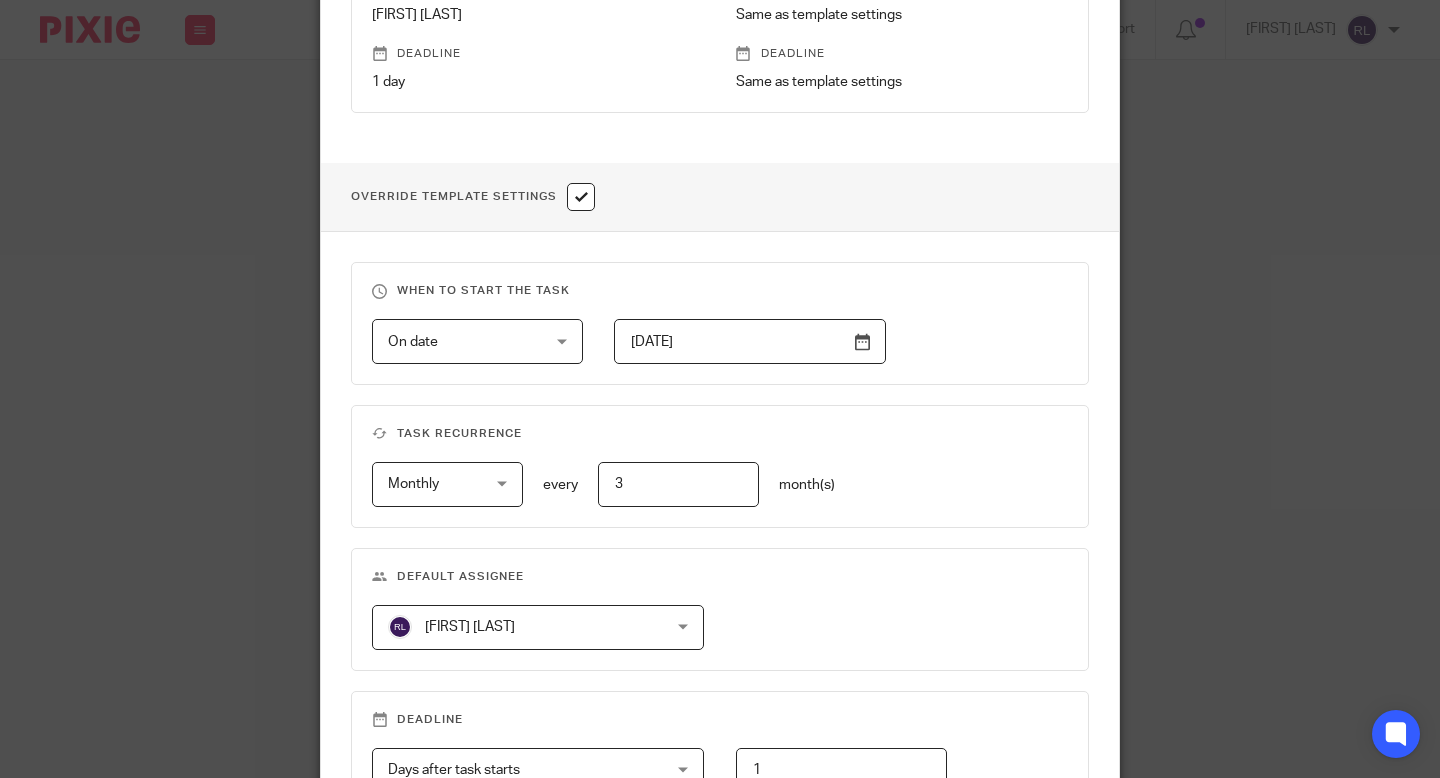 click on "When to start the task
On date
On date
Disable
On date
Week day
Month day
On client date field
JobTemplate::TriggerDate   2024-10-08
Task recurrence
Monthly
Monthly
No repeat
Weekly
Monthly
Yearly
monthly
every
3     month(s)
Default assignee
Raymie London
Raymie London
Bobbie Buck
Denise Lajud
Kim Zimmerman
Raymie London
Tanya Johnston
Tyler London
11
Deadline
Days after task starts
Days after task starts" at bounding box center [720, 547] 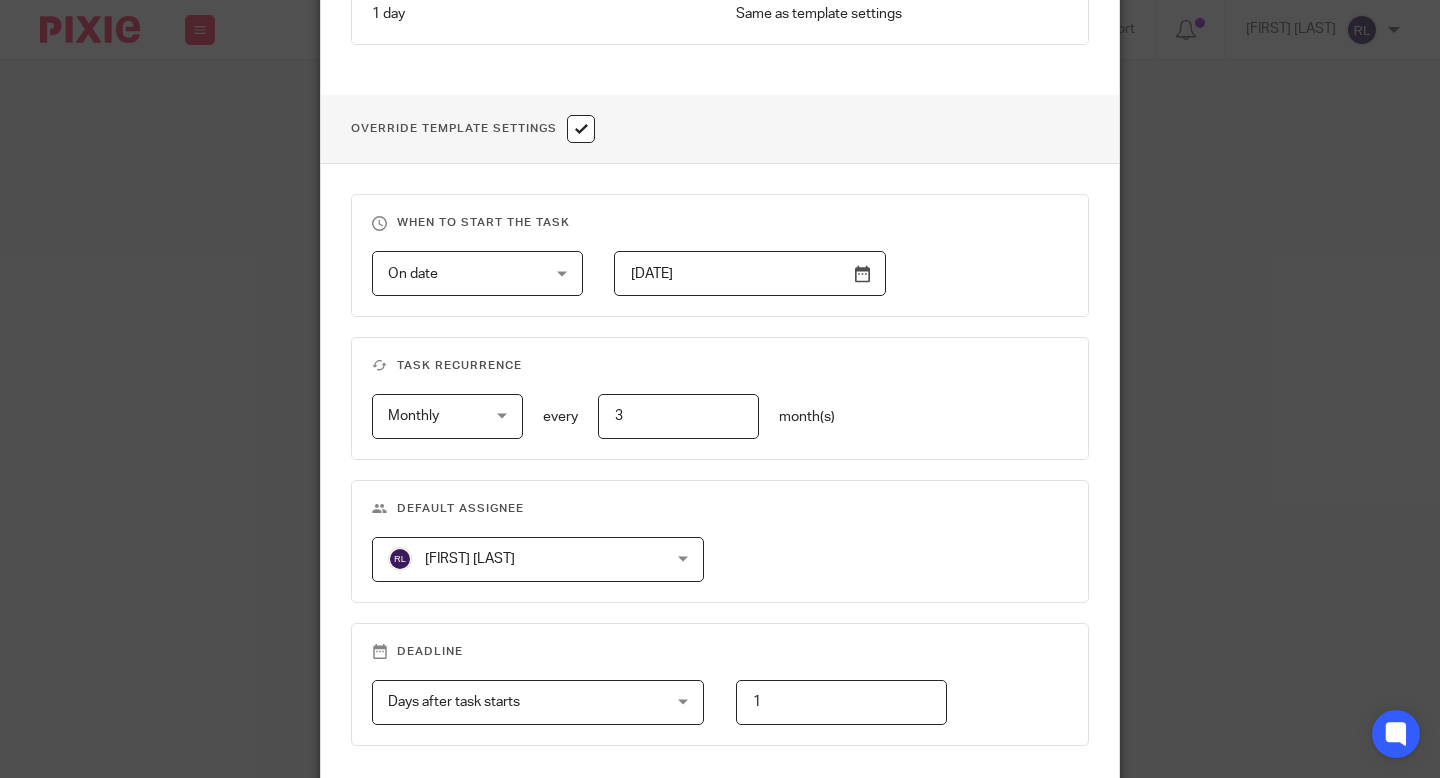 scroll, scrollTop: 649, scrollLeft: 0, axis: vertical 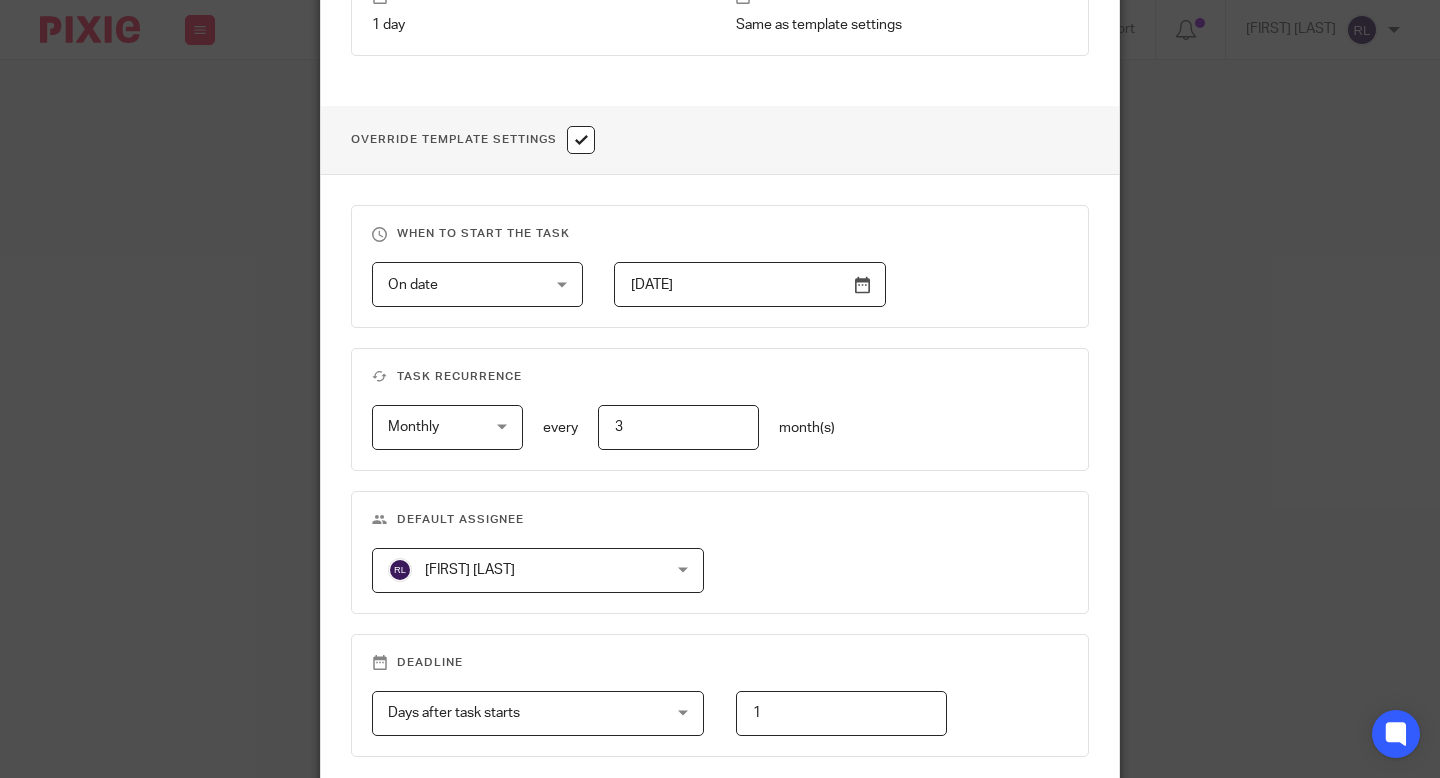 click on "2024-10-08" at bounding box center [750, 284] 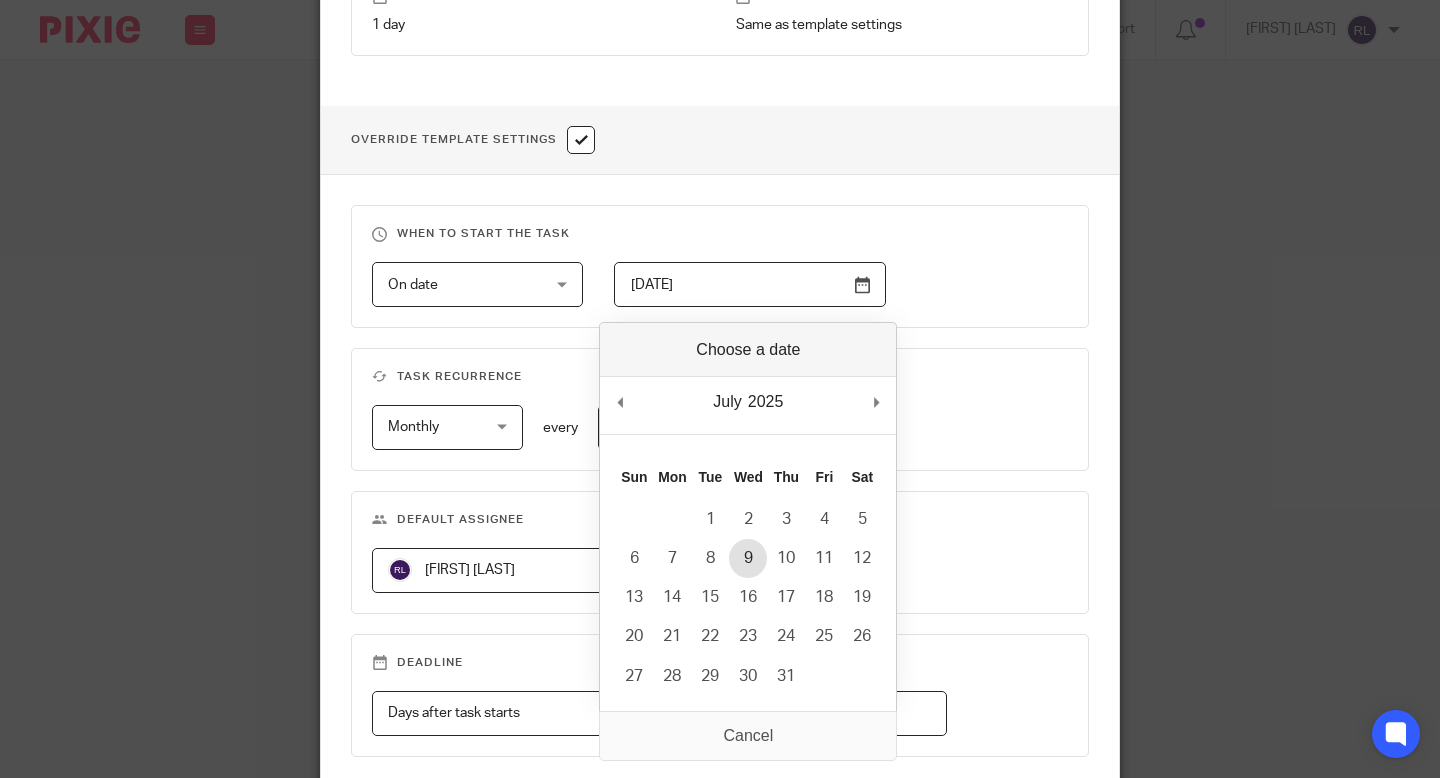 type on "2025-07-09" 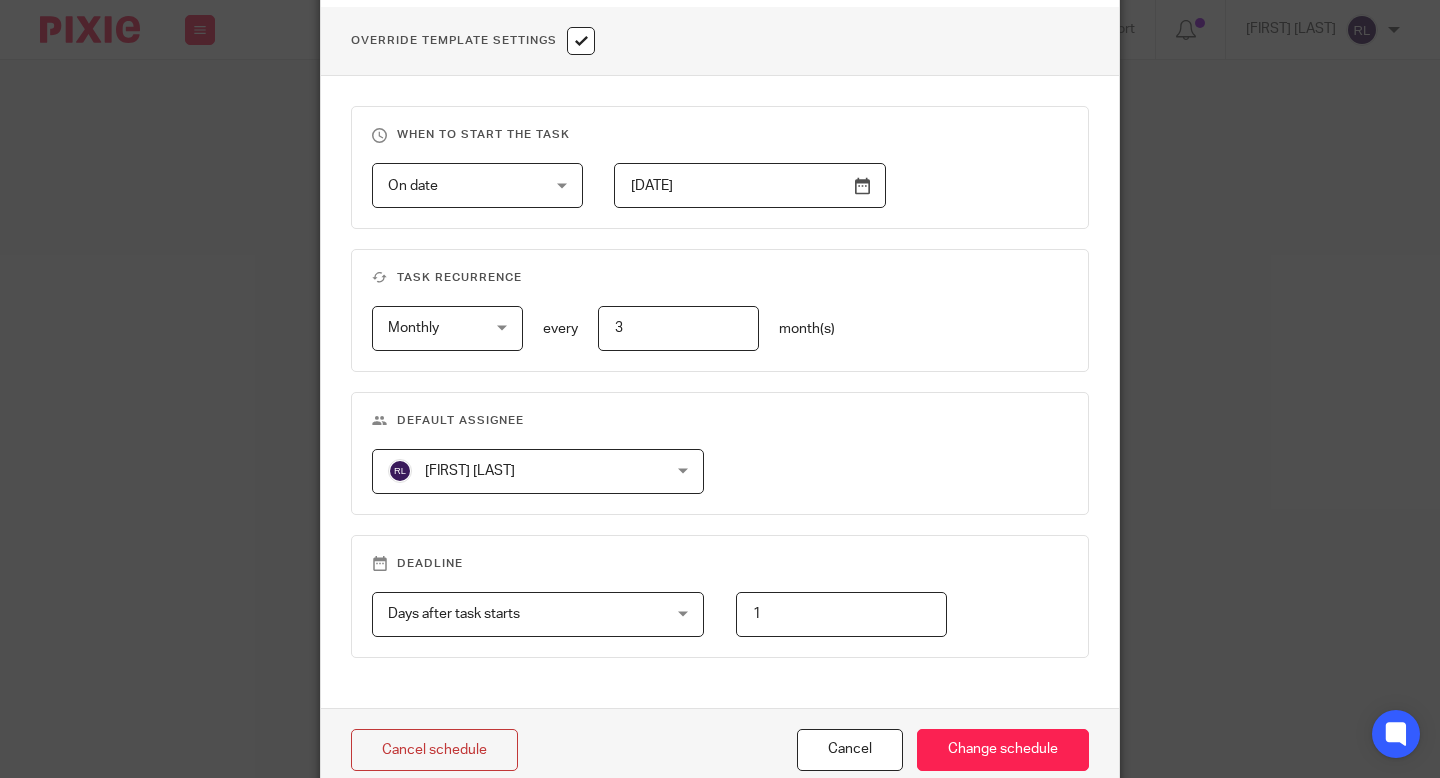 scroll, scrollTop: 850, scrollLeft: 0, axis: vertical 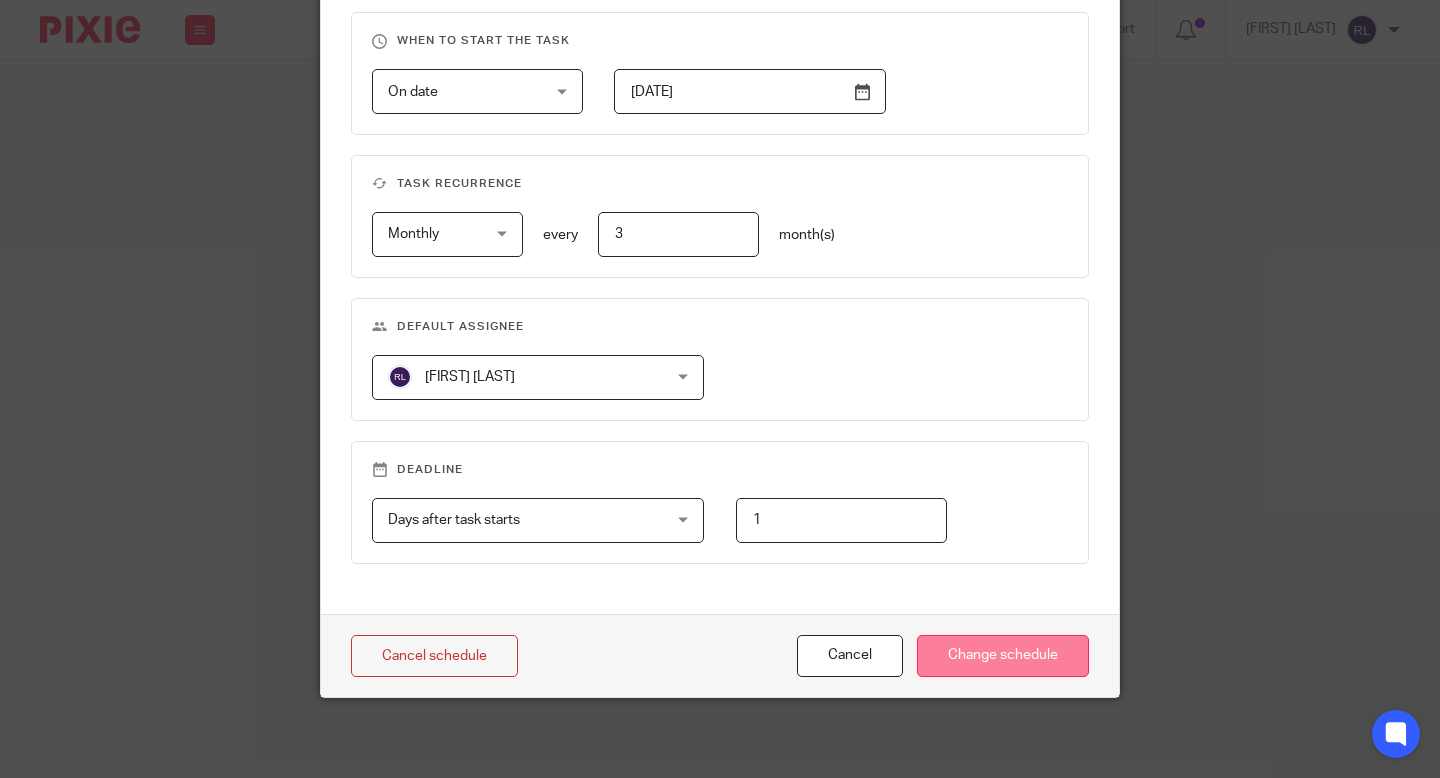 click on "Change schedule" at bounding box center [1003, 656] 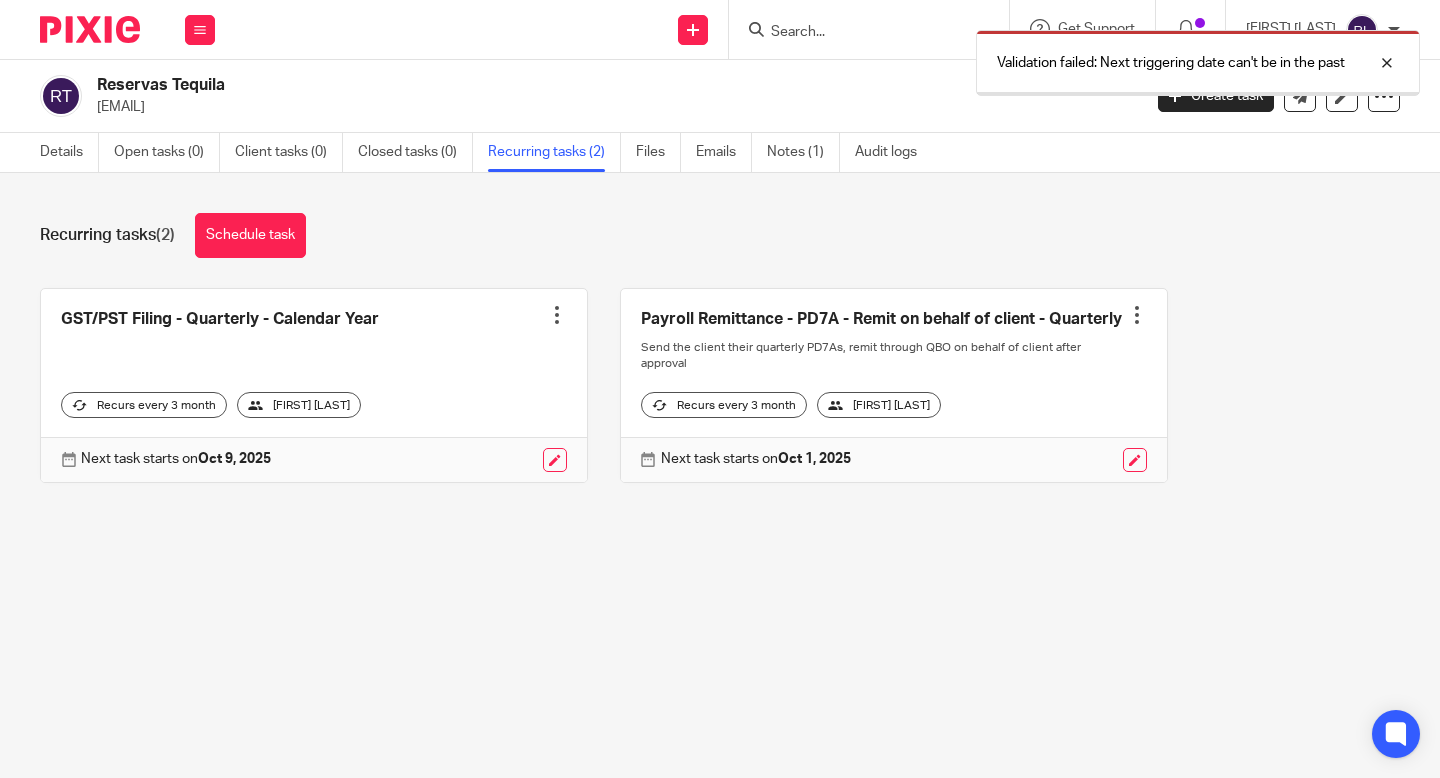 scroll, scrollTop: 0, scrollLeft: 0, axis: both 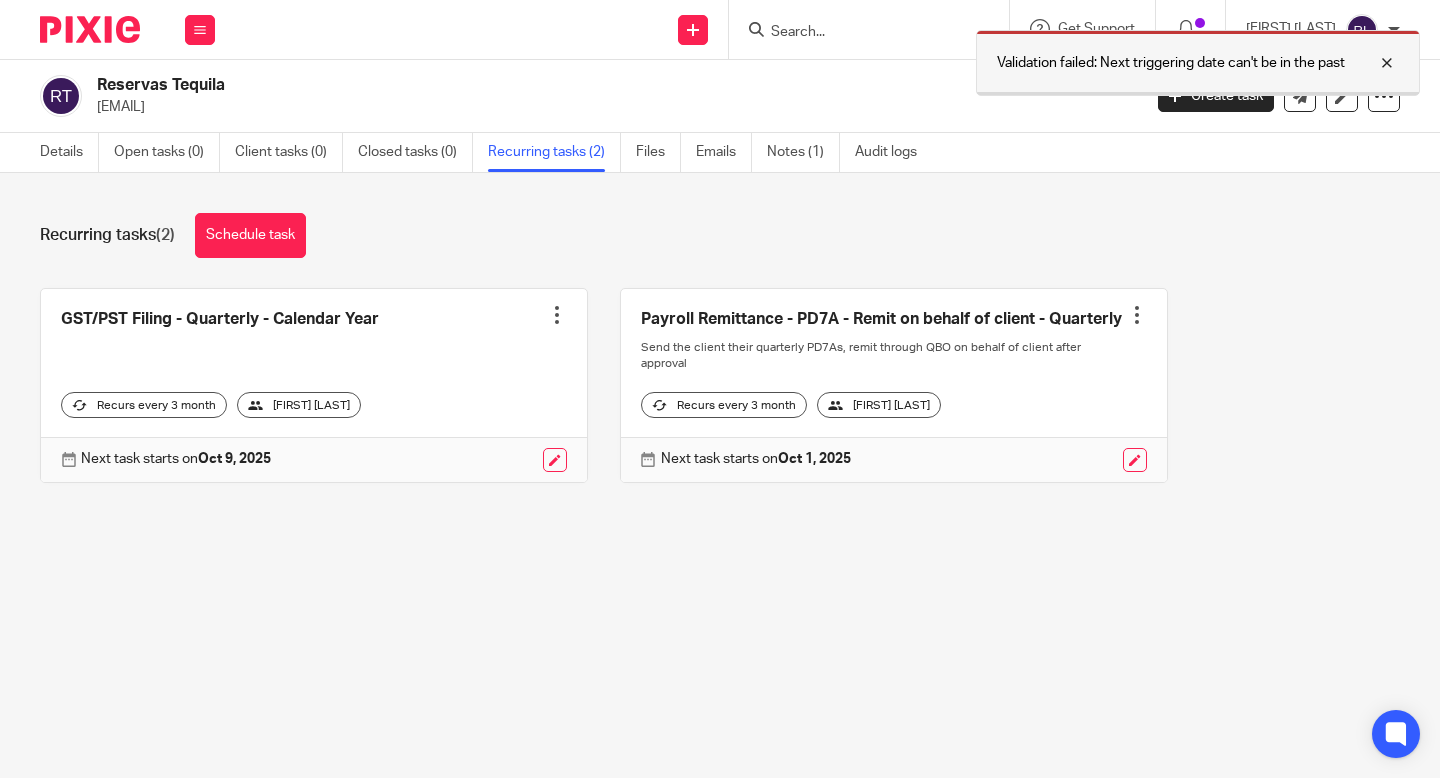 click at bounding box center [1372, 63] 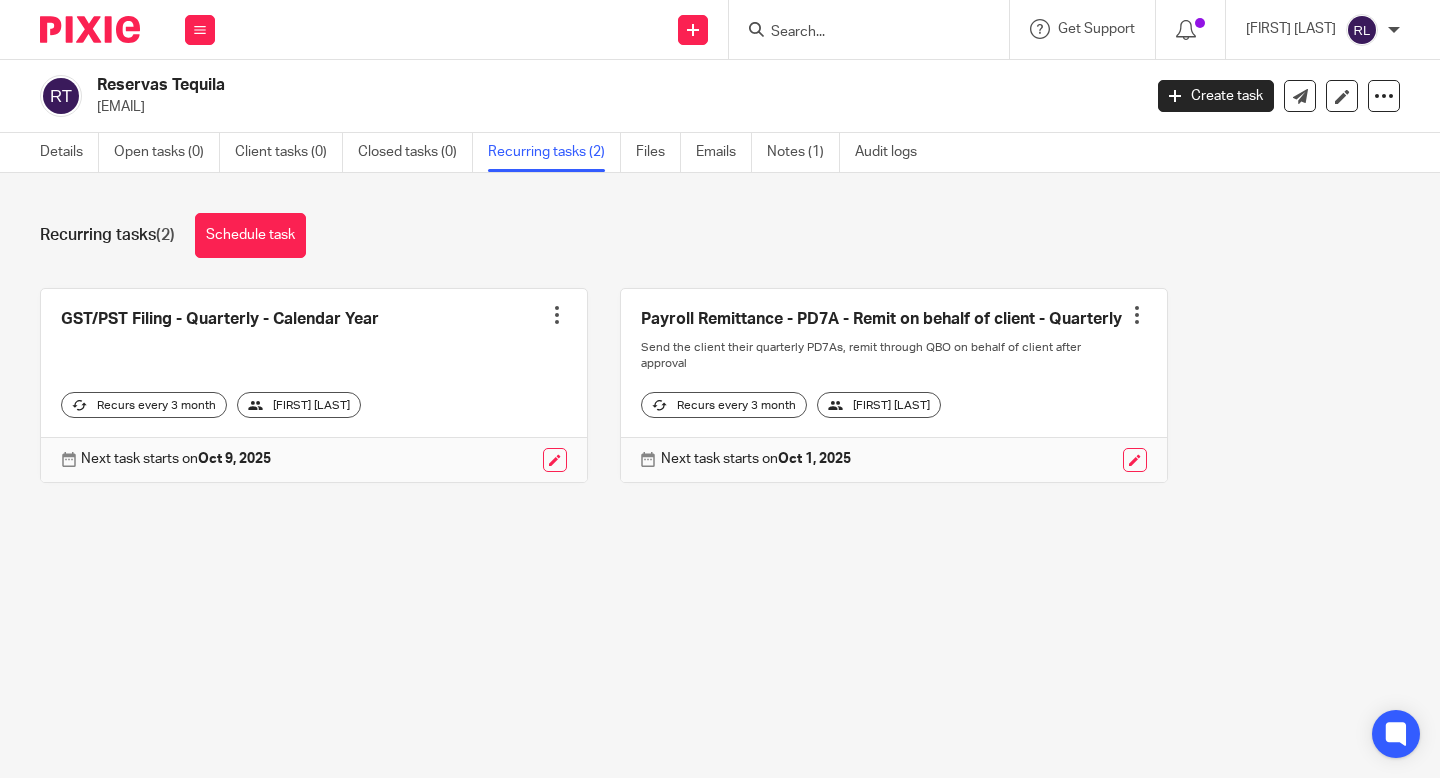 click on "[FIRST] [LAST]" at bounding box center [704, 400] 